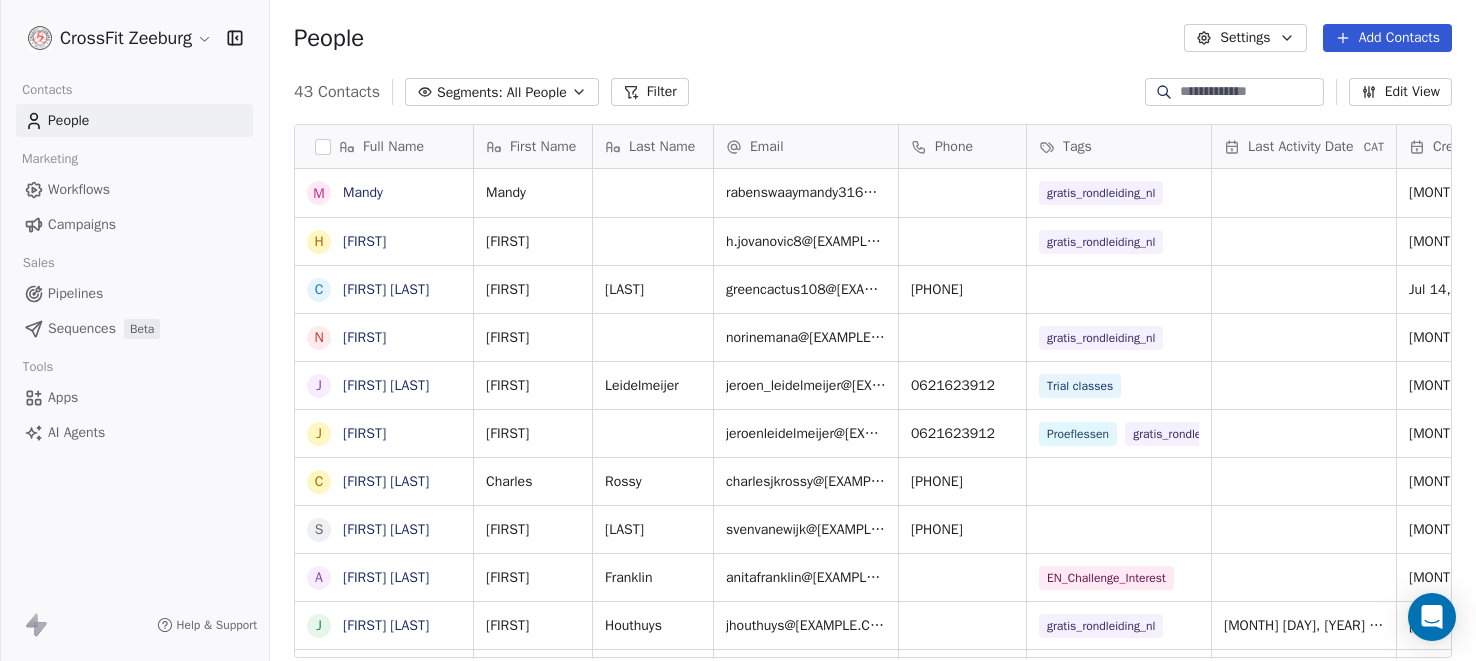 scroll, scrollTop: 0, scrollLeft: 0, axis: both 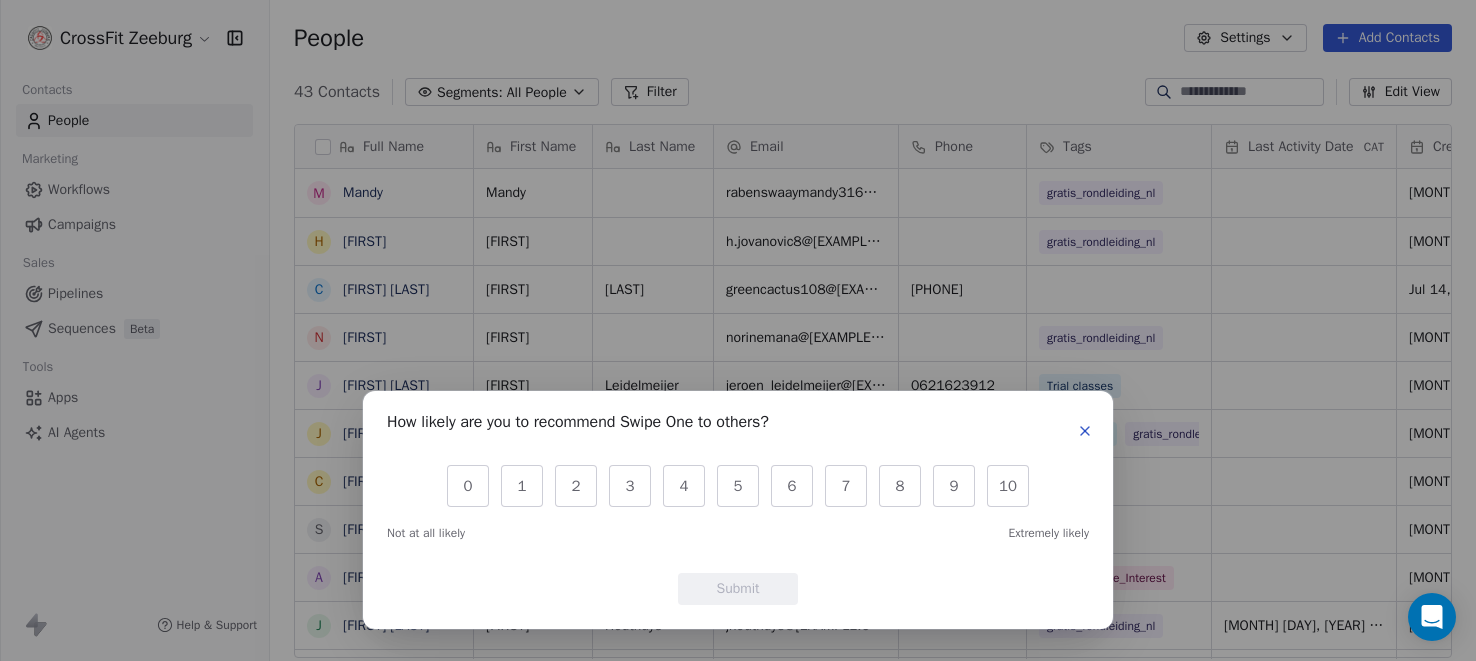 click 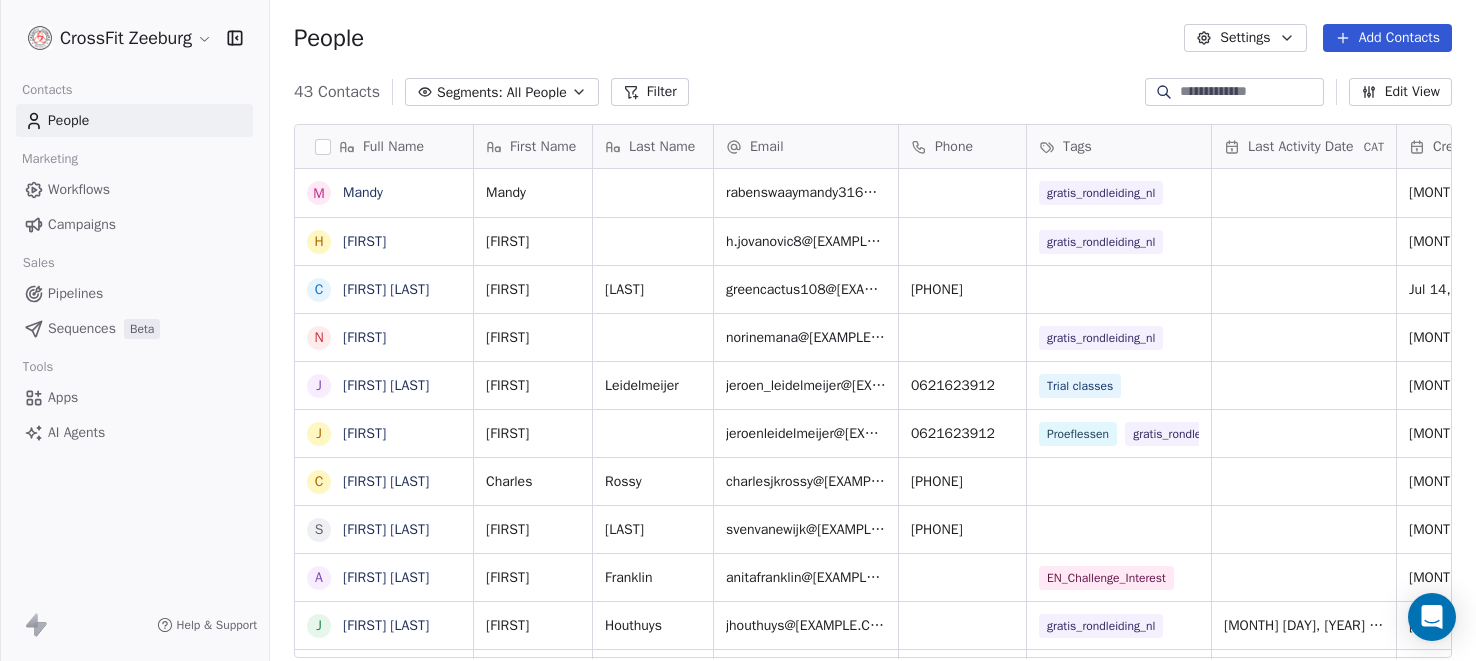 click on "Workflows" at bounding box center [79, 189] 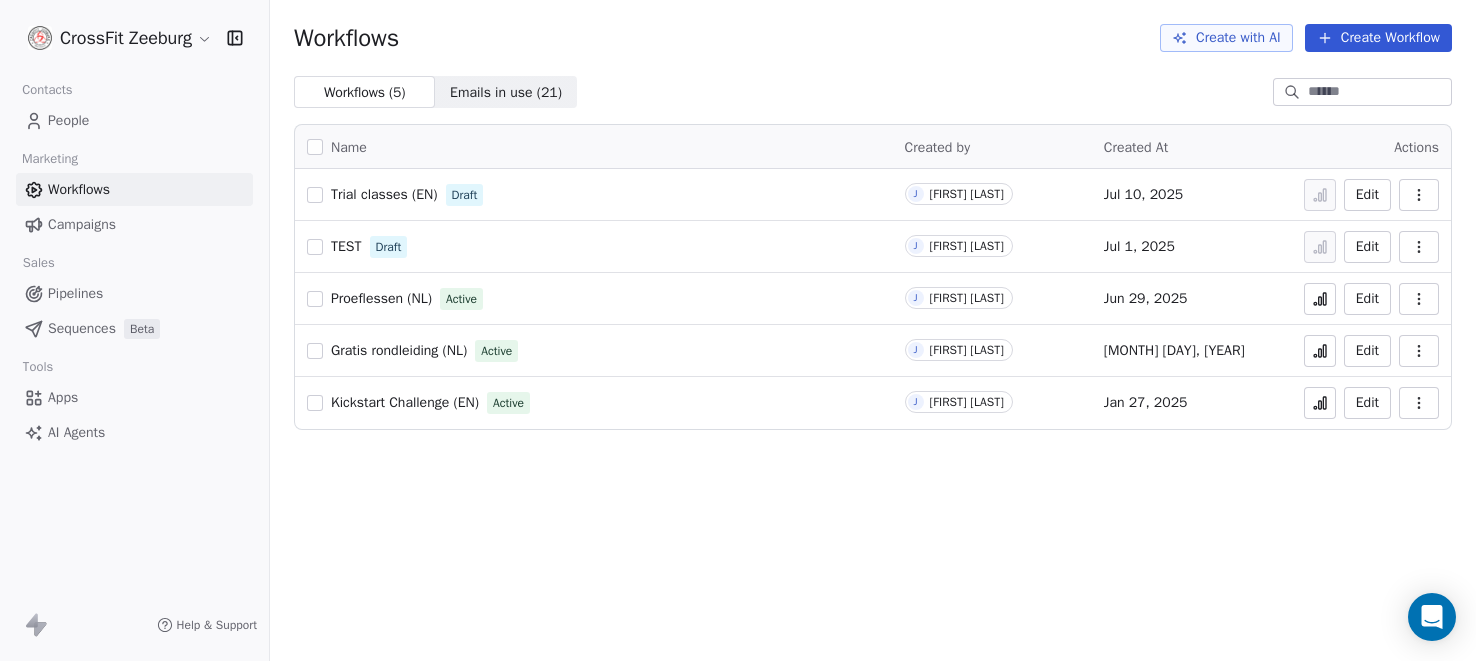 click on "Trial classes (EN)" at bounding box center [384, 194] 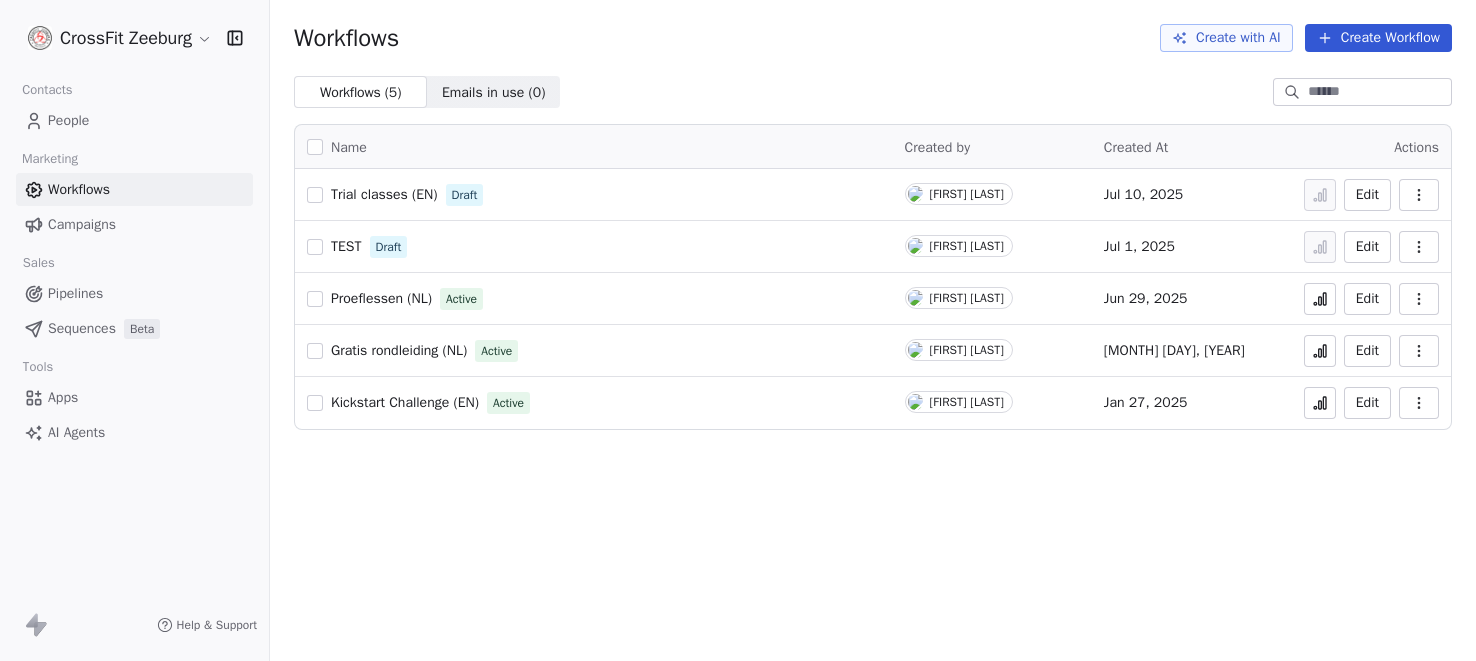 scroll, scrollTop: 0, scrollLeft: 0, axis: both 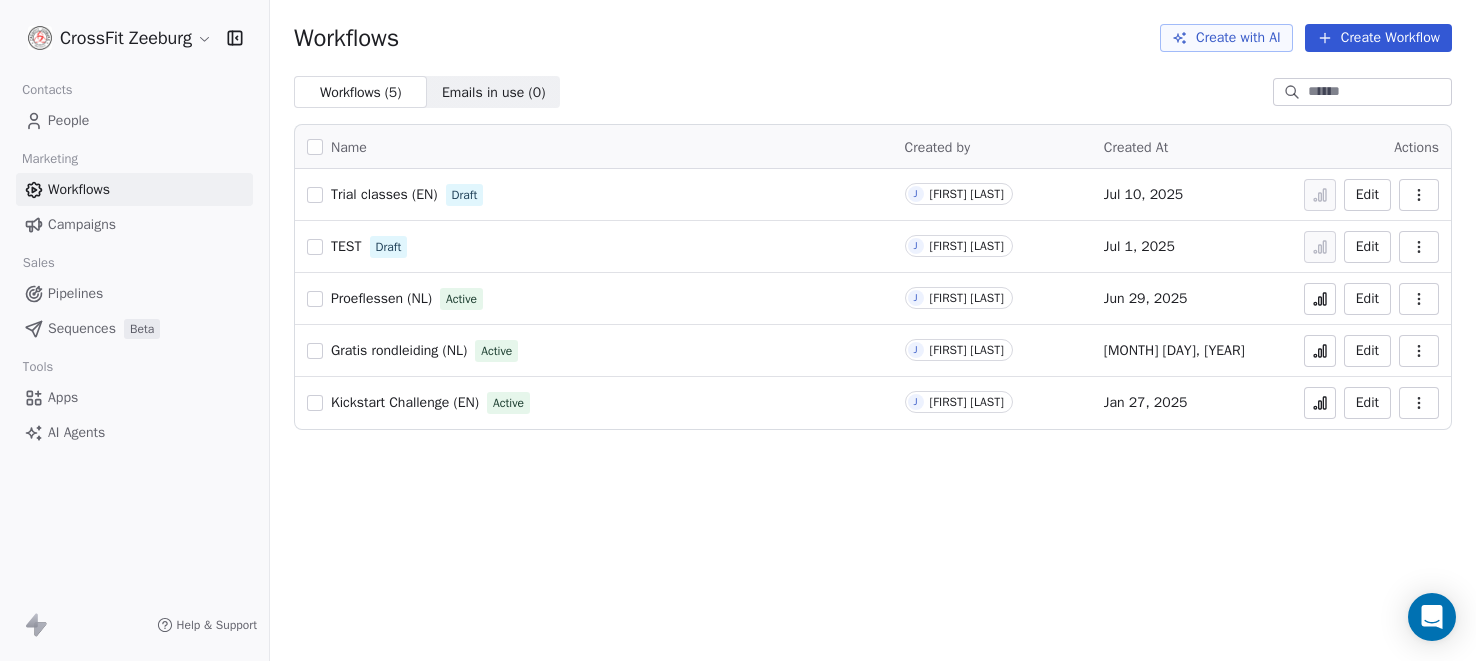 click on "Proeflessen (NL)" at bounding box center (381, 298) 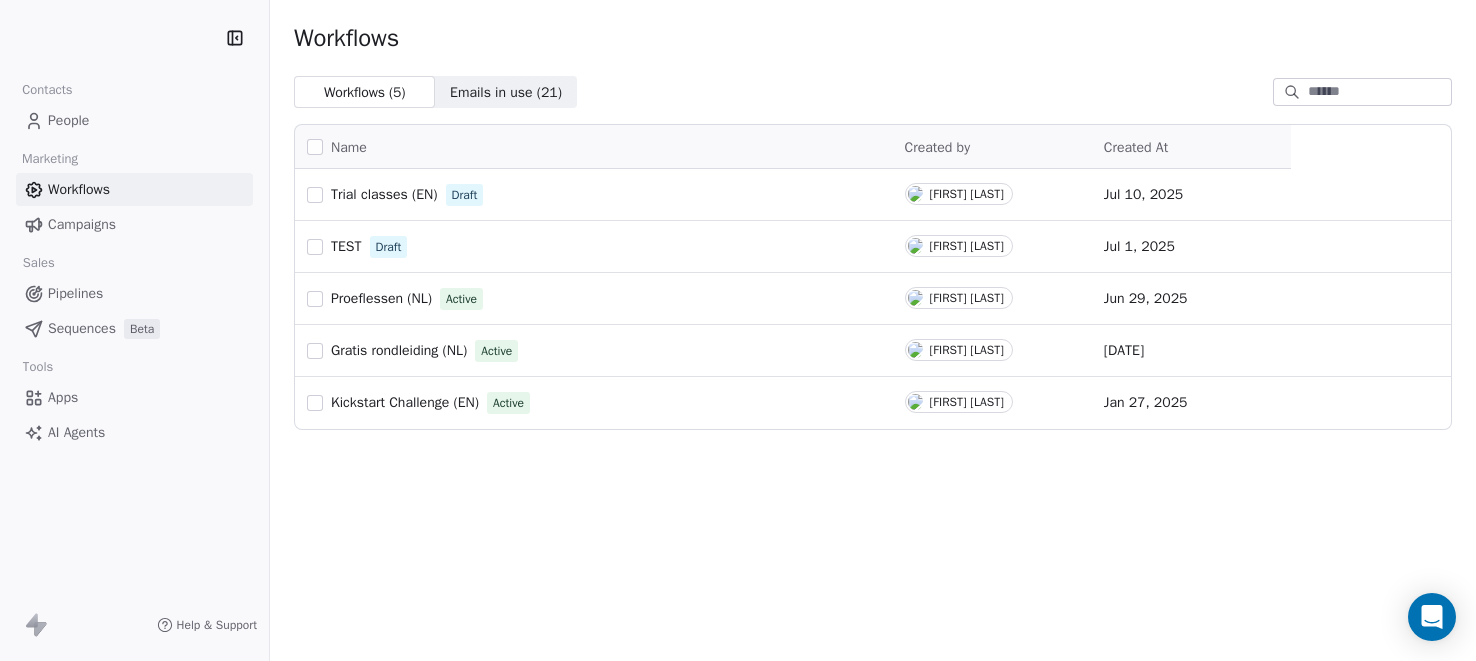 scroll, scrollTop: 0, scrollLeft: 0, axis: both 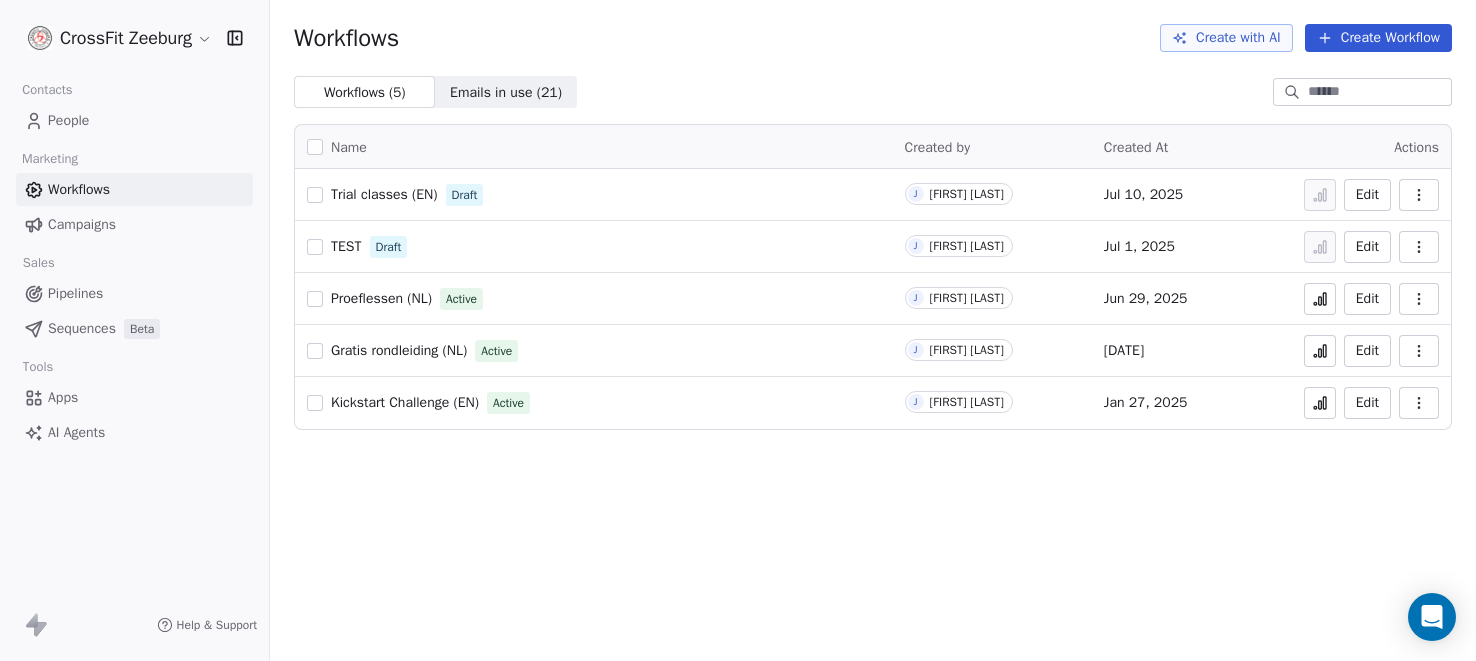 click on "Trial classes (EN)" at bounding box center (384, 194) 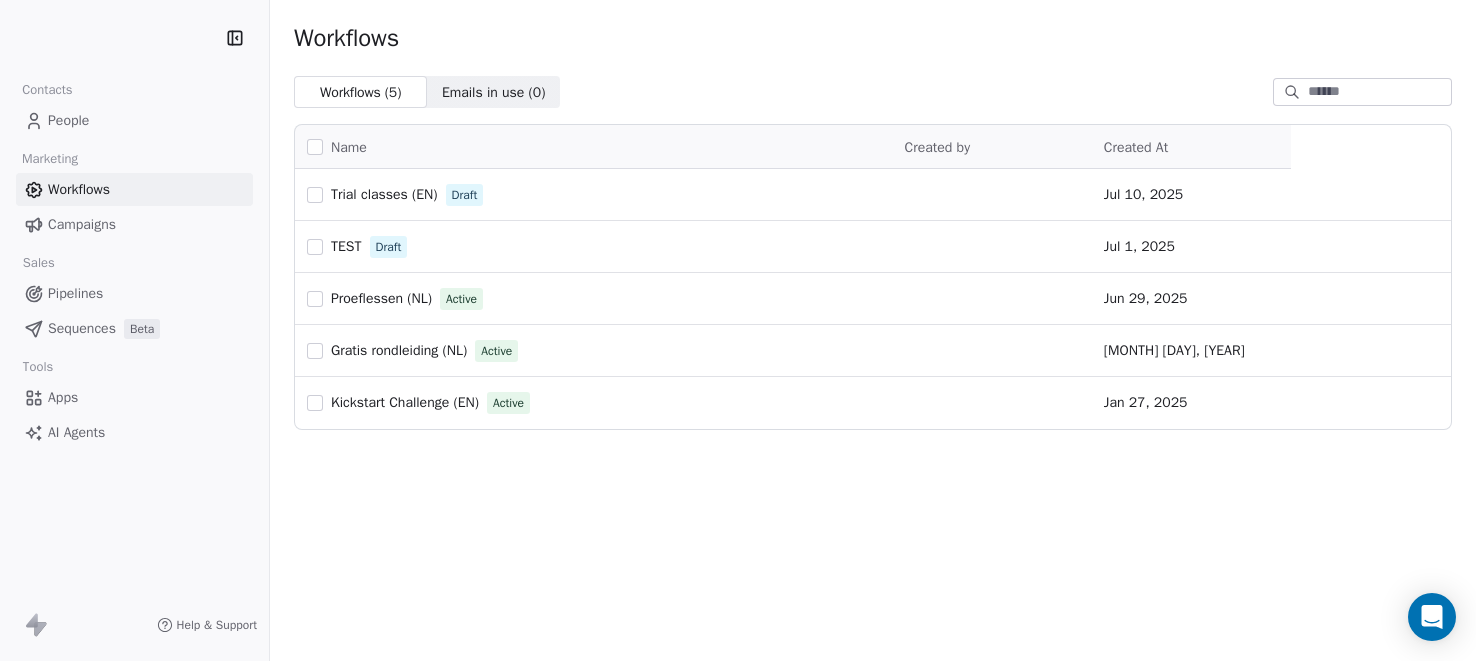scroll, scrollTop: 0, scrollLeft: 0, axis: both 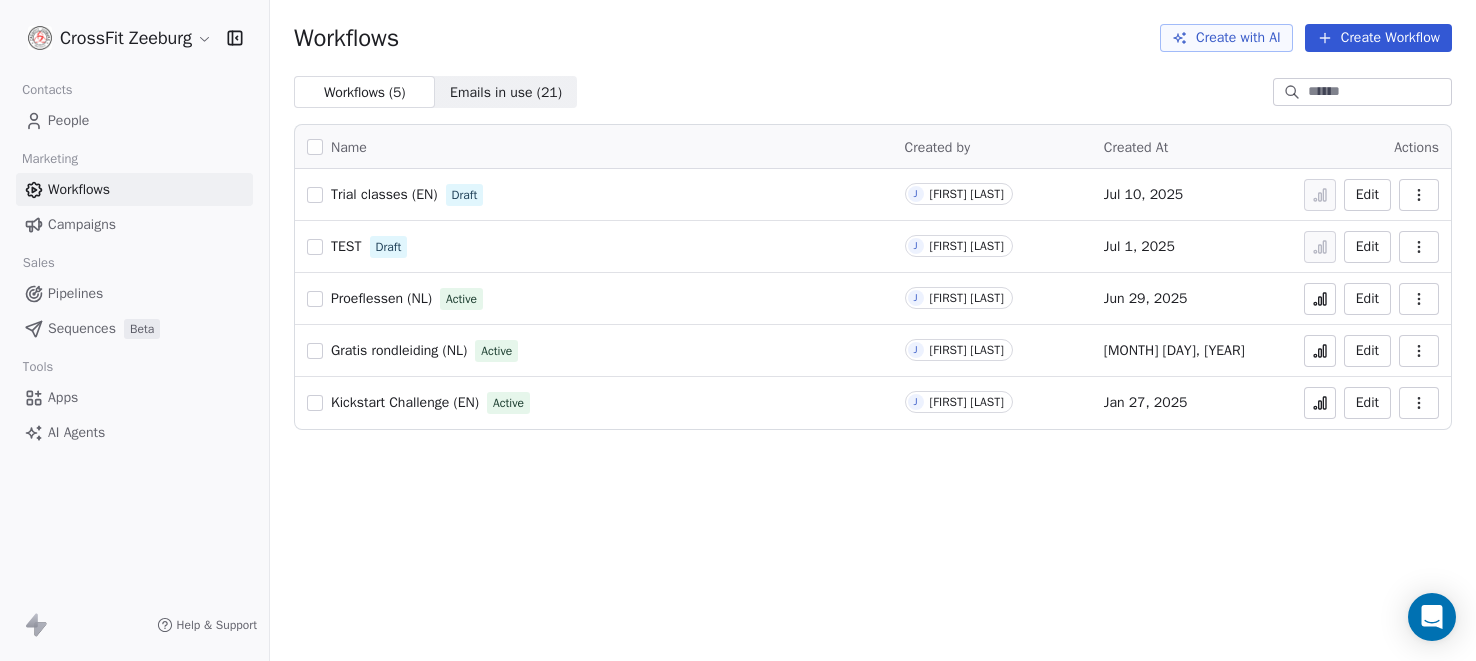 click on "Proeflessen (NL)" at bounding box center (381, 298) 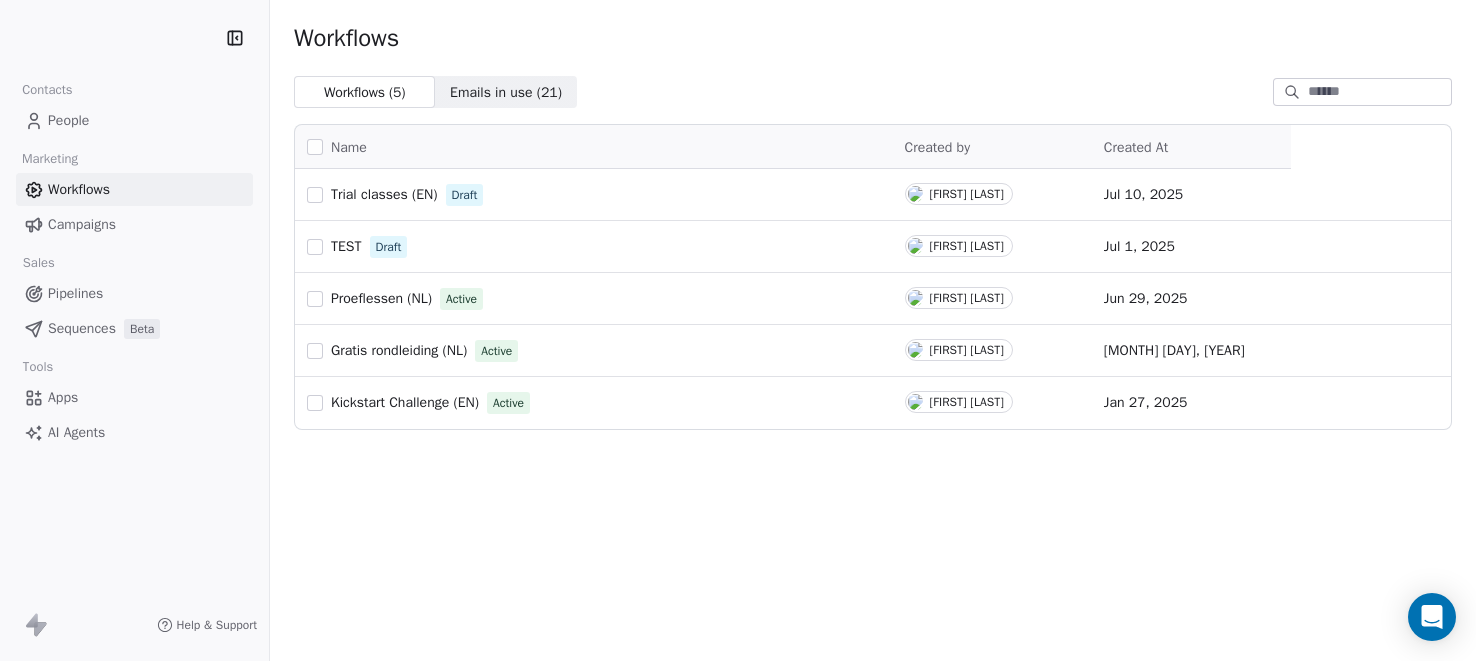 scroll, scrollTop: 0, scrollLeft: 0, axis: both 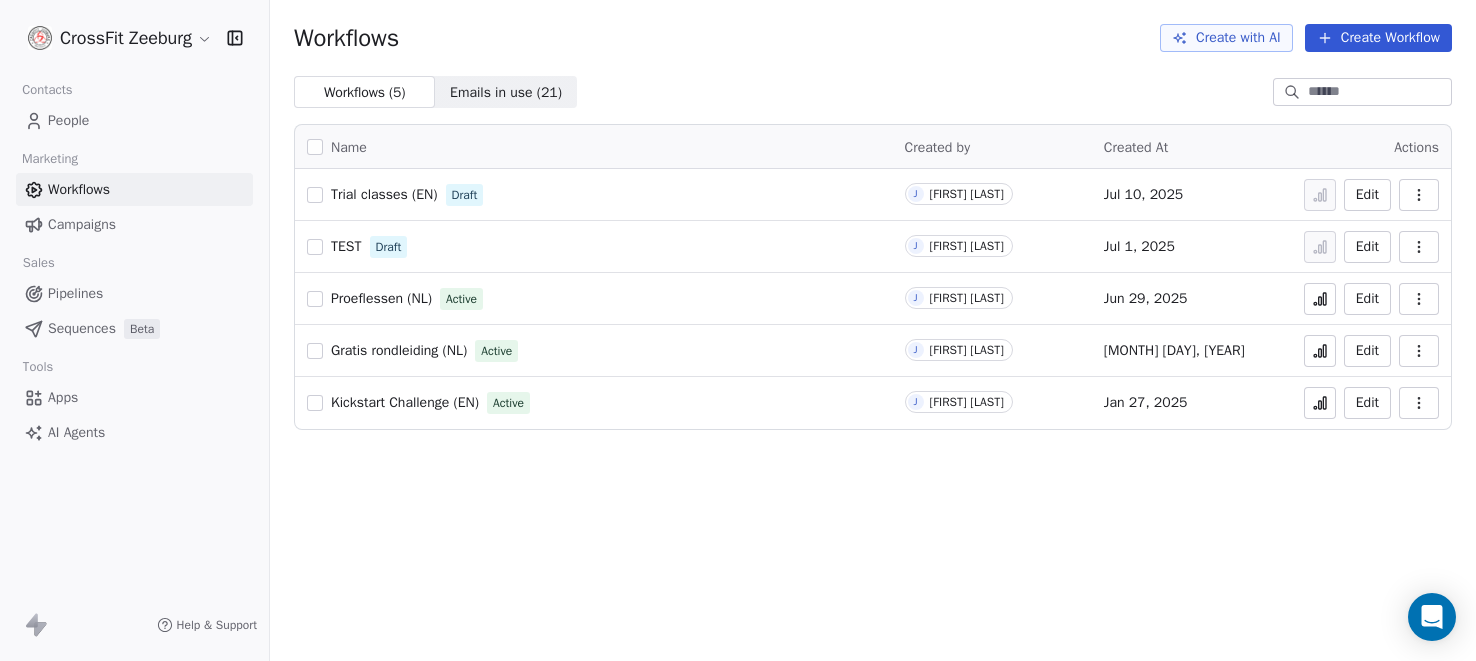 click on "Trial classes (EN) Draft J [FIRST] [LAST] [MONTH] [DAY], [YEAR] Edit TEST Draft J [FIRST] [LAST] [MONTH] [DAY], [YEAR] Edit Proeflessen (NL) Active J [FIRST] [LAST] [MONTH] [DAY], [YEAR] Edit Gratis rondleiding (NL) Active J [FIRST] [LAST] [MONTH] [DAY], [YEAR] Edit Kickstart Challenge (EN) Active J [FIRST] [LAST] [MONTH] [DAY], [YEAR] Edit" at bounding box center [738, 330] 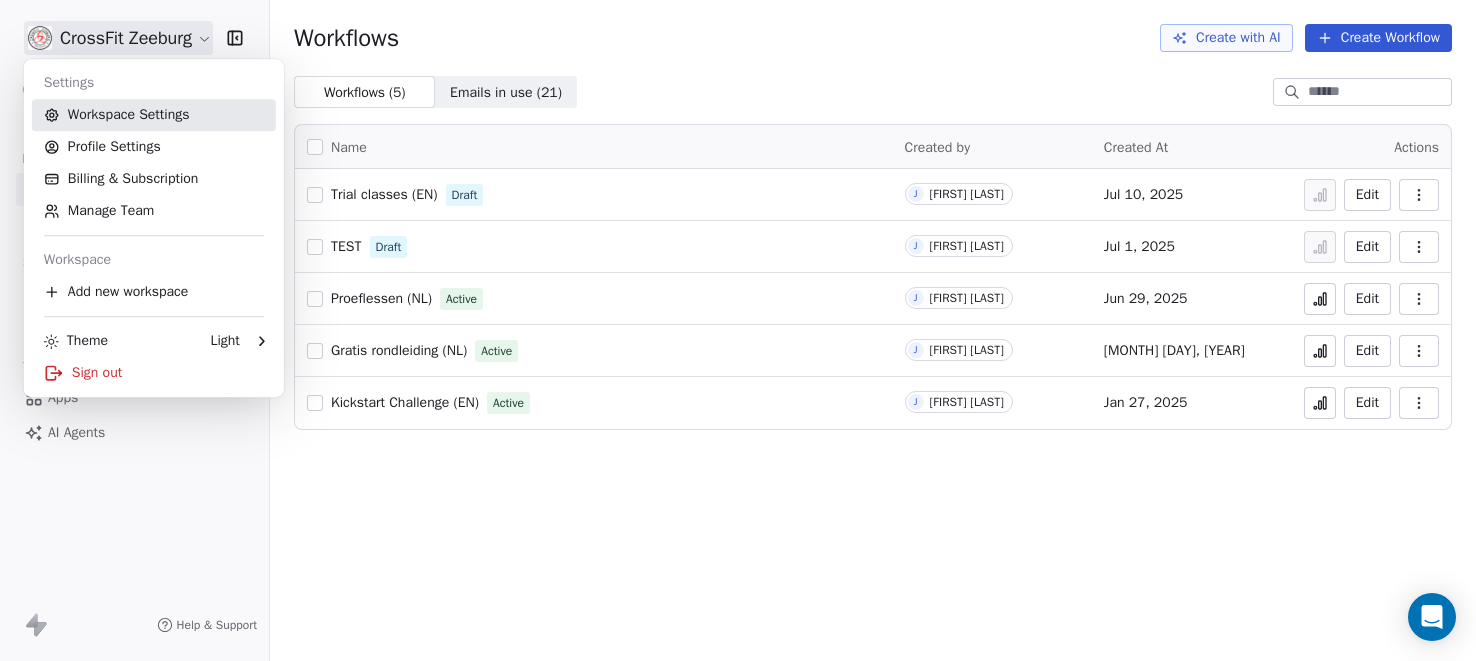 click on "Workspace Settings" at bounding box center (154, 115) 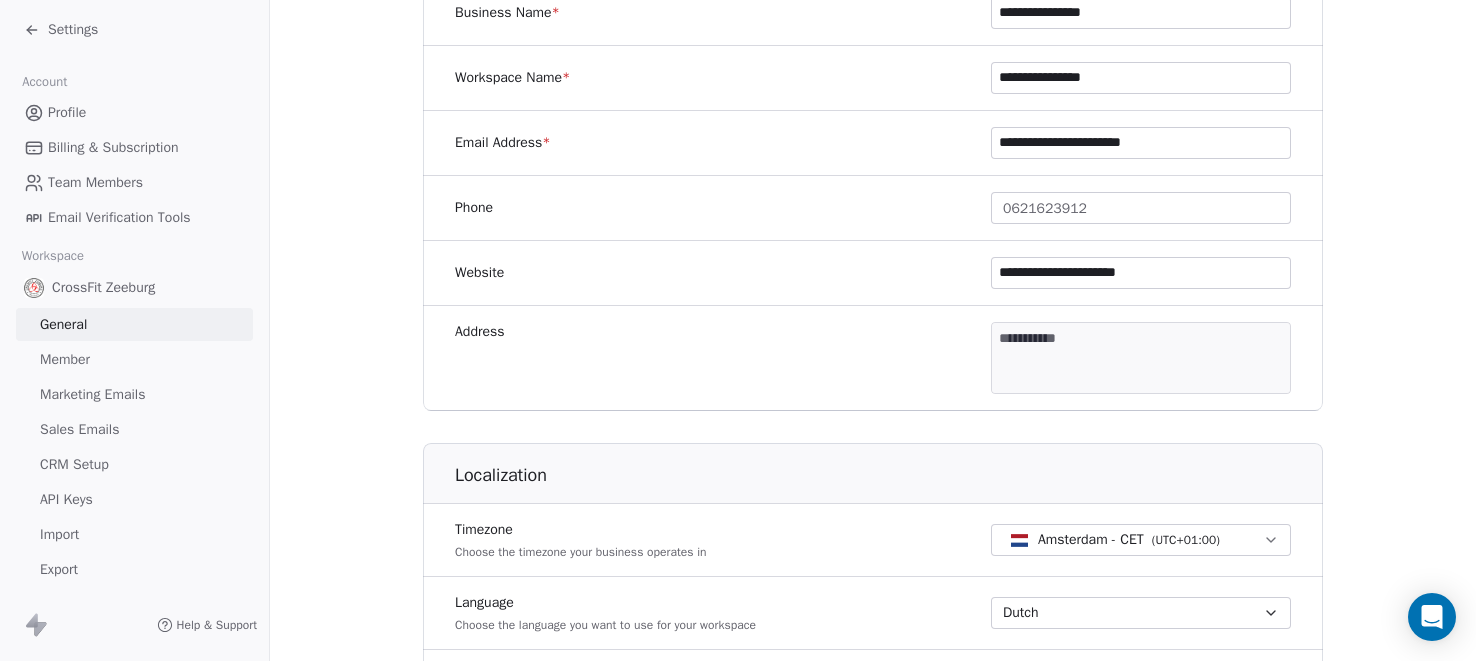 scroll, scrollTop: 436, scrollLeft: 0, axis: vertical 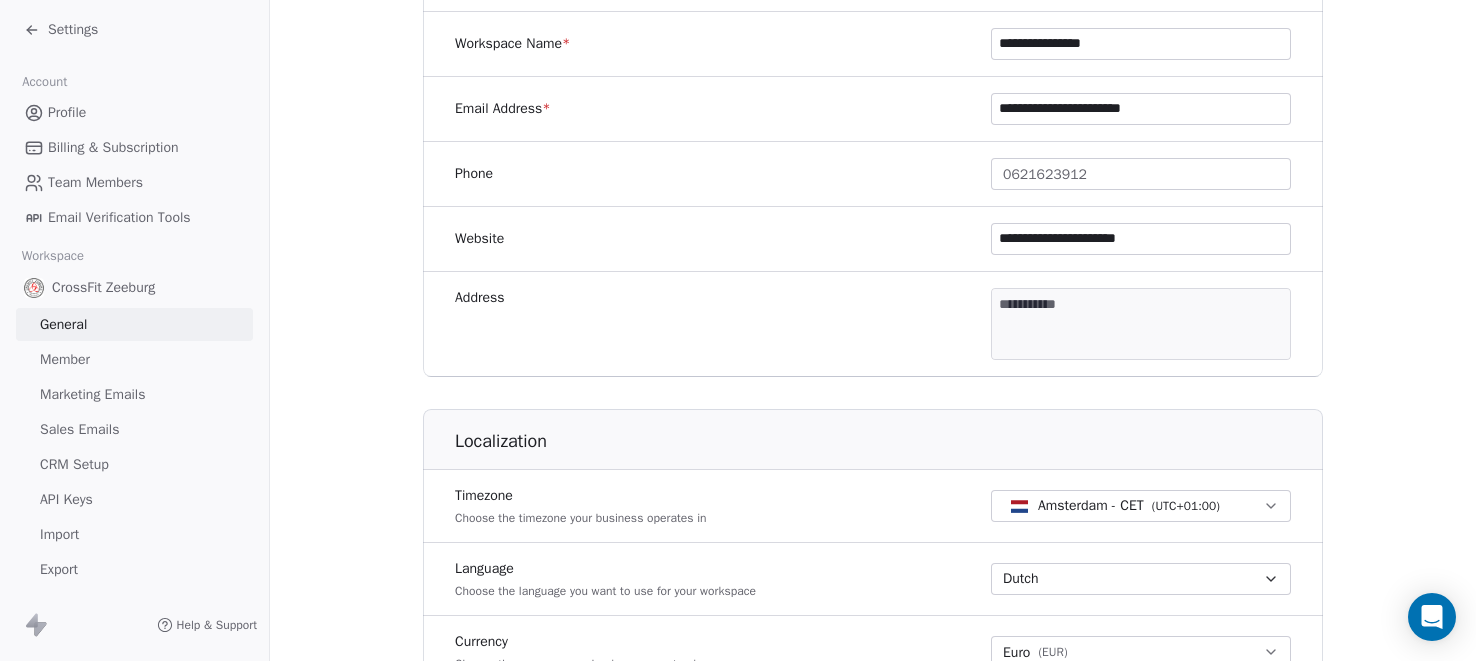 click on "Phone [PHONE] Timezone Choose the timezone your business operates in Amsterdam - CET ( UTC+01:00 ) Language Choose the language you want to use for your workspace Dutch Currency Choose the currency your business operates in Euro ( EUR ) Date Format Select the date format that works best for your team DD-MM-YYYY ( 16-07-2025 ) Month of fiscal year start Select a month of fiscal year cycle januari" at bounding box center [738, 330] 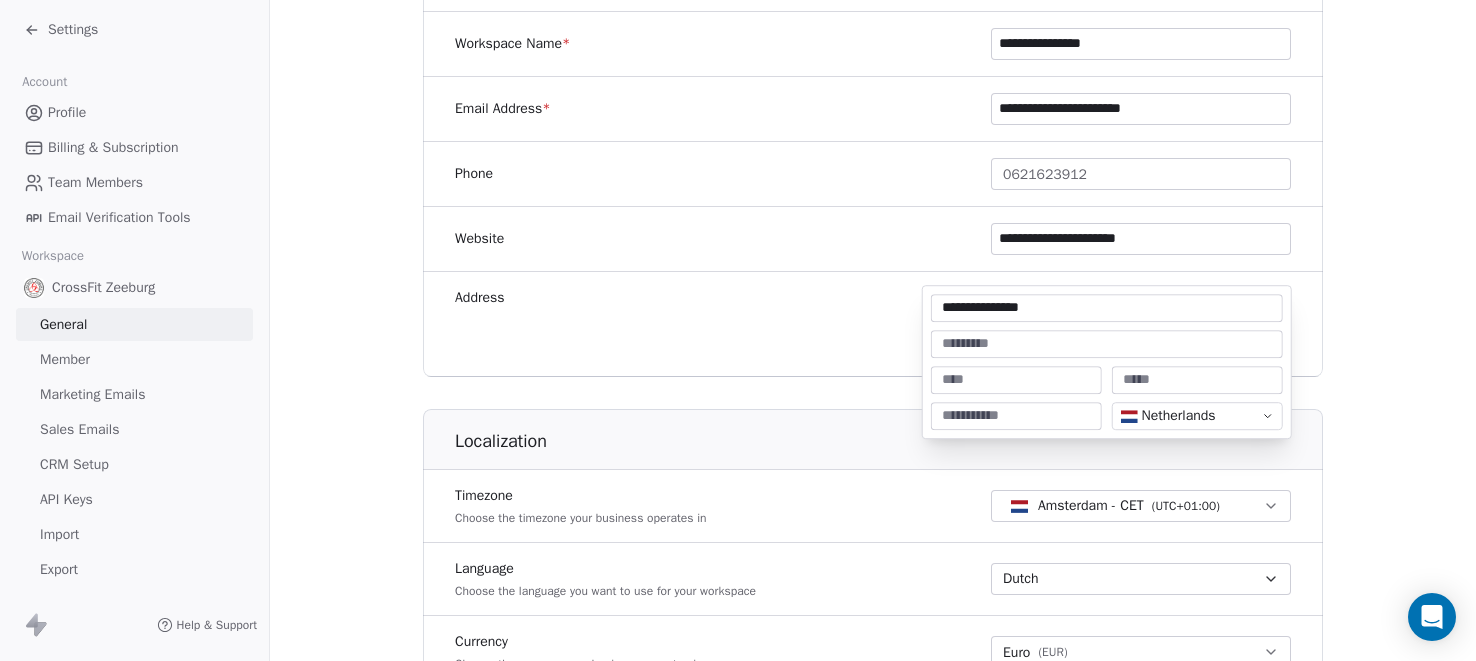 type on "**********" 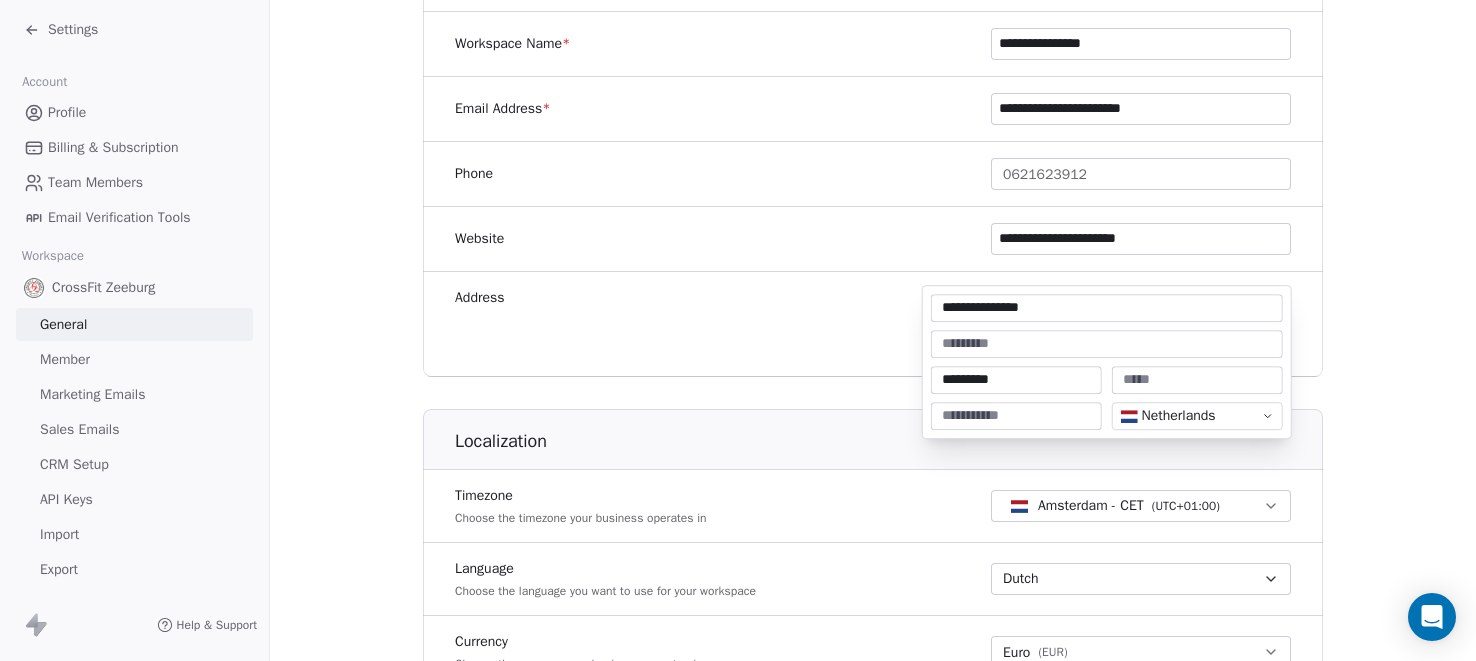 type on "*********" 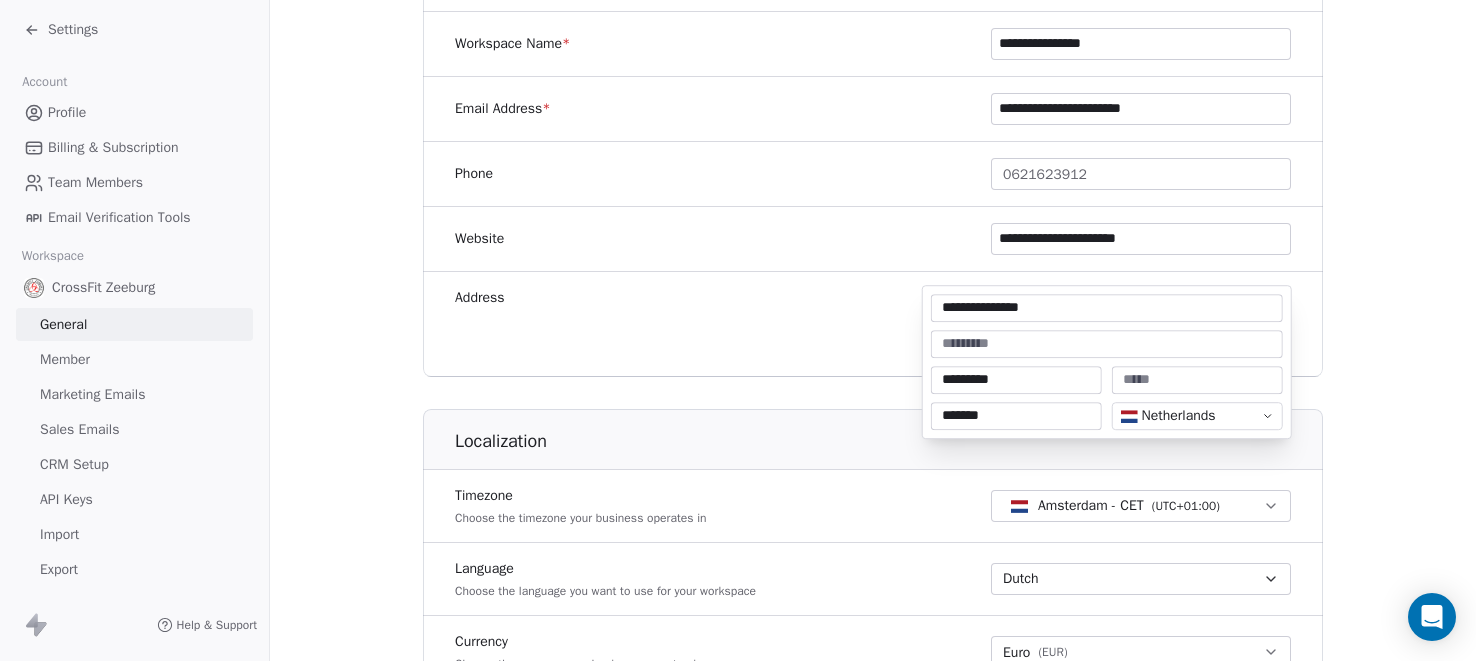 type on "*******" 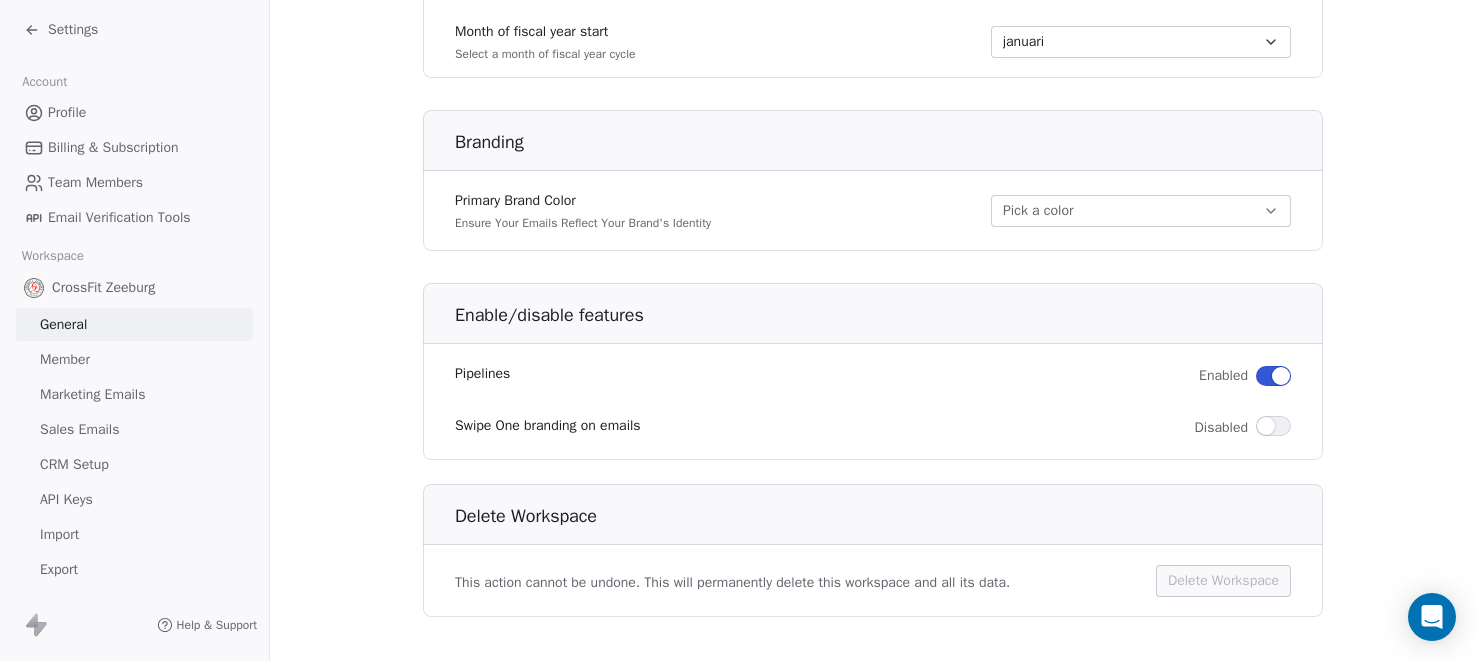 scroll, scrollTop: 1207, scrollLeft: 0, axis: vertical 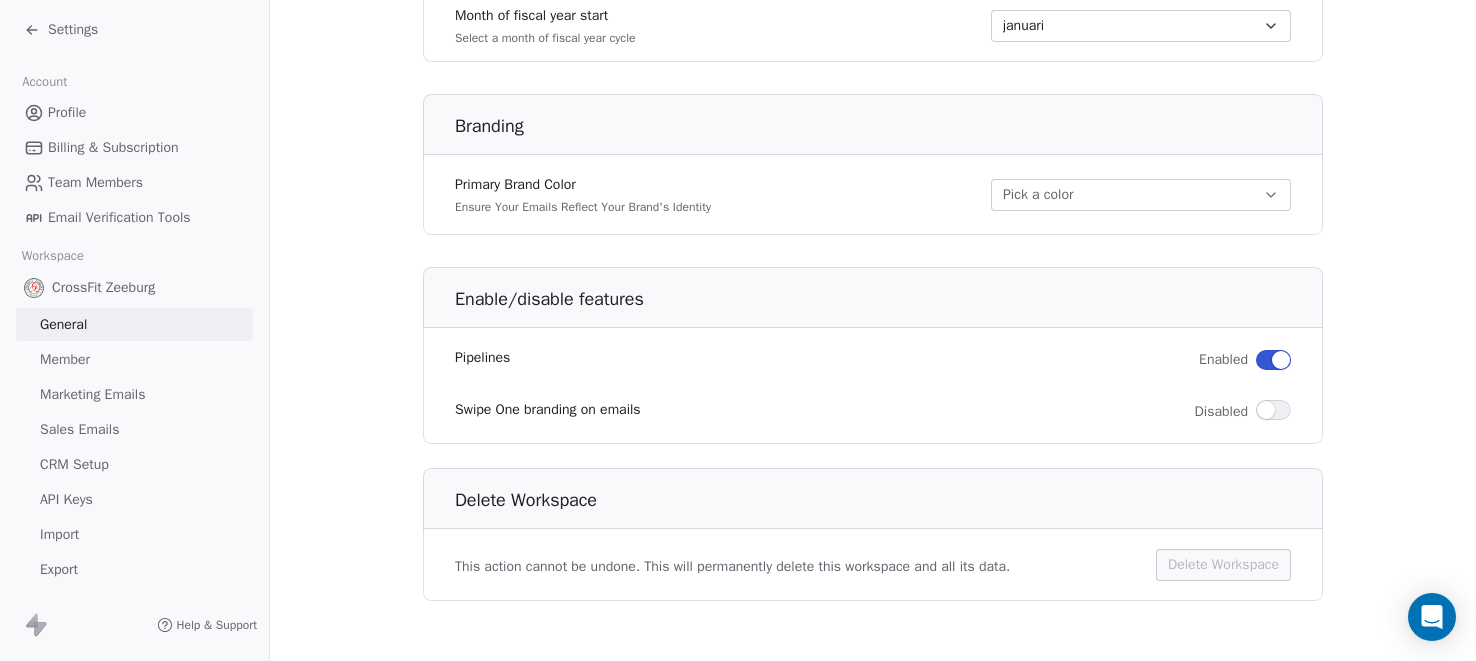 click on "Member" at bounding box center [134, 359] 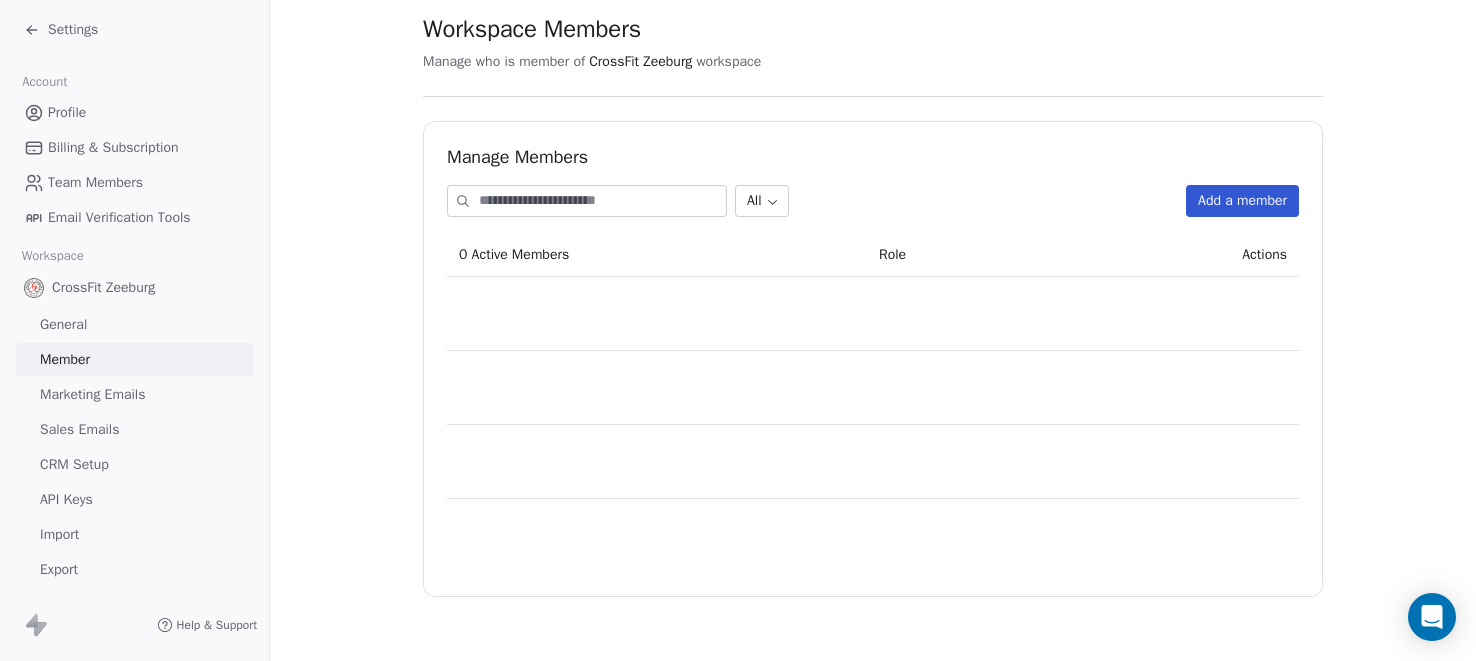scroll, scrollTop: 0, scrollLeft: 0, axis: both 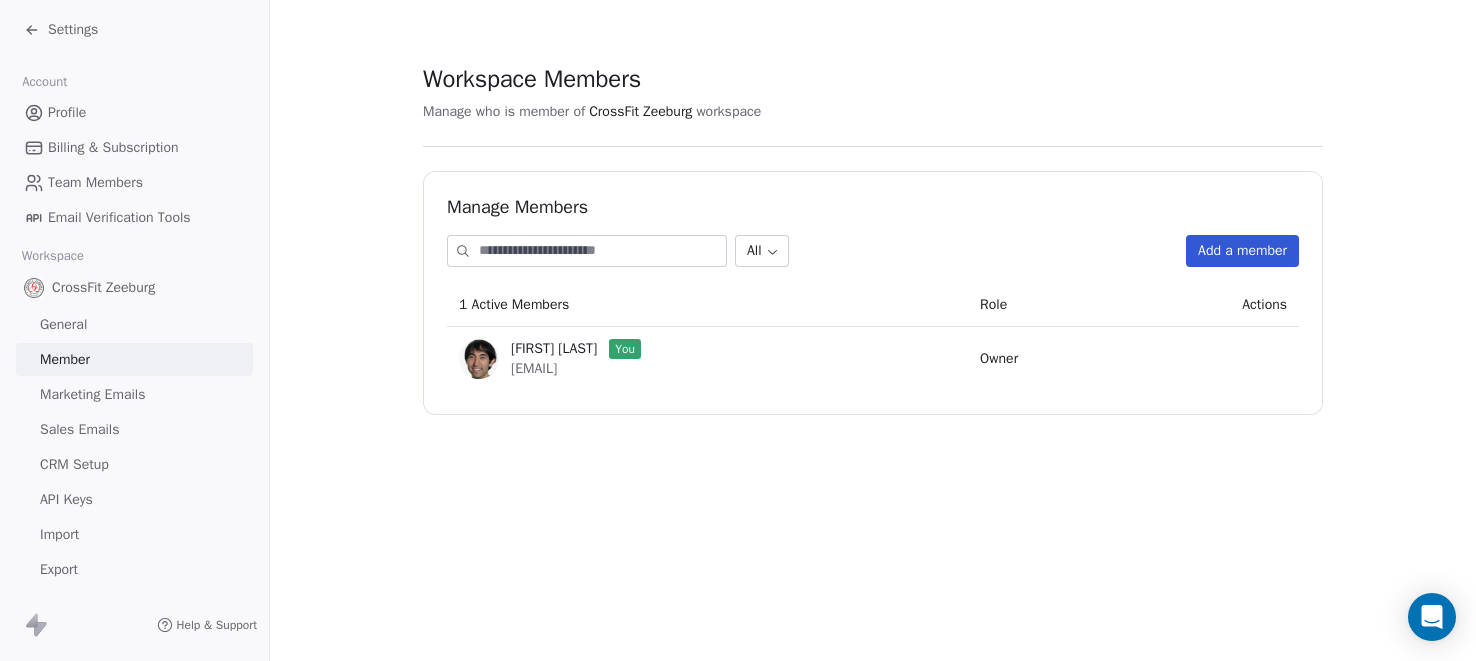click on "Marketing Emails" at bounding box center (92, 394) 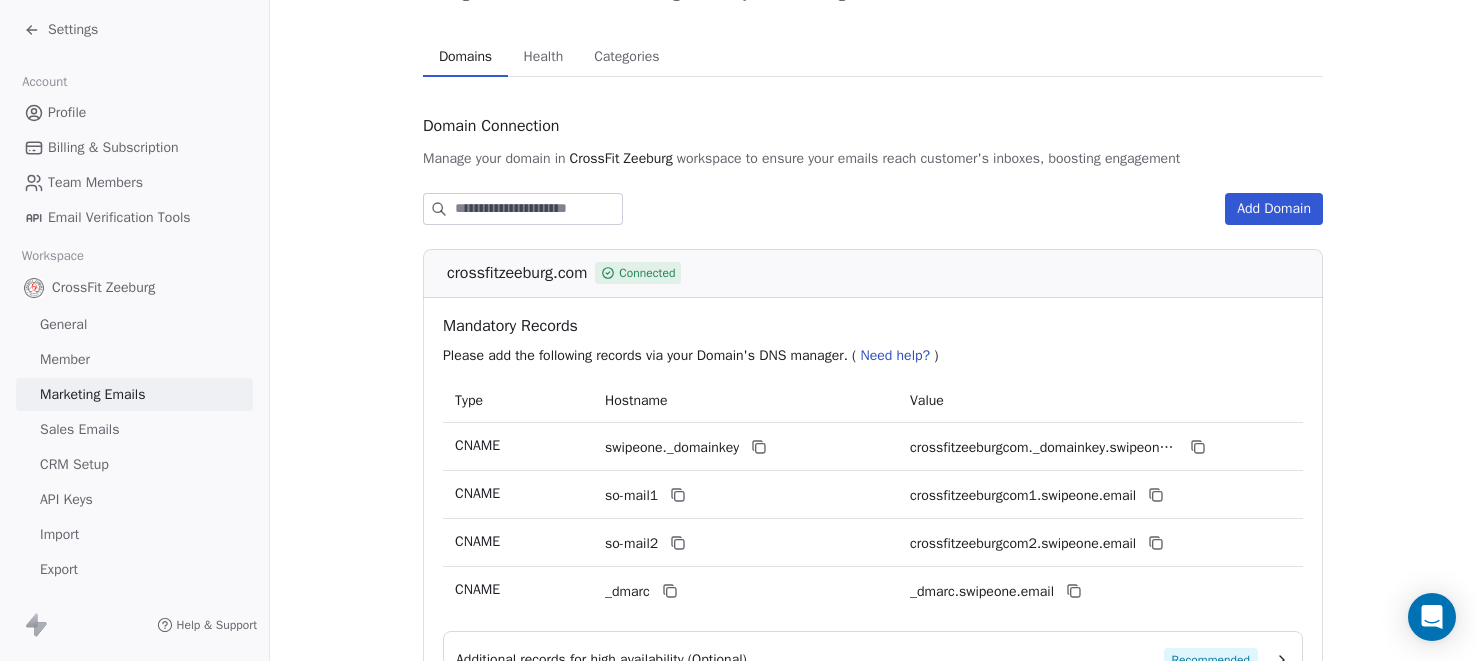 scroll, scrollTop: 3, scrollLeft: 0, axis: vertical 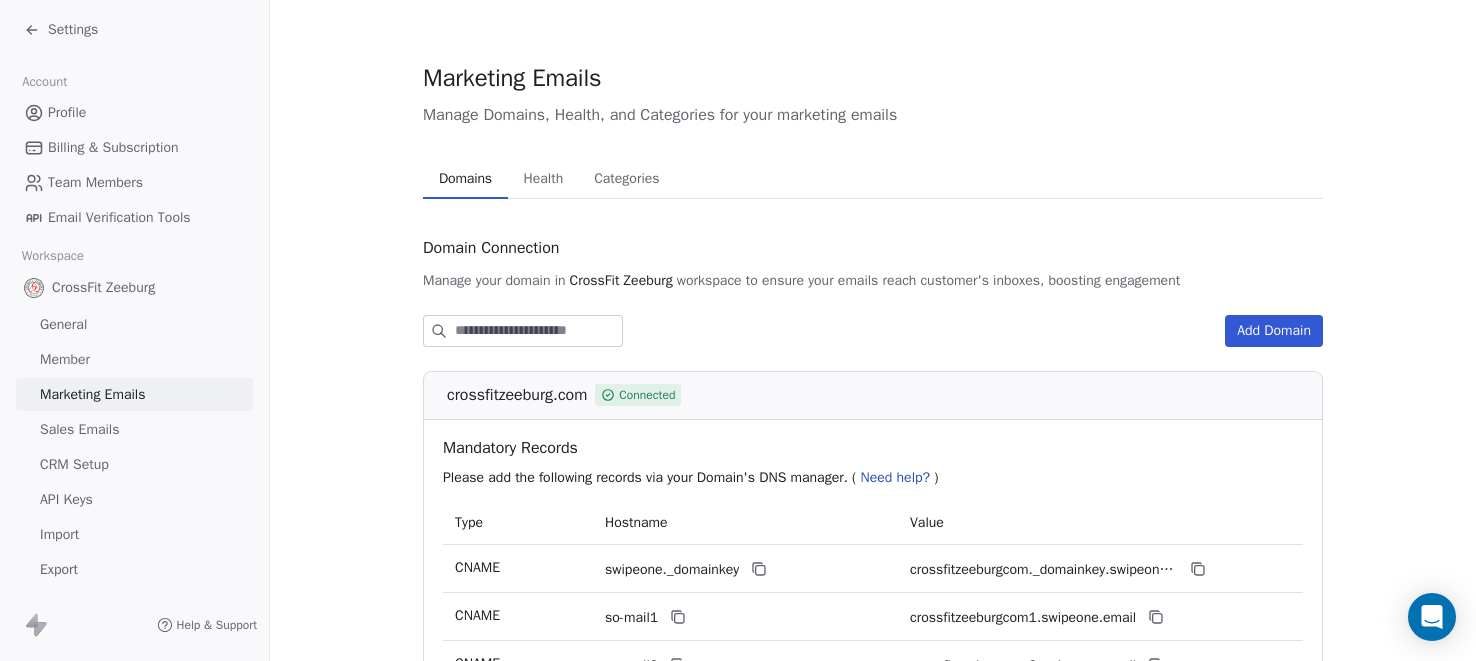 click on "Health" at bounding box center [544, 179] 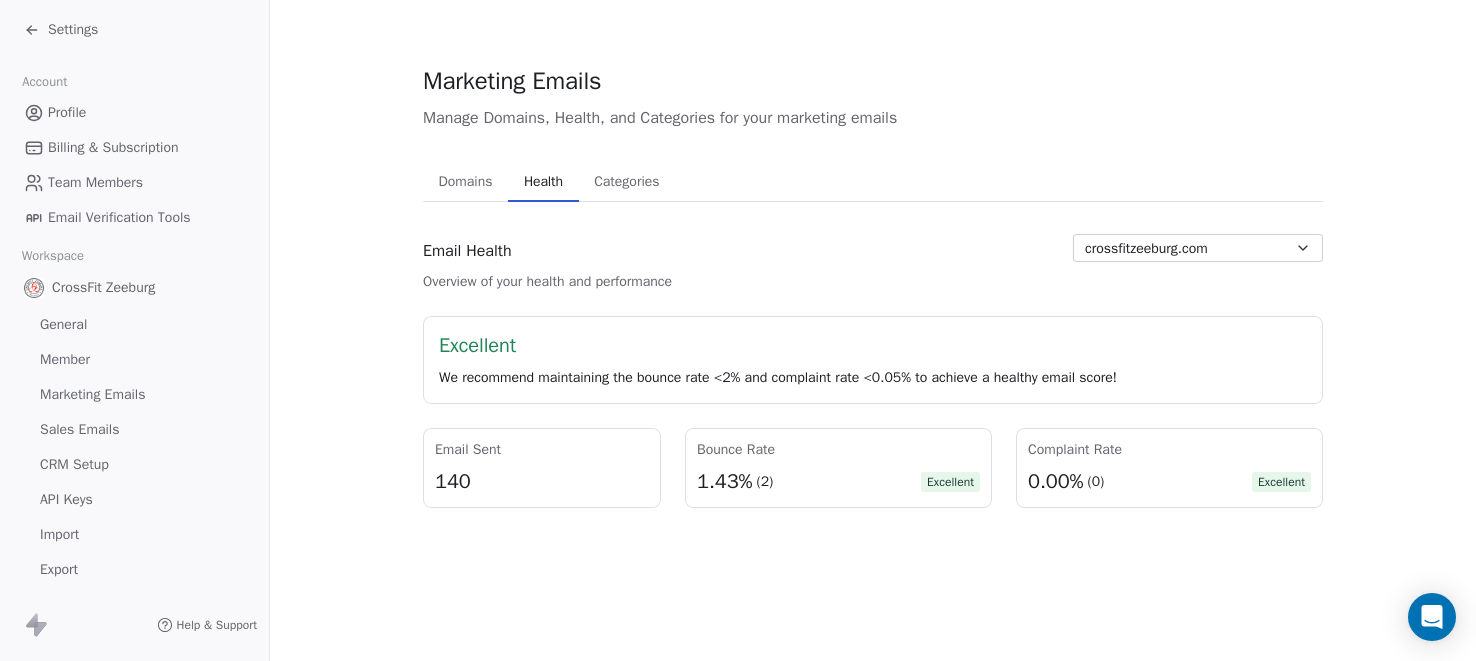 click on "1.43%" at bounding box center (724, 482) 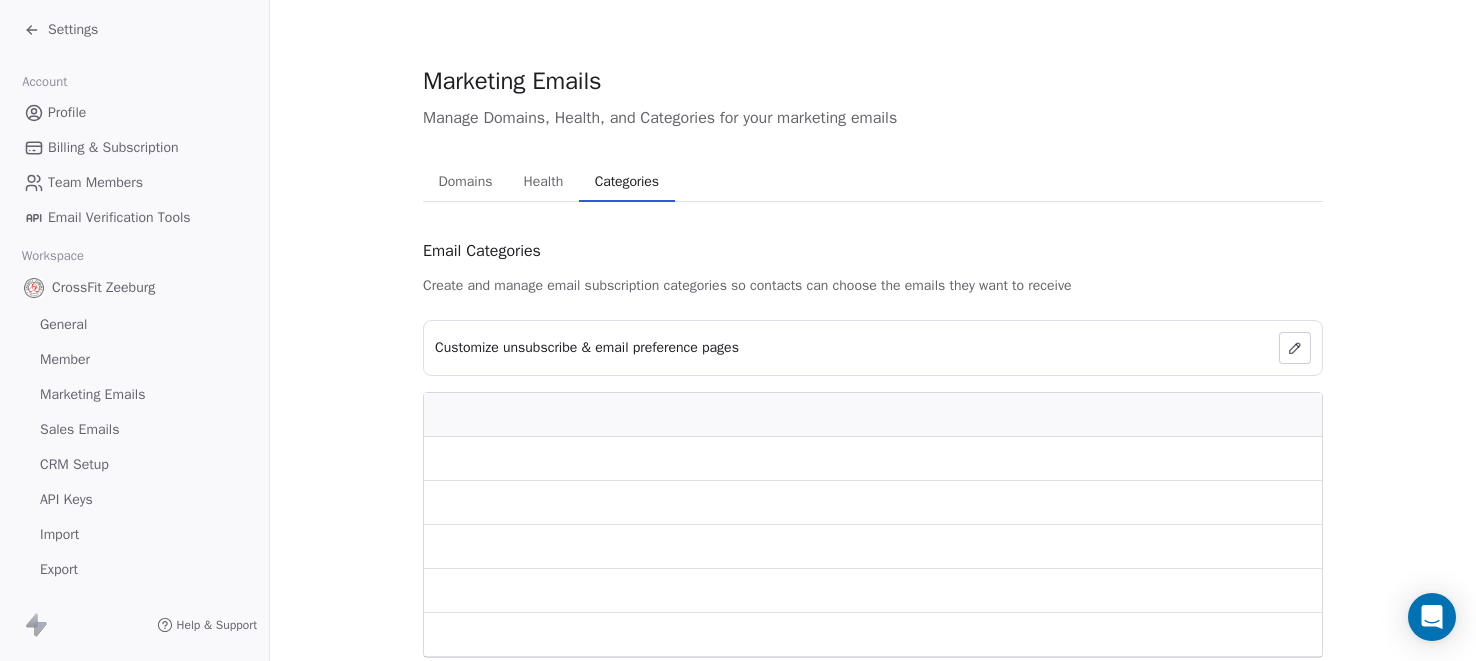 click on "Categories" at bounding box center [627, 182] 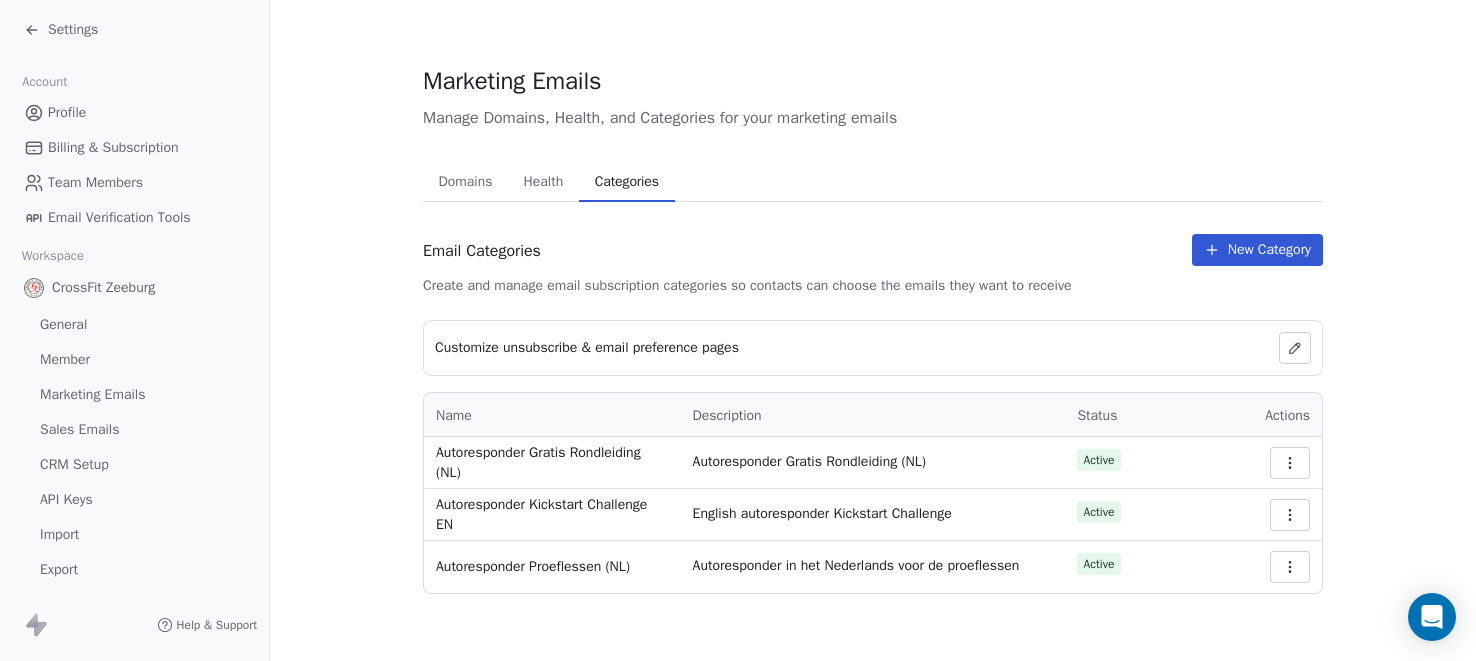 click 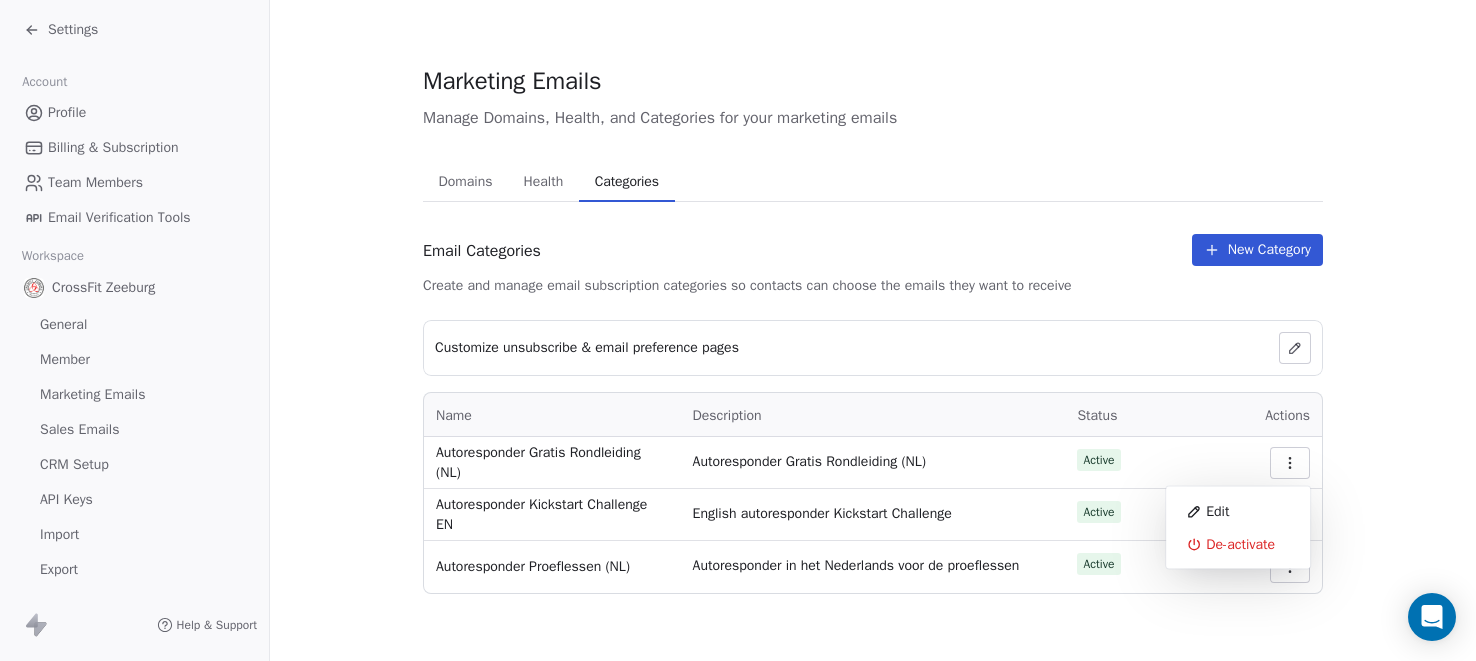 click on "Marketing Emails Manage Domains, Health, and Categories for your marketing emails Domains Domains Health Health Categories Categories Email Categories Create and manage email subscription categories so contacts can choose the emails they want to receive New Category Customize unsubscribe & email preference pages Name Description Status Actions Autoresponder Gratis Rondleiding (NL) Autoresponder Gratis Rondleiding (NL) Active Autoresponder Kickstart Challenge EN English autoresponder Kickstart Challenge Active Autoresponder Proeflessen (NL) Autoresponder in het Nederlands voor de proeflessen Active" at bounding box center [873, 329] 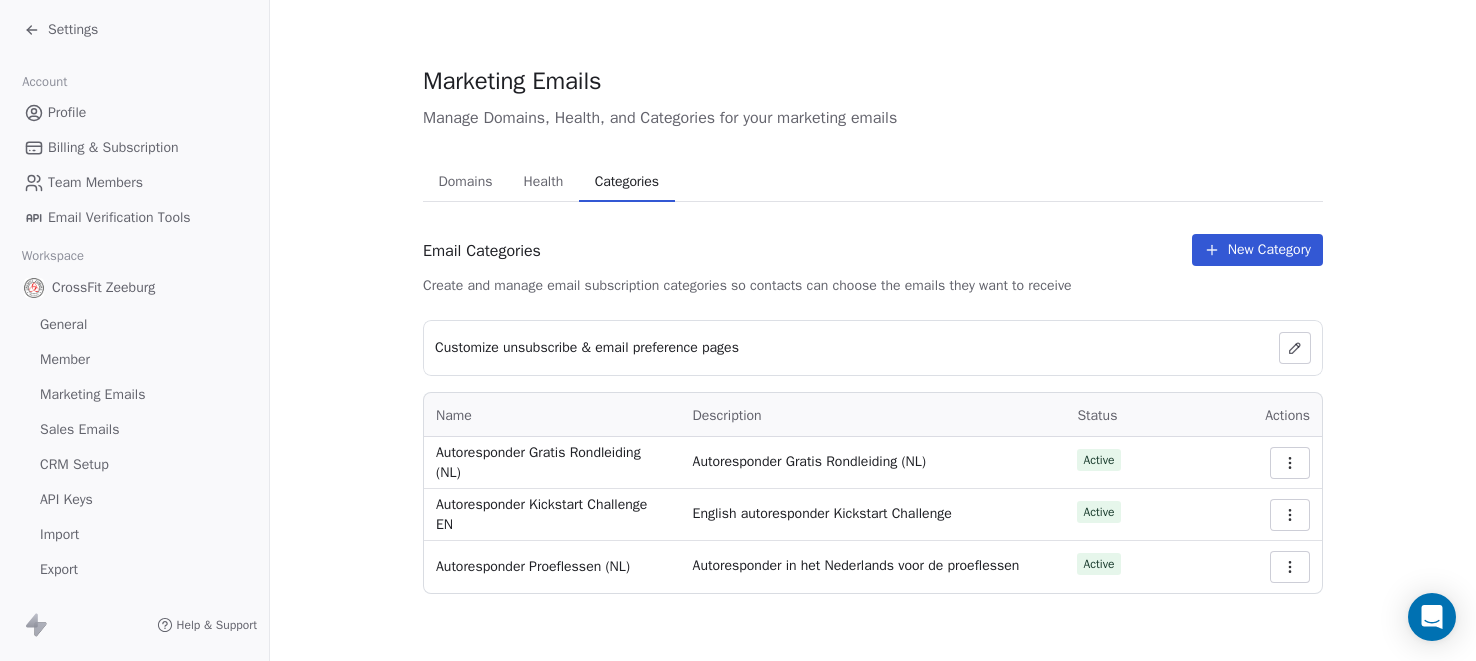 click 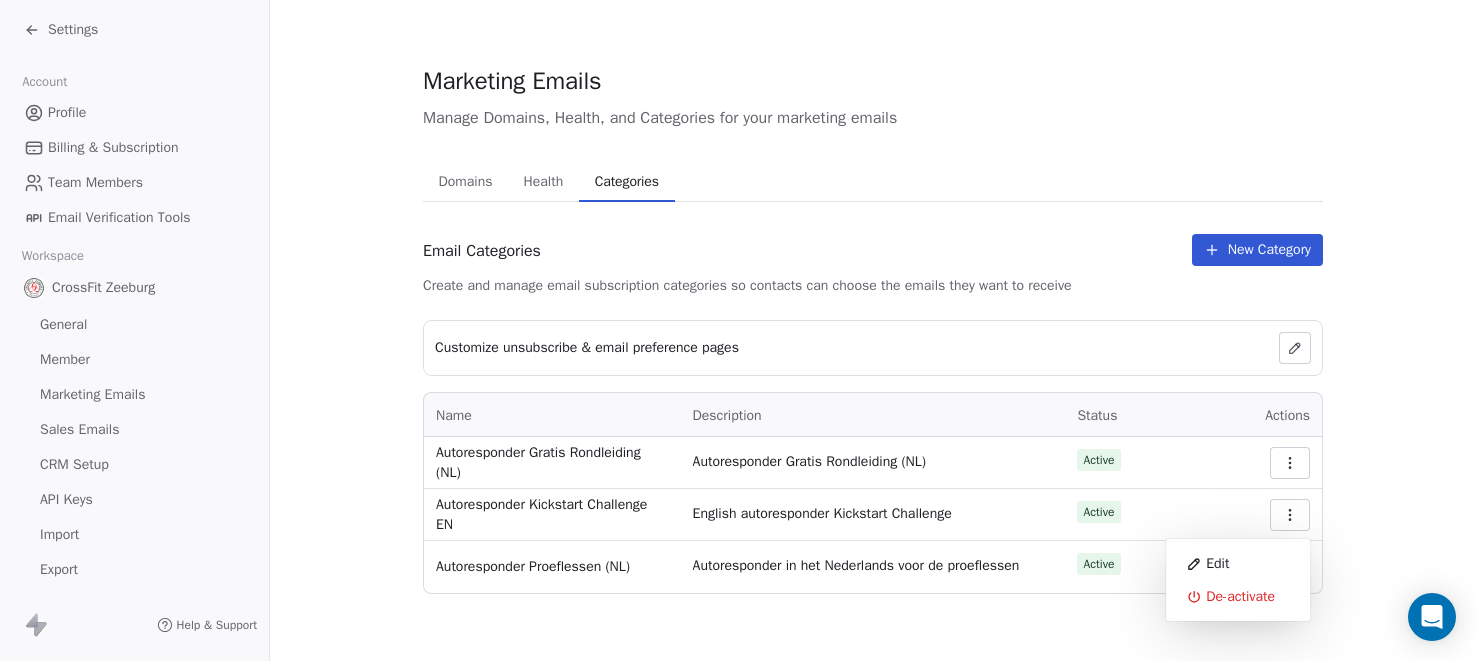click on "Marketing Emails Manage Domains, Health, and Categories for your marketing emails Domains Domains Health Health Categories Categories Email Categories Create and manage email subscription categories so contacts can choose the emails they want to receive New Category Customize unsubscribe & email preference pages Name Description Status Actions Autoresponder Gratis Rondleiding (NL) Autoresponder Gratis Rondleiding (NL) Active Autoresponder Kickstart Challenge EN English autoresponder Kickstart Challenge Active Autoresponder Proeflessen (NL) Autoresponder in het Nederlands voor de proeflessen Active" at bounding box center [873, 329] 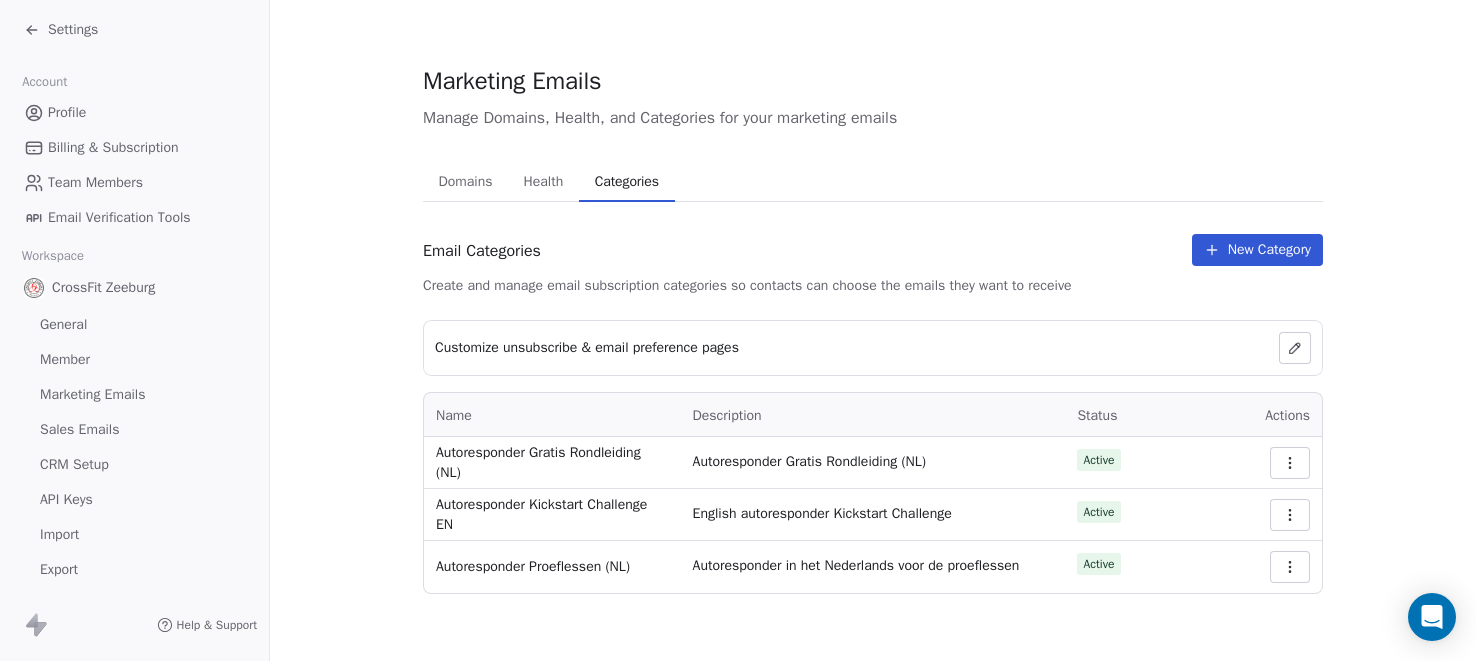 click on "CRM Setup" at bounding box center (74, 464) 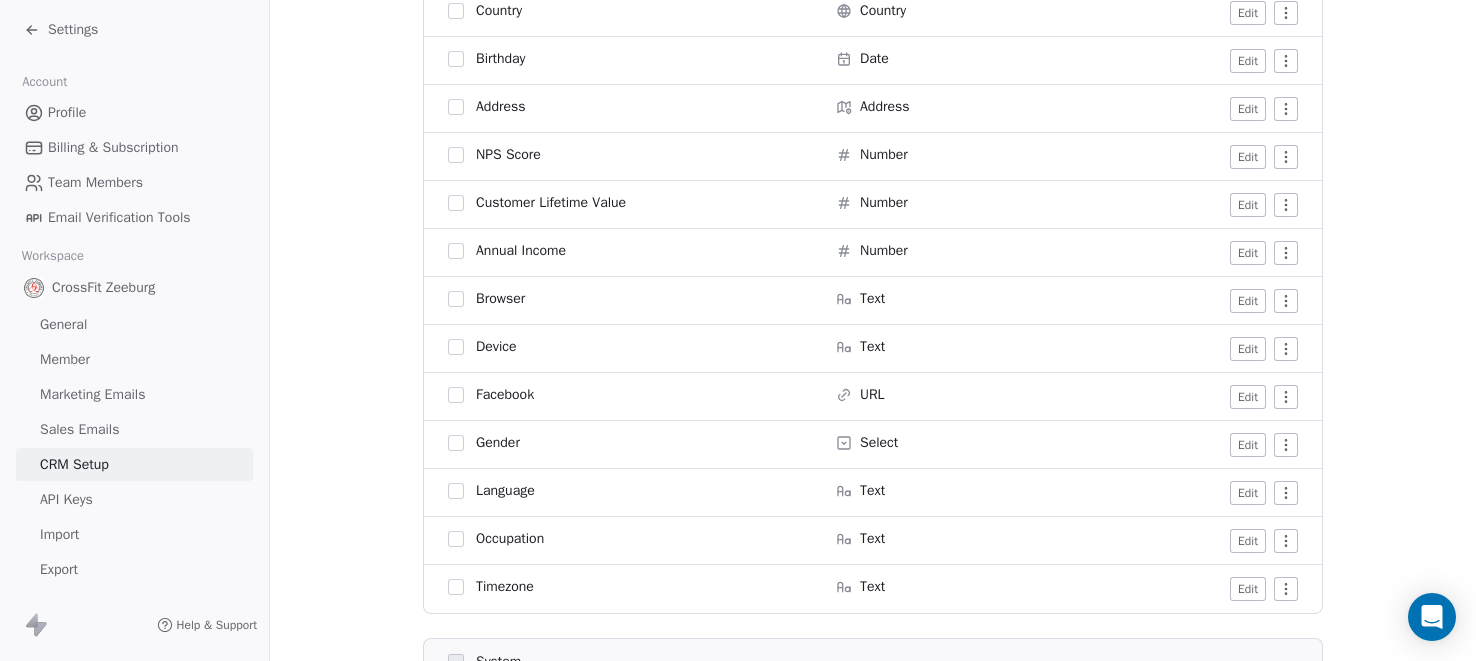 scroll, scrollTop: 833, scrollLeft: 0, axis: vertical 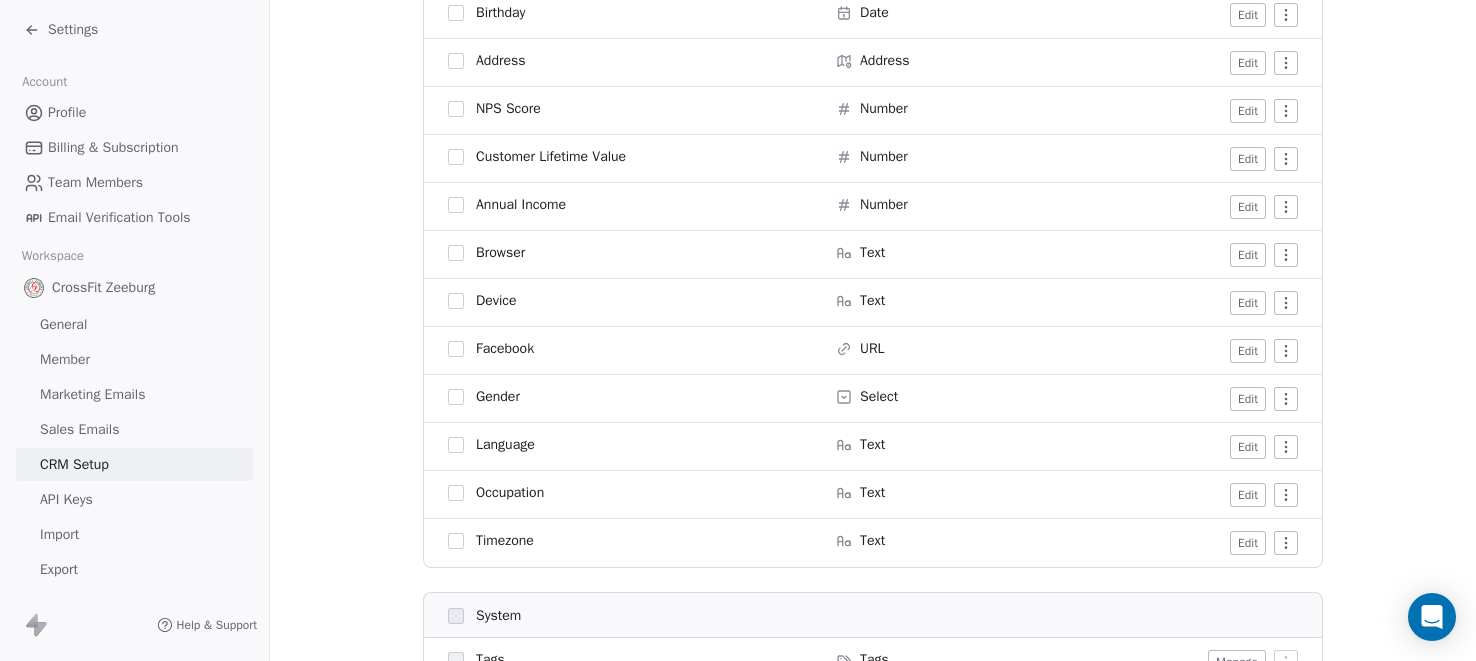 click at bounding box center [456, 493] 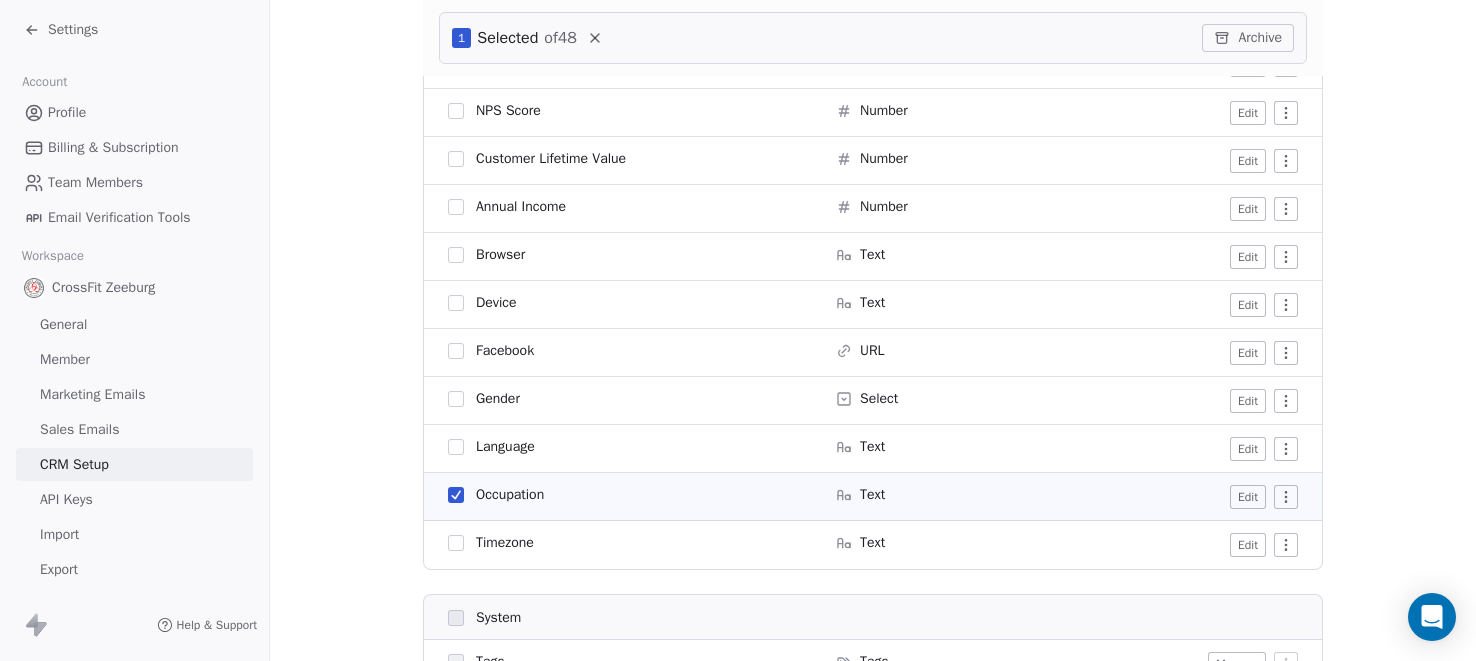 scroll, scrollTop: 909, scrollLeft: 0, axis: vertical 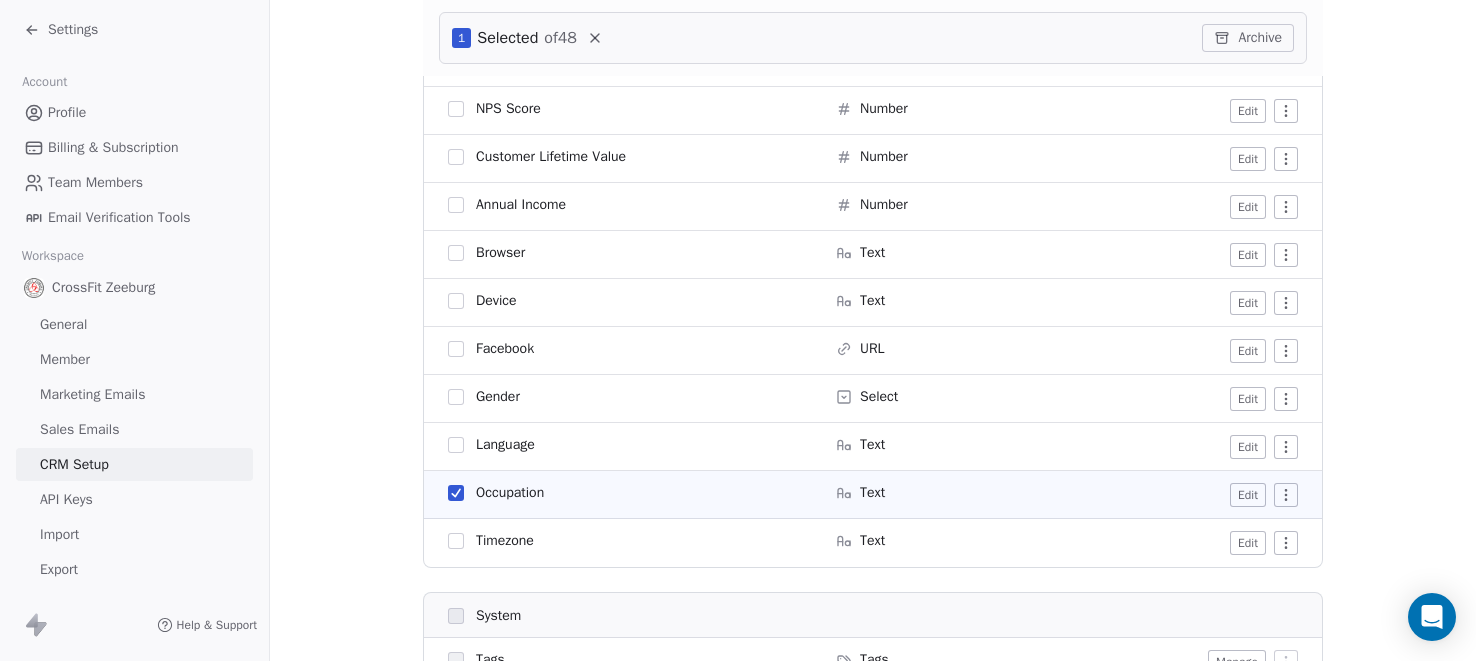 click at bounding box center (456, 541) 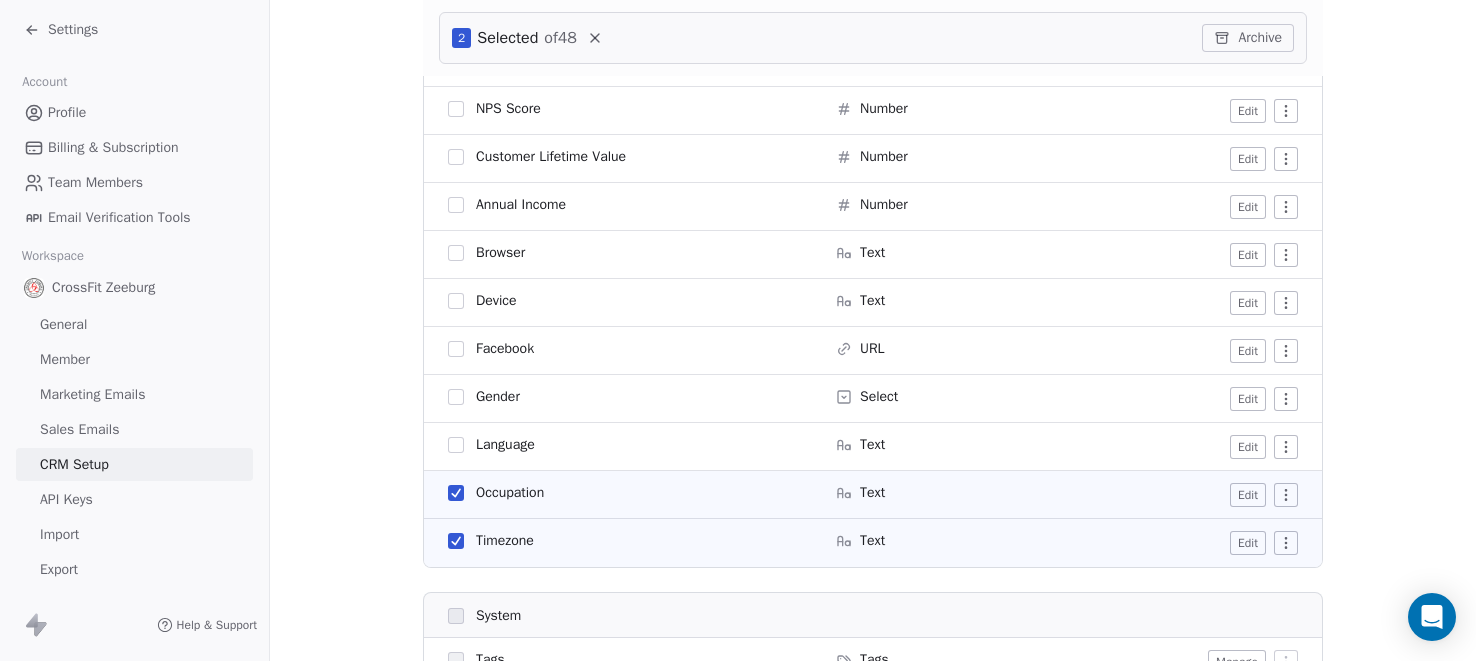 click at bounding box center (456, 349) 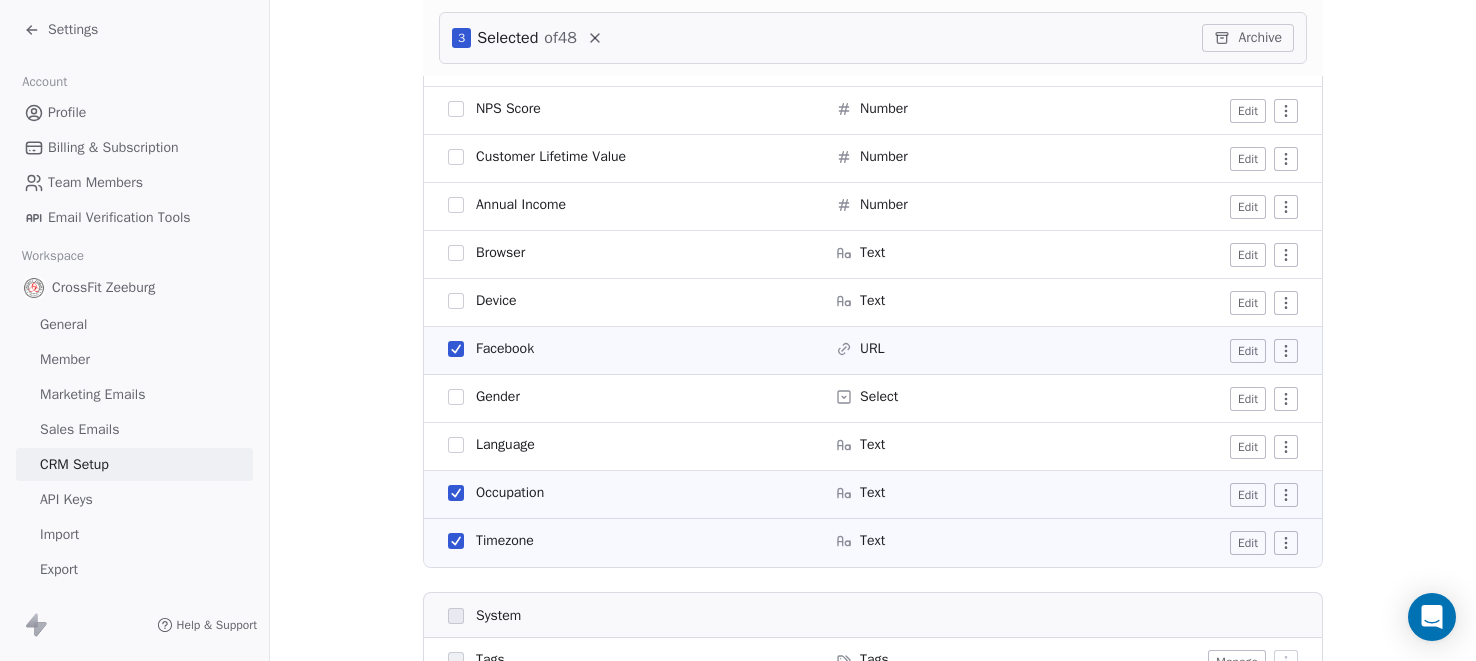 click at bounding box center [456, 301] 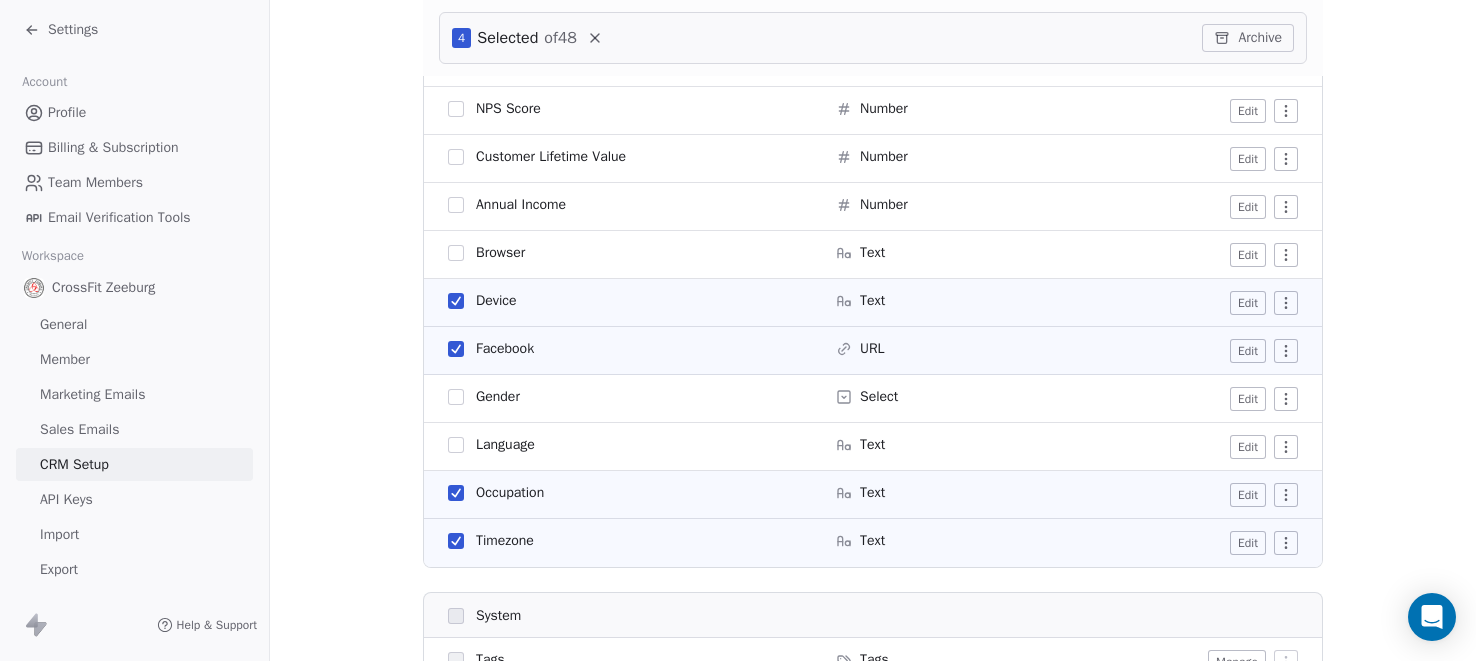 click at bounding box center (456, 253) 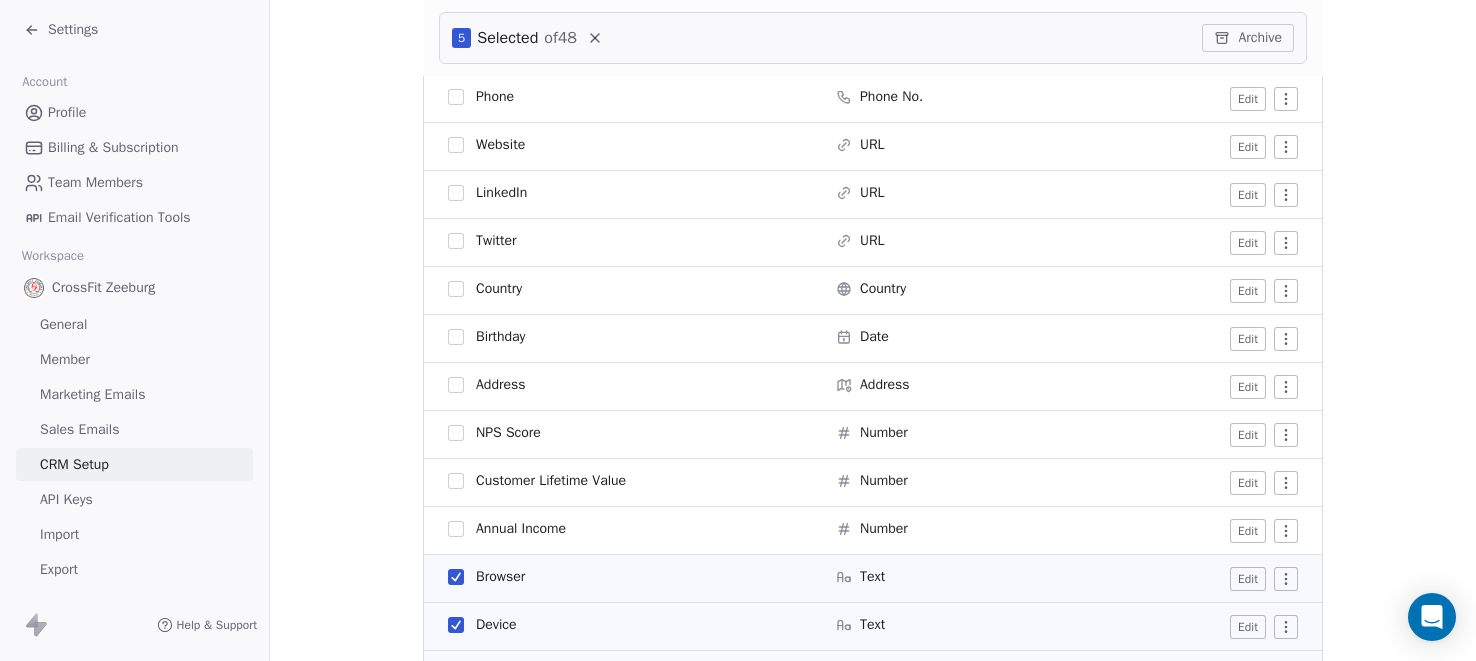 scroll, scrollTop: 578, scrollLeft: 0, axis: vertical 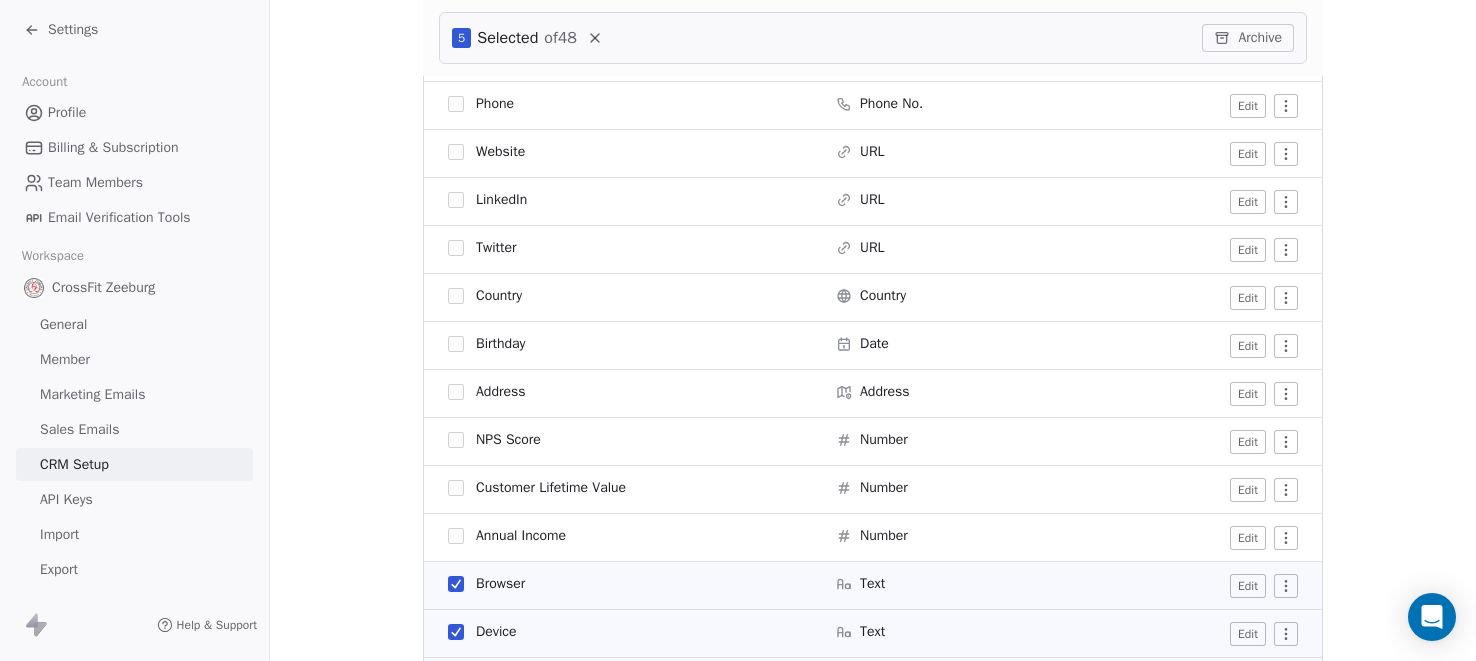click at bounding box center [456, 536] 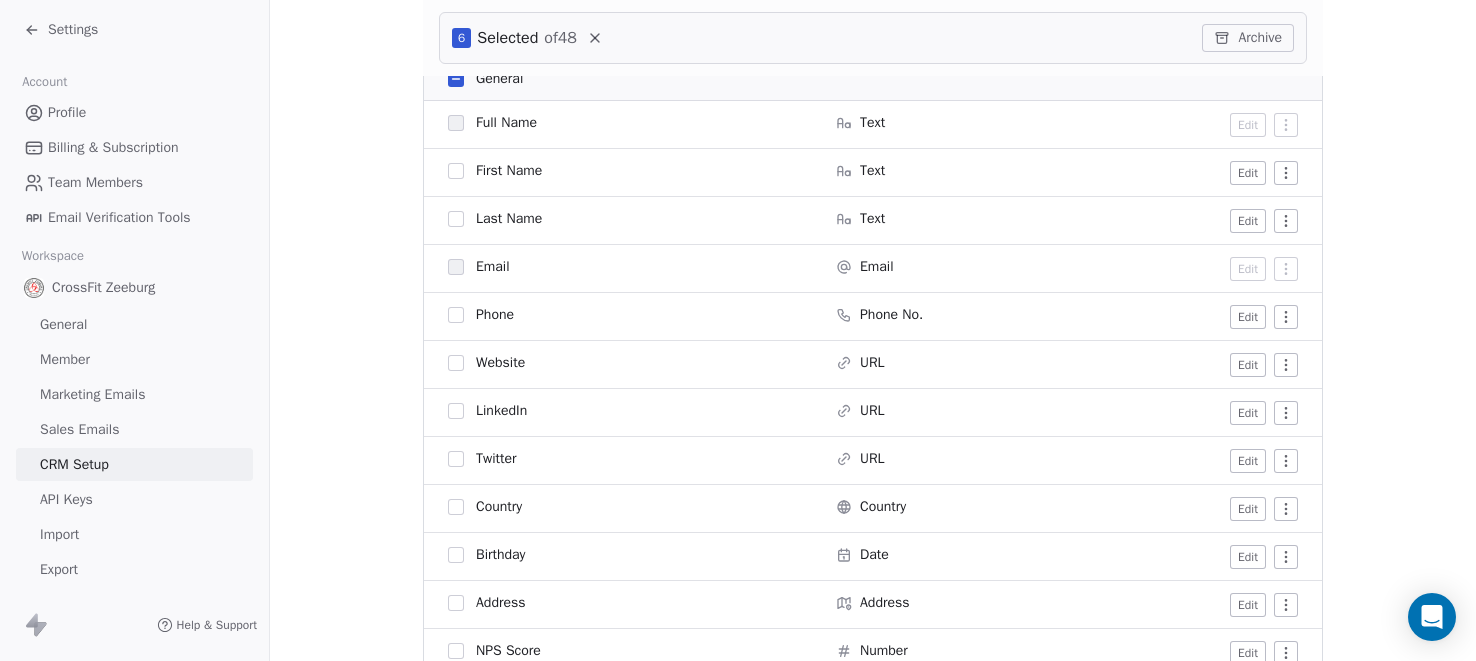 scroll, scrollTop: 348, scrollLeft: 0, axis: vertical 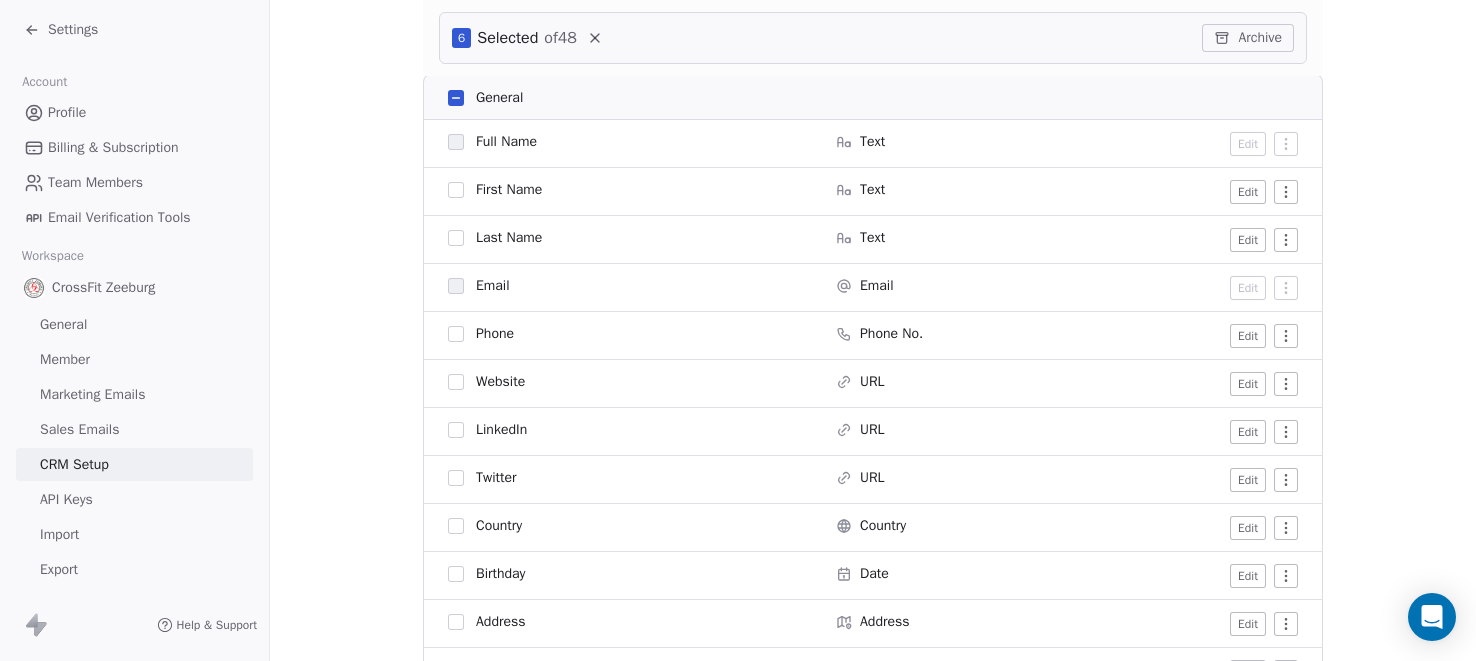 click at bounding box center (456, 478) 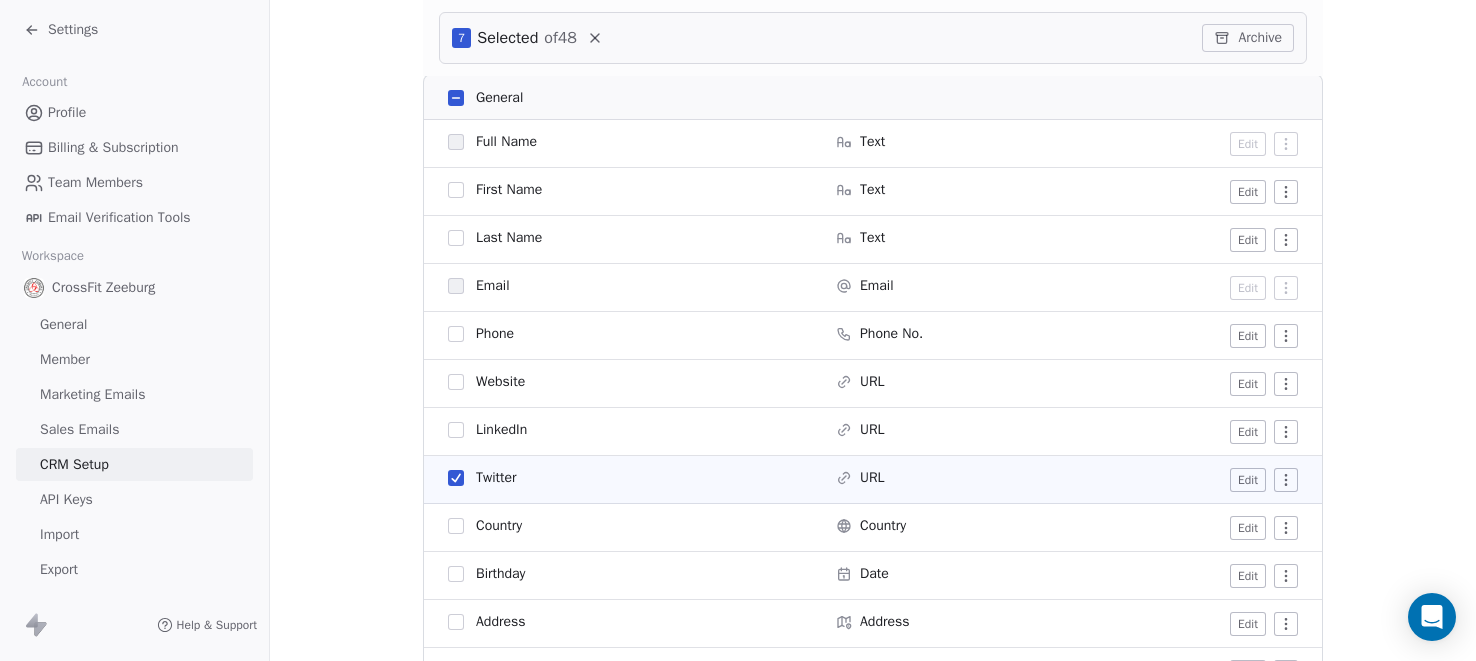 click at bounding box center [456, 430] 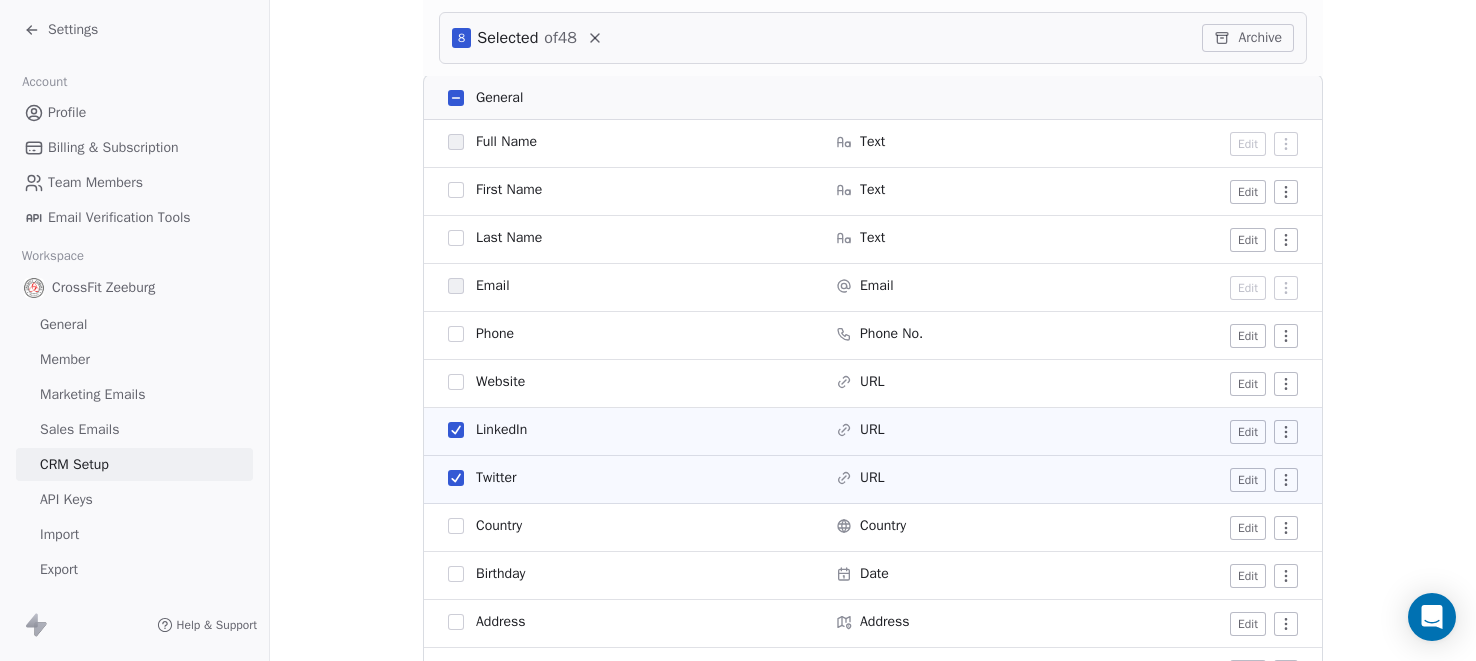 click at bounding box center [456, 382] 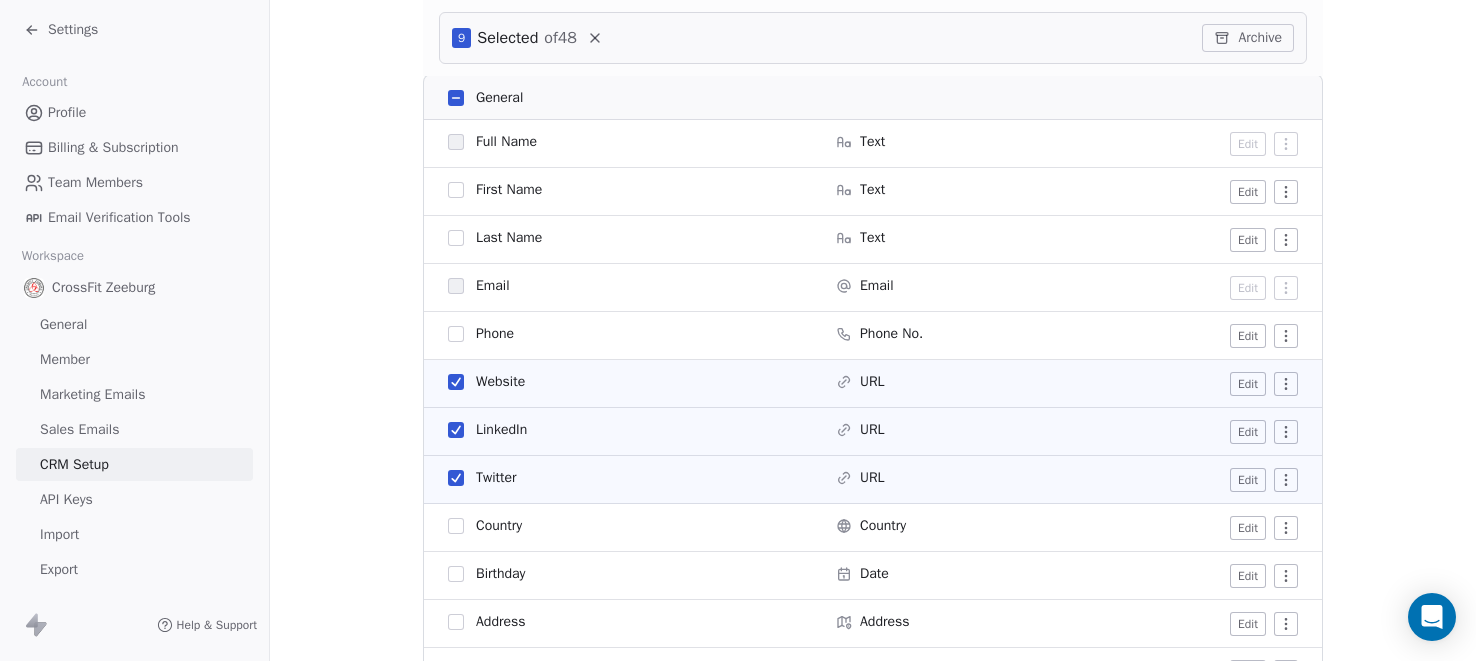 click at bounding box center (456, 526) 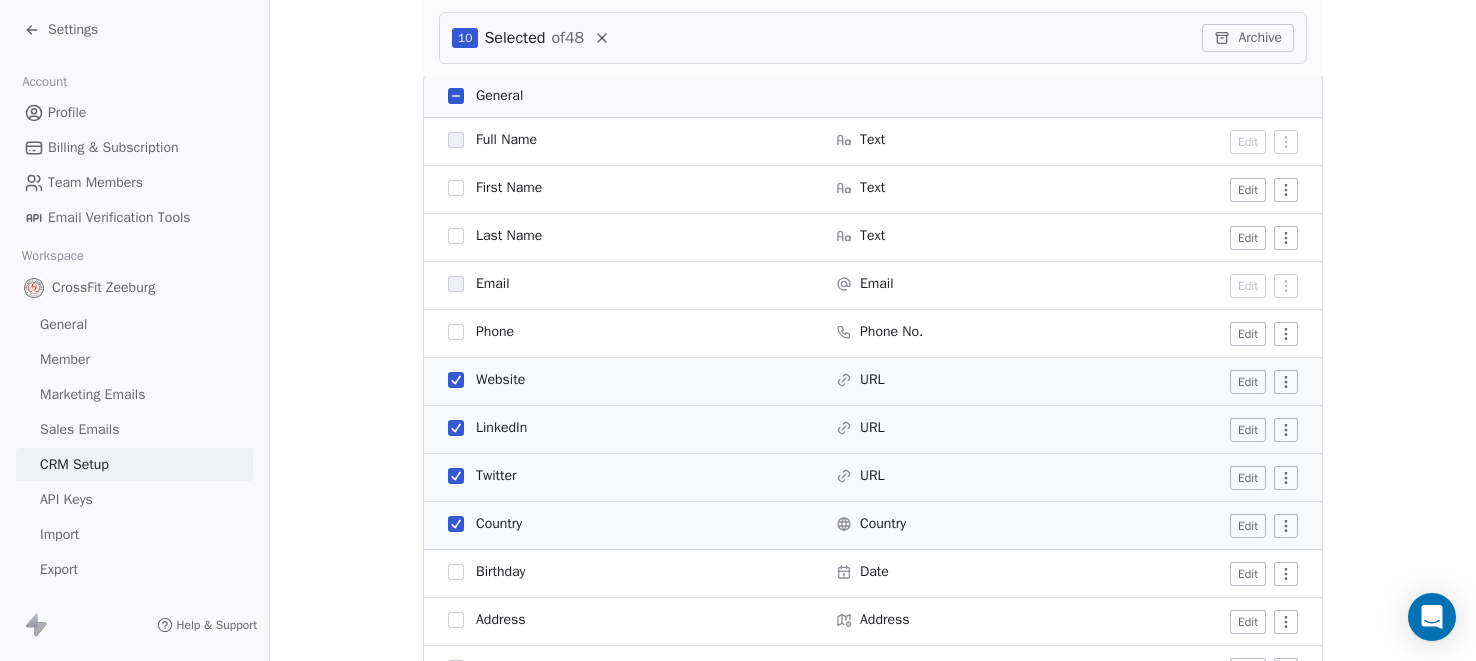 scroll, scrollTop: 364, scrollLeft: 0, axis: vertical 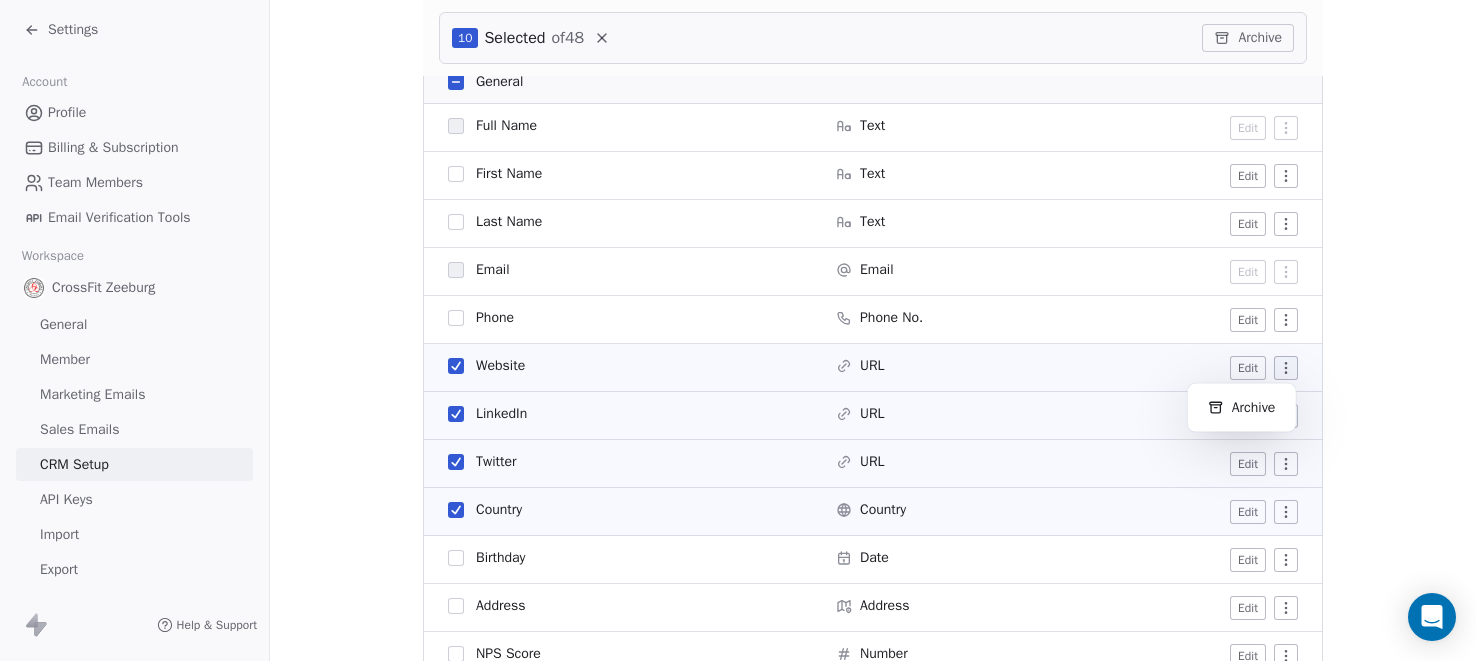 click on "Settings Account Profile Billing & Subscription Team Members Email Verification Tools Workspace CrossFit Zeeburg General Member Marketing Emails Sales Emails CRM Setup API Keys Import Export Help & Support CRM Setup Manage people properties and other relevant settings. Contact Properties Contact Properties Tags Tags Status Status Contact Properties Modify and Create contact properties Create New Property Active Active Archived Archived All 10 Selected of  48 Archive General Full Name Text   Edit First Name Text   Edit Last Name Text   Edit Email Email   Edit Phone Phone No.   Edit Website URL   Edit LinkedIn URL   Edit Twitter URL   Edit Country Country   Edit Birthday Date   Edit Address Address   Edit NPS Score Number   Edit Customer Lifetime Value Number   Edit Annual Income Number   Edit Browser Text   Edit Device Text   Edit Facebook URL   Edit Gender Select   Edit Language Text   Edit Occupation Text   Edit Timezone Text   Edit System Tags Tags   Manage Status Status   Manage Multi-select   Manage" at bounding box center [738, 330] 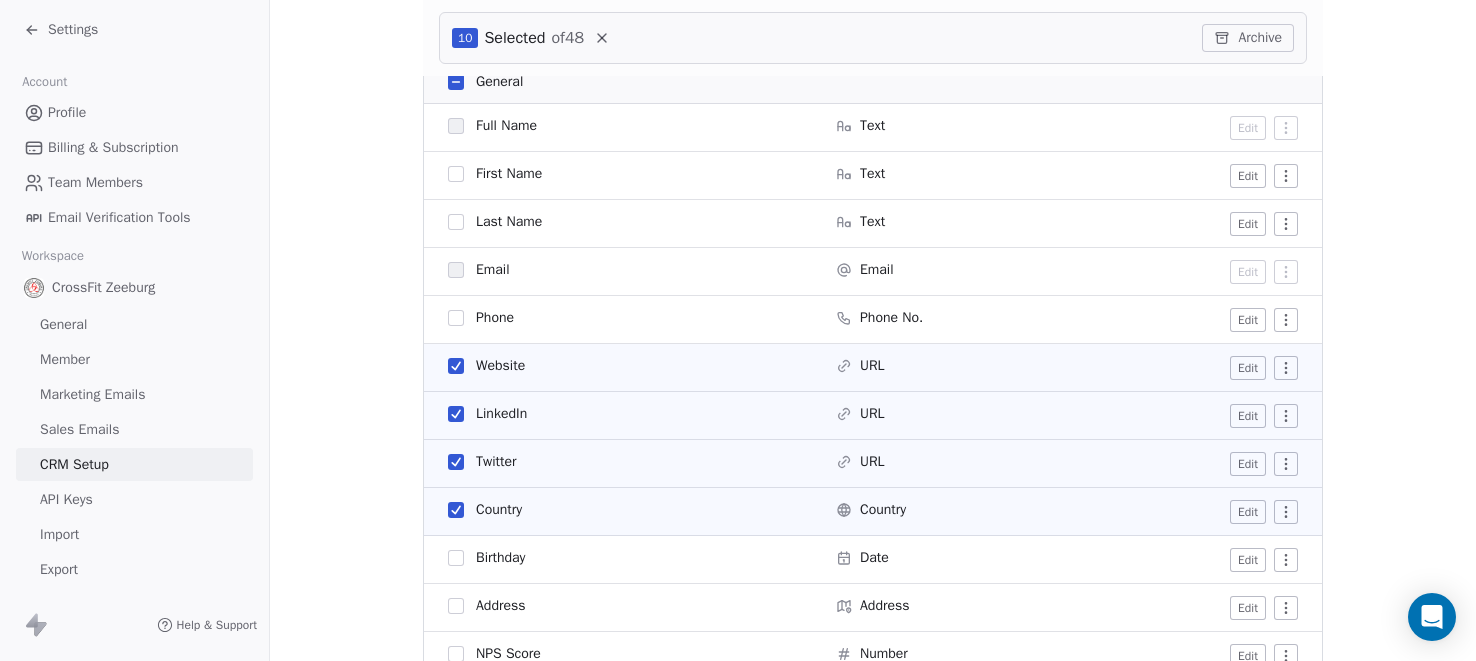 click on "Archive" at bounding box center [1248, 38] 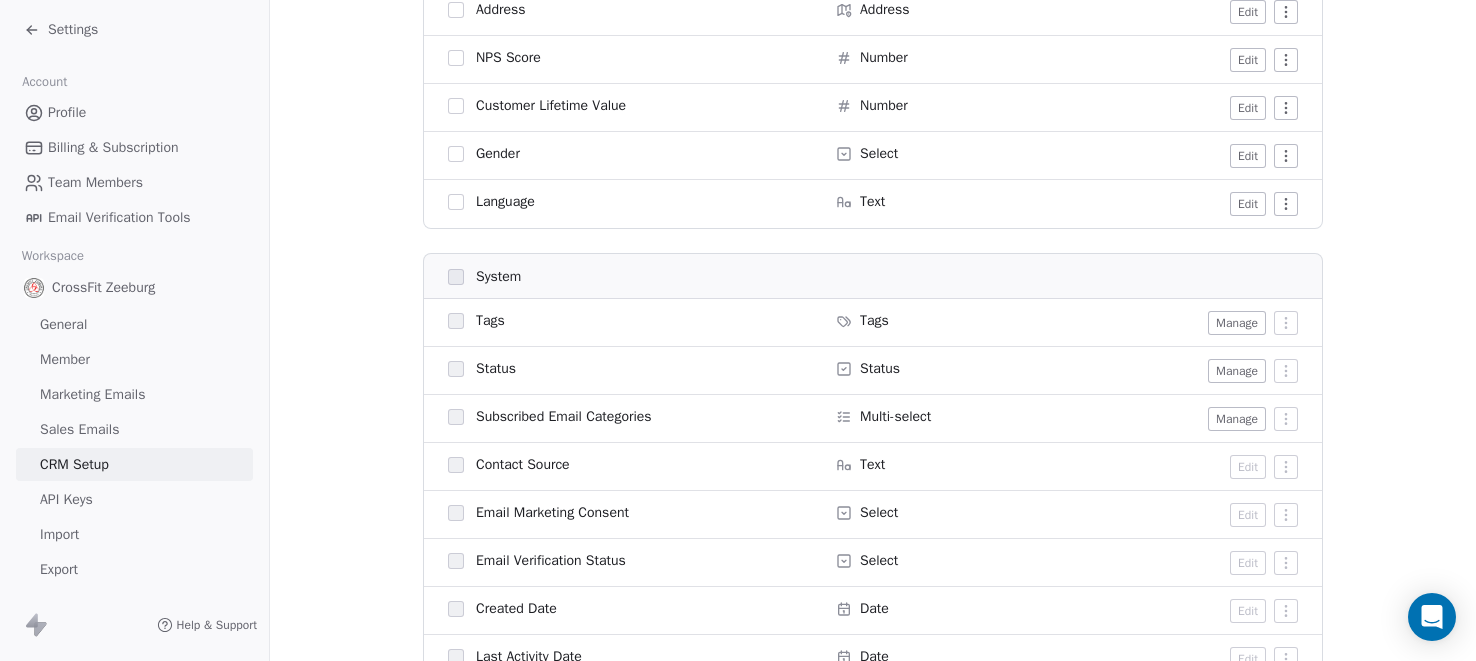 scroll, scrollTop: 0, scrollLeft: 0, axis: both 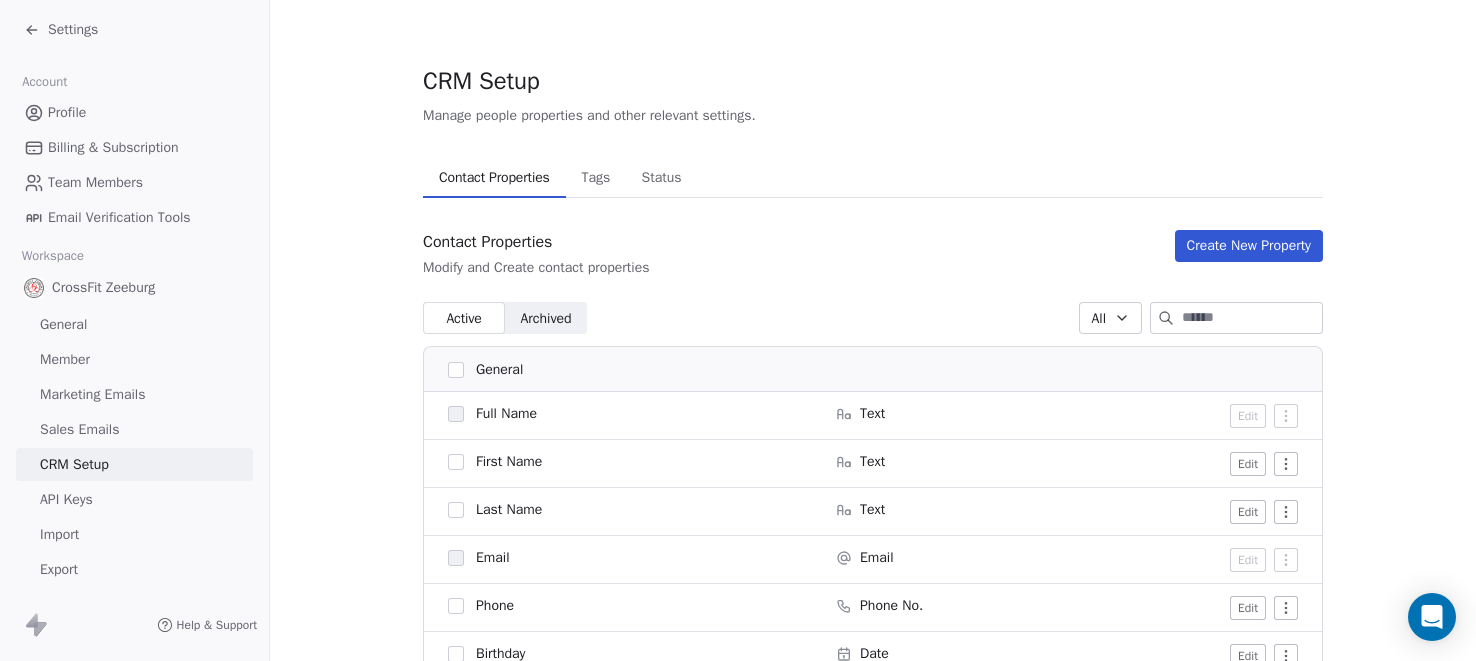 click on "Archived" at bounding box center [545, 318] 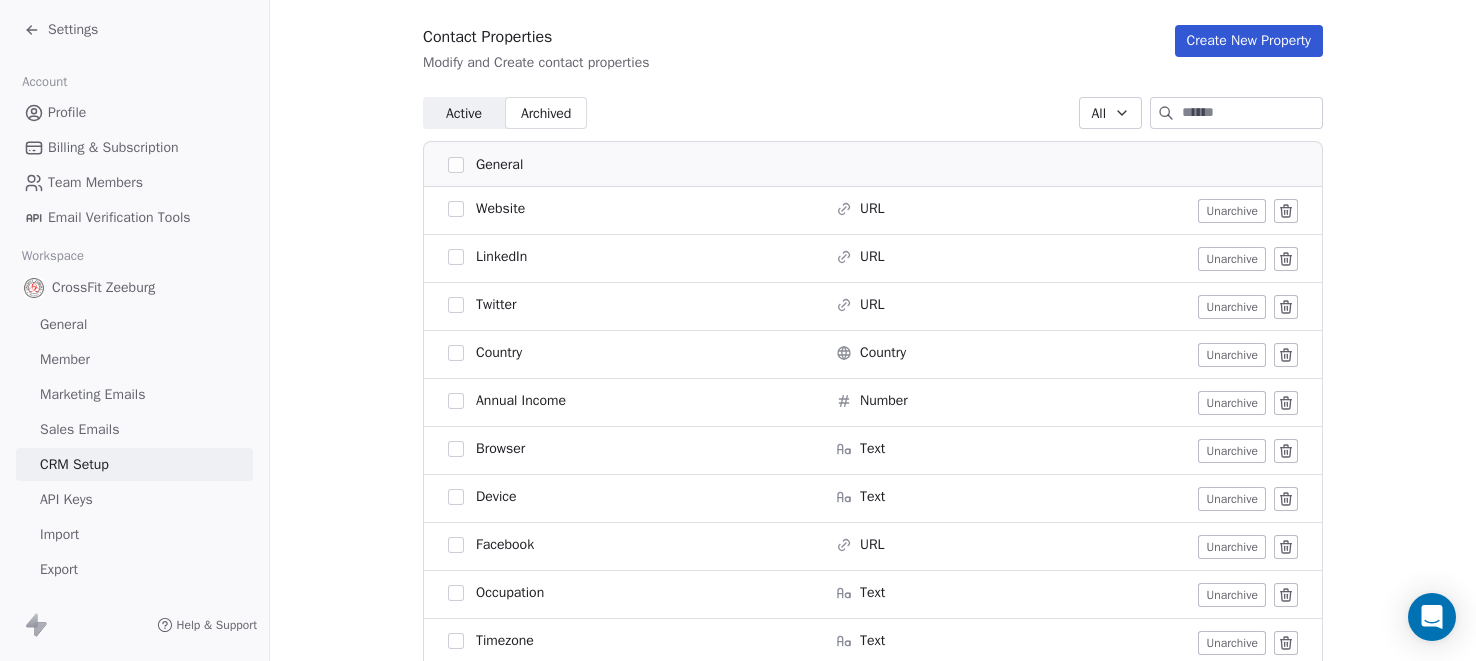 scroll, scrollTop: 0, scrollLeft: 0, axis: both 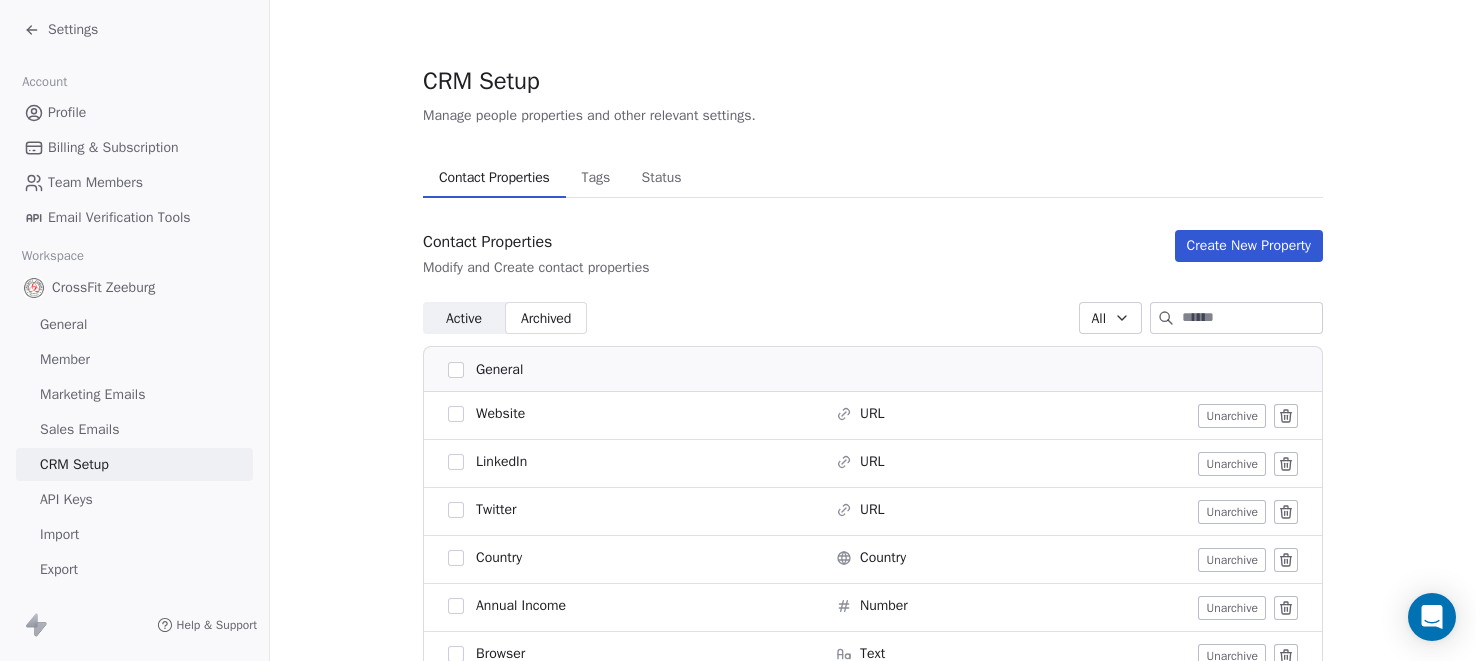 click on "Tags" at bounding box center (595, 178) 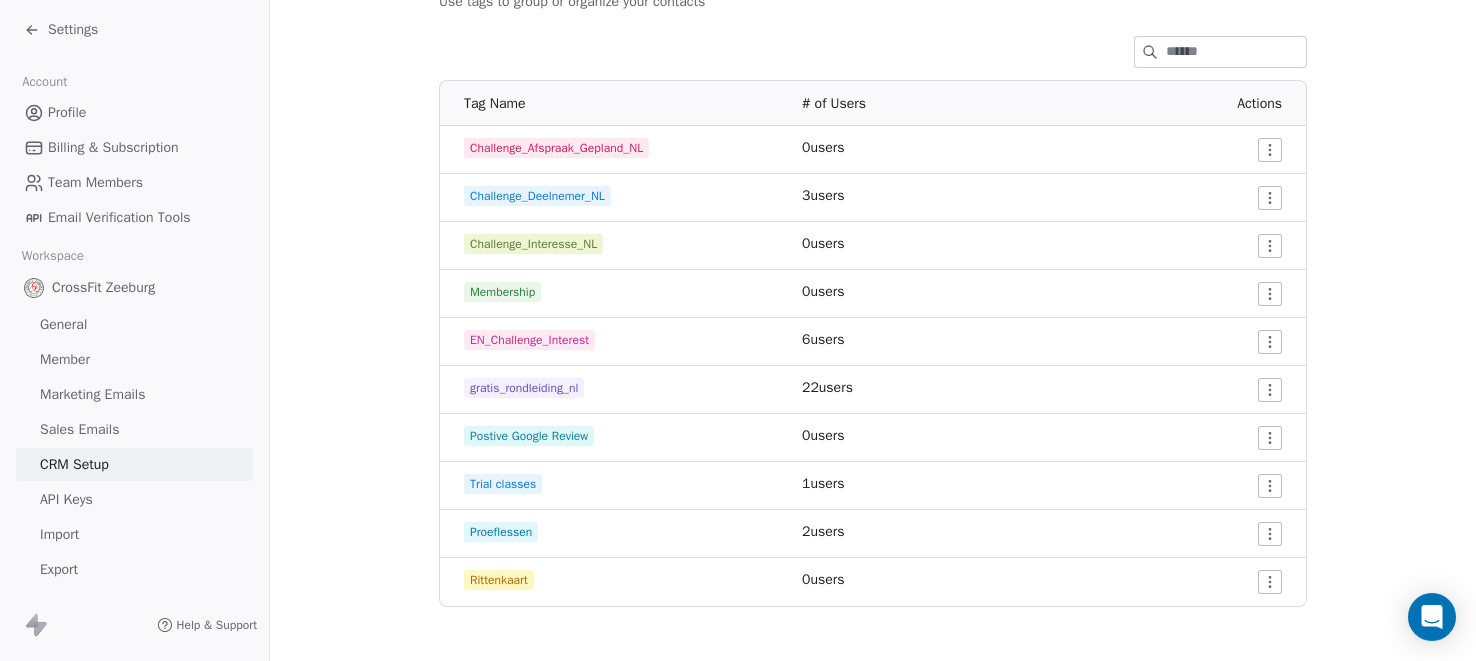 scroll, scrollTop: 275, scrollLeft: 0, axis: vertical 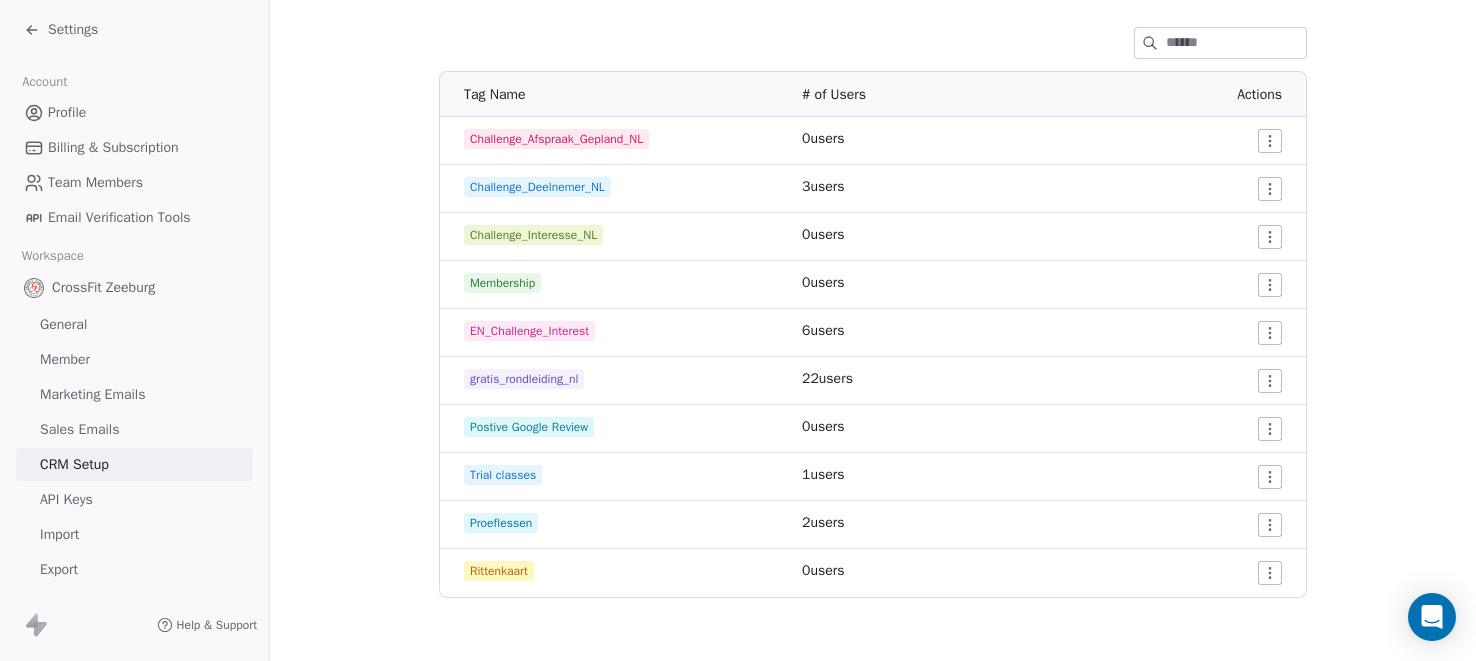 click on "API Keys" at bounding box center [66, 499] 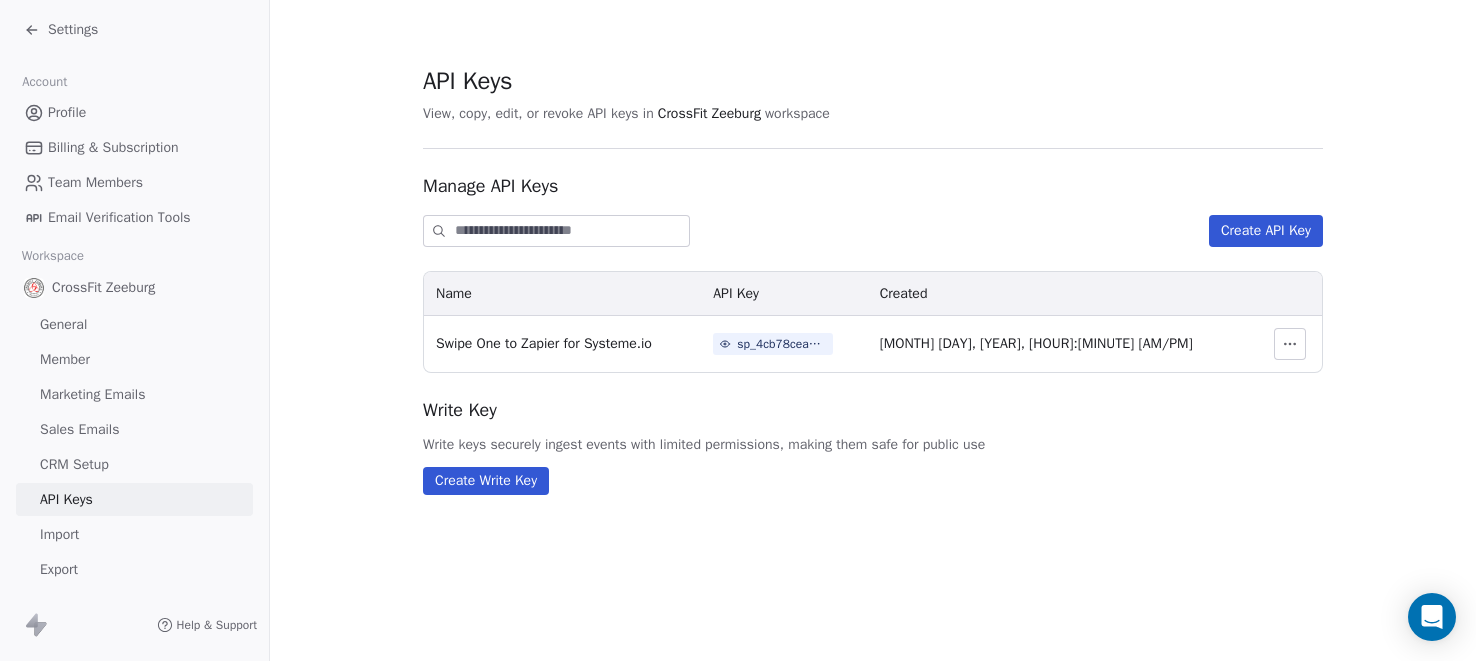 scroll, scrollTop: 0, scrollLeft: 0, axis: both 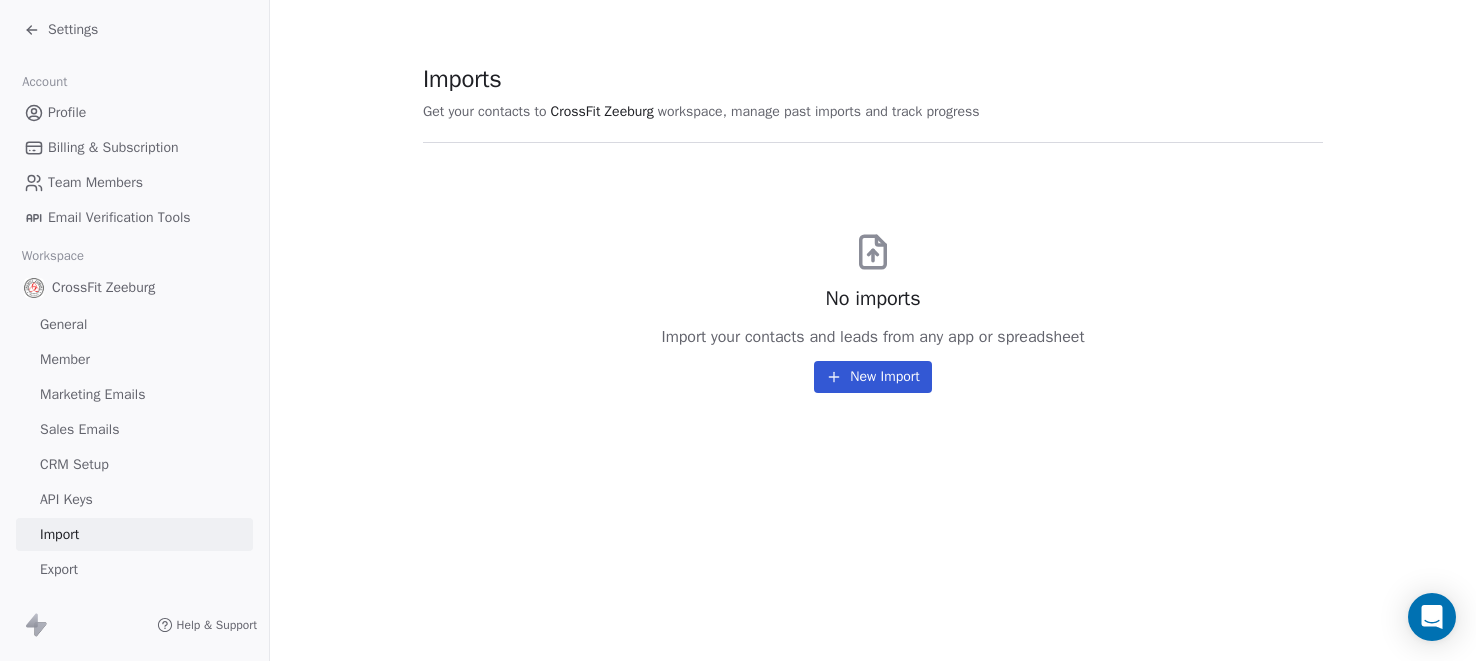 click on "Export" at bounding box center (59, 569) 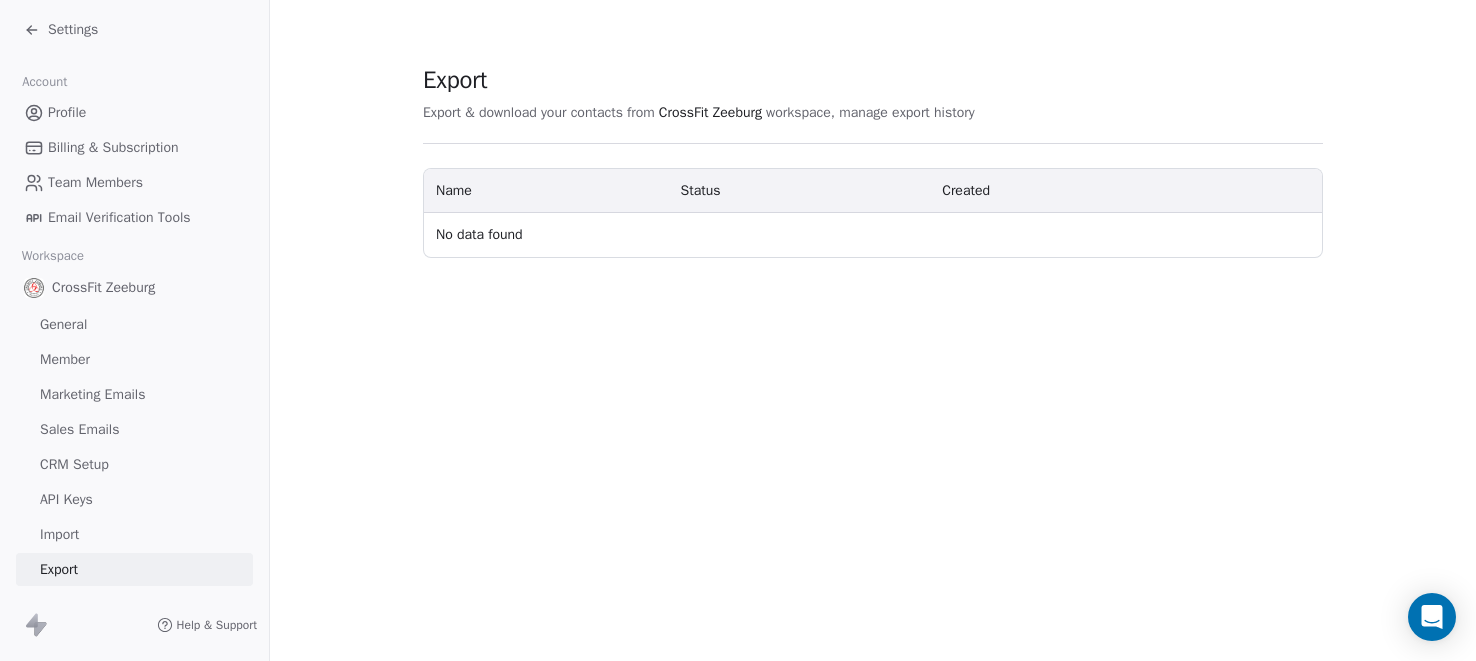 click on "General" at bounding box center (63, 324) 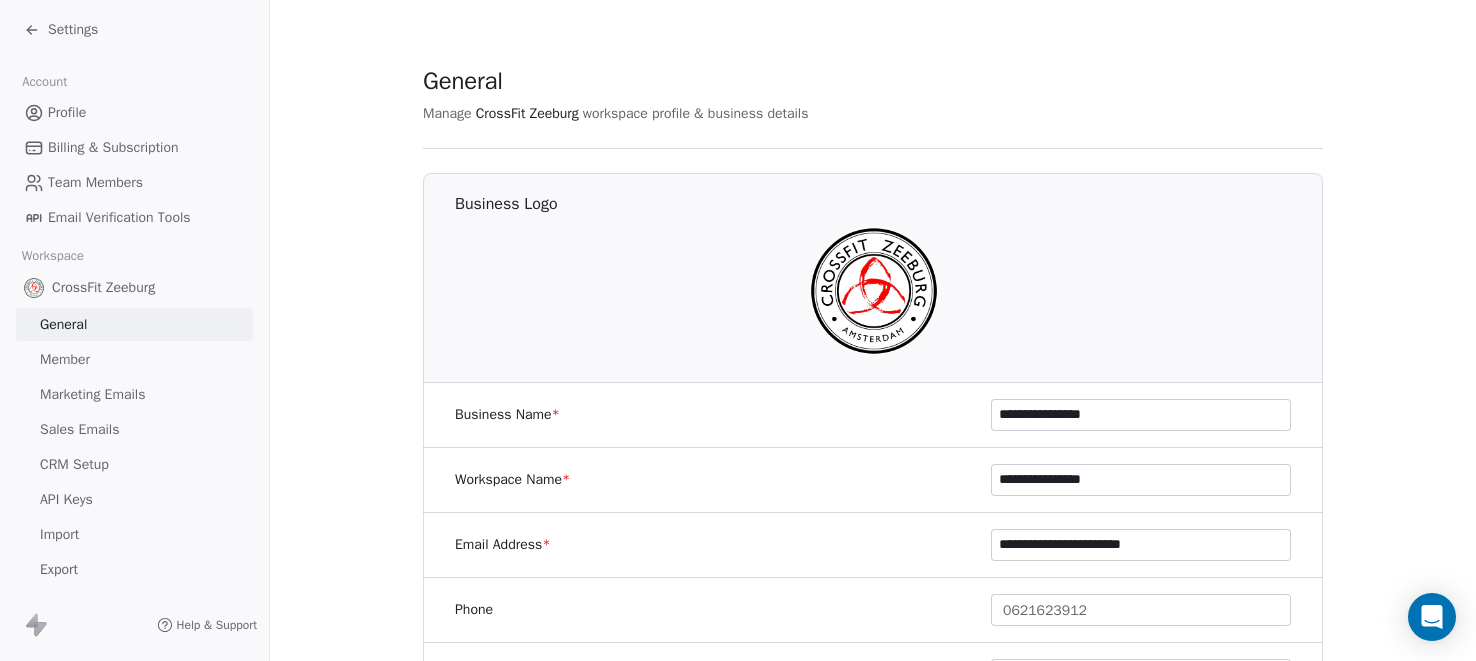 click on "Billing & Subscription" at bounding box center [113, 147] 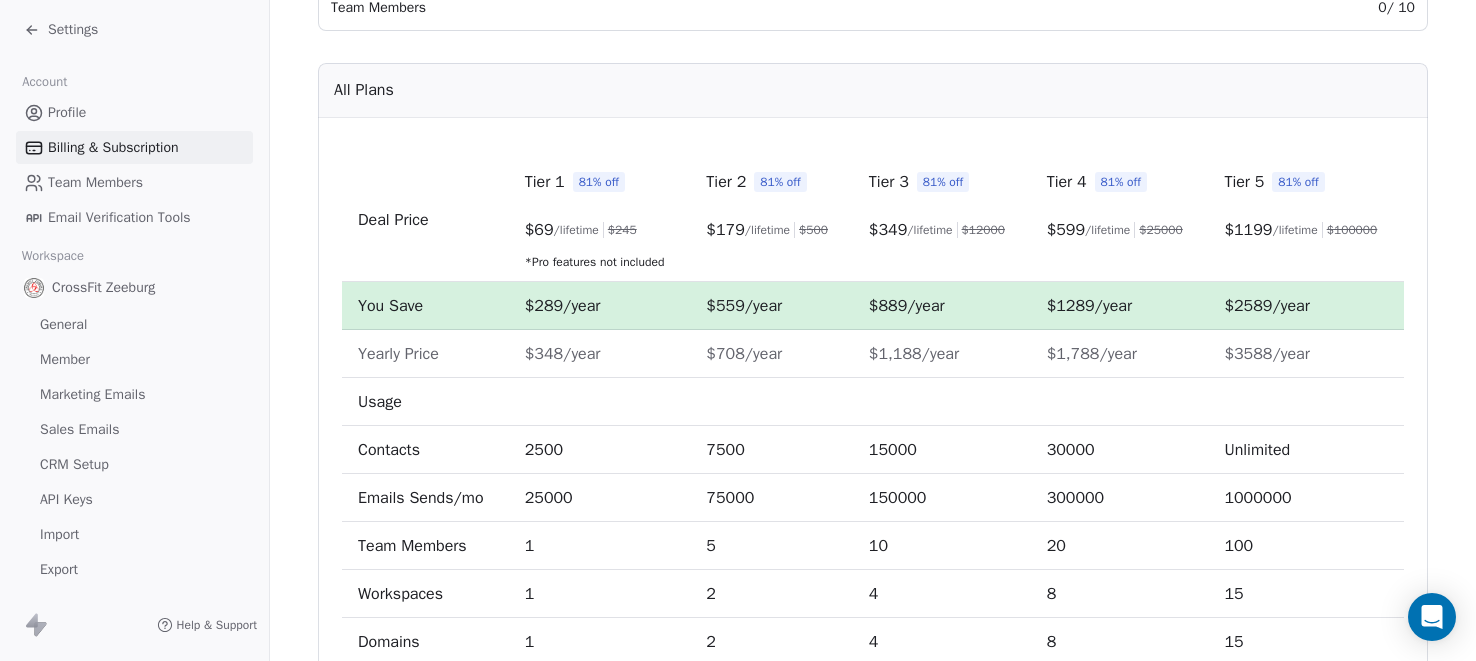 scroll, scrollTop: 605, scrollLeft: 0, axis: vertical 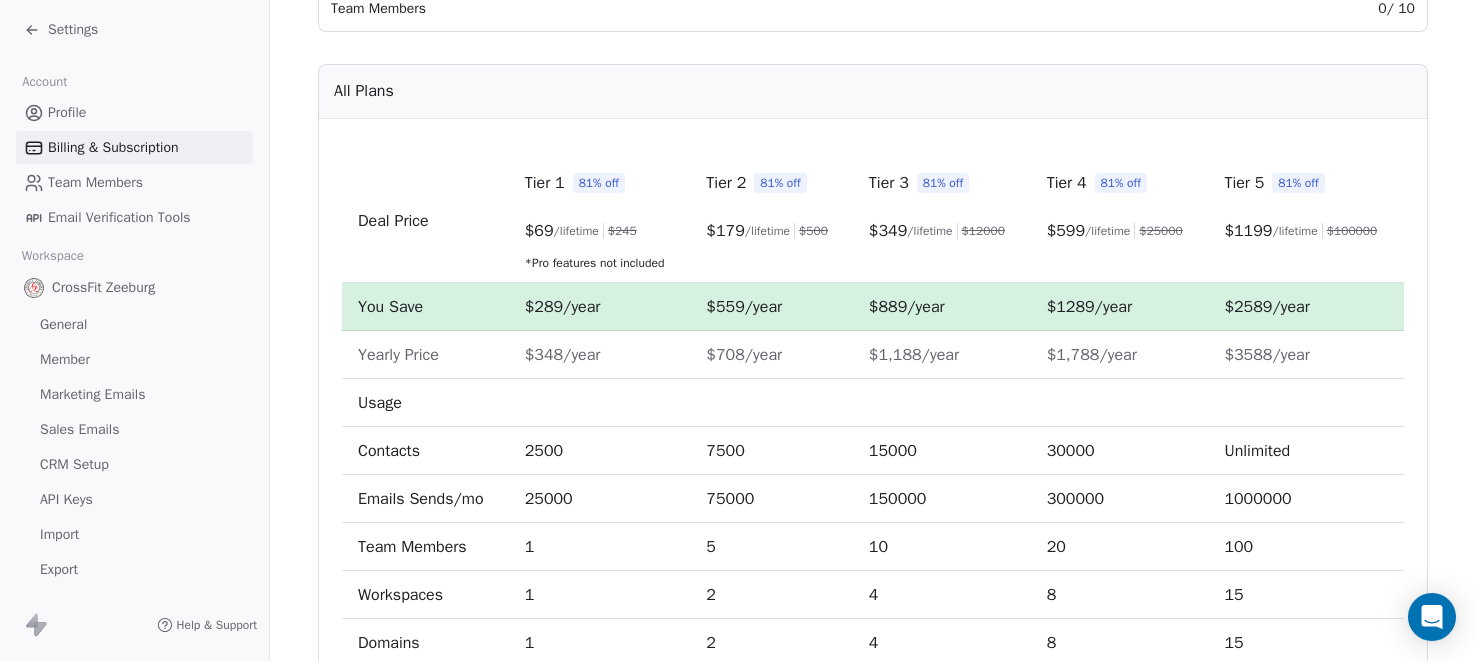 click on "Team Members" at bounding box center [95, 182] 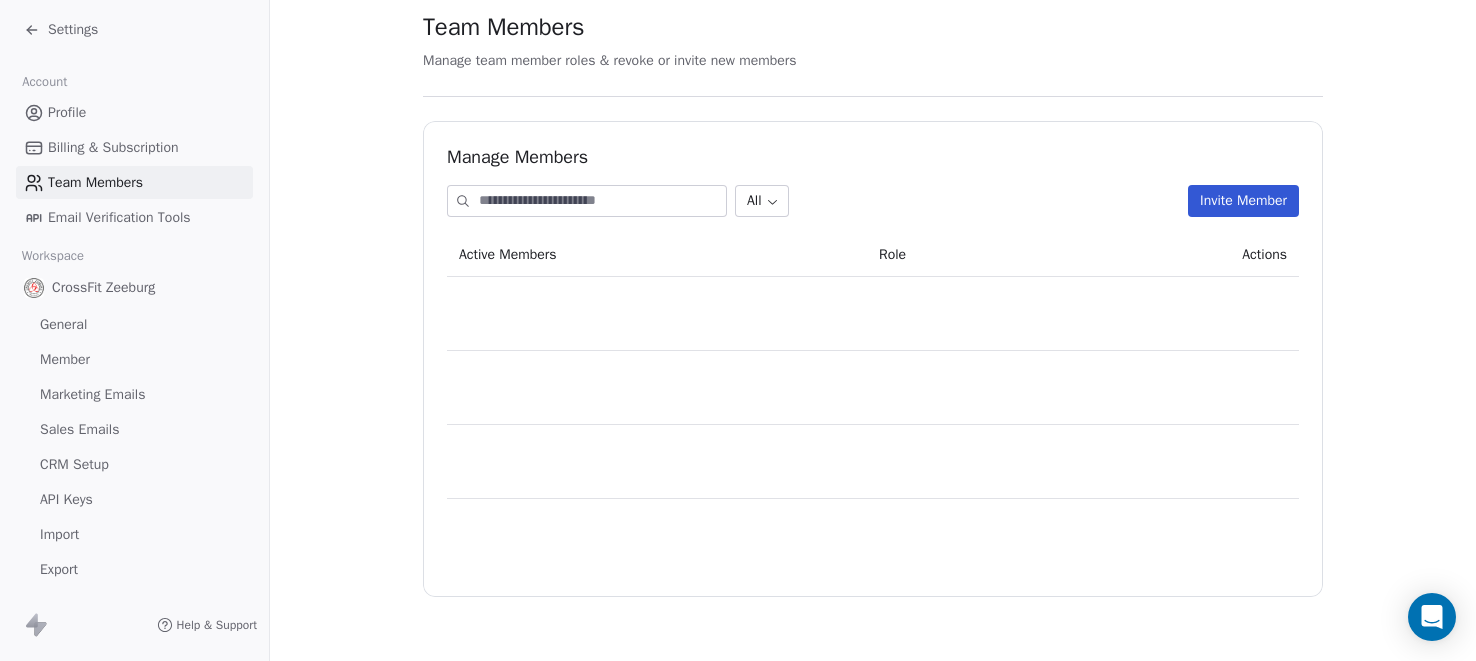scroll, scrollTop: 0, scrollLeft: 0, axis: both 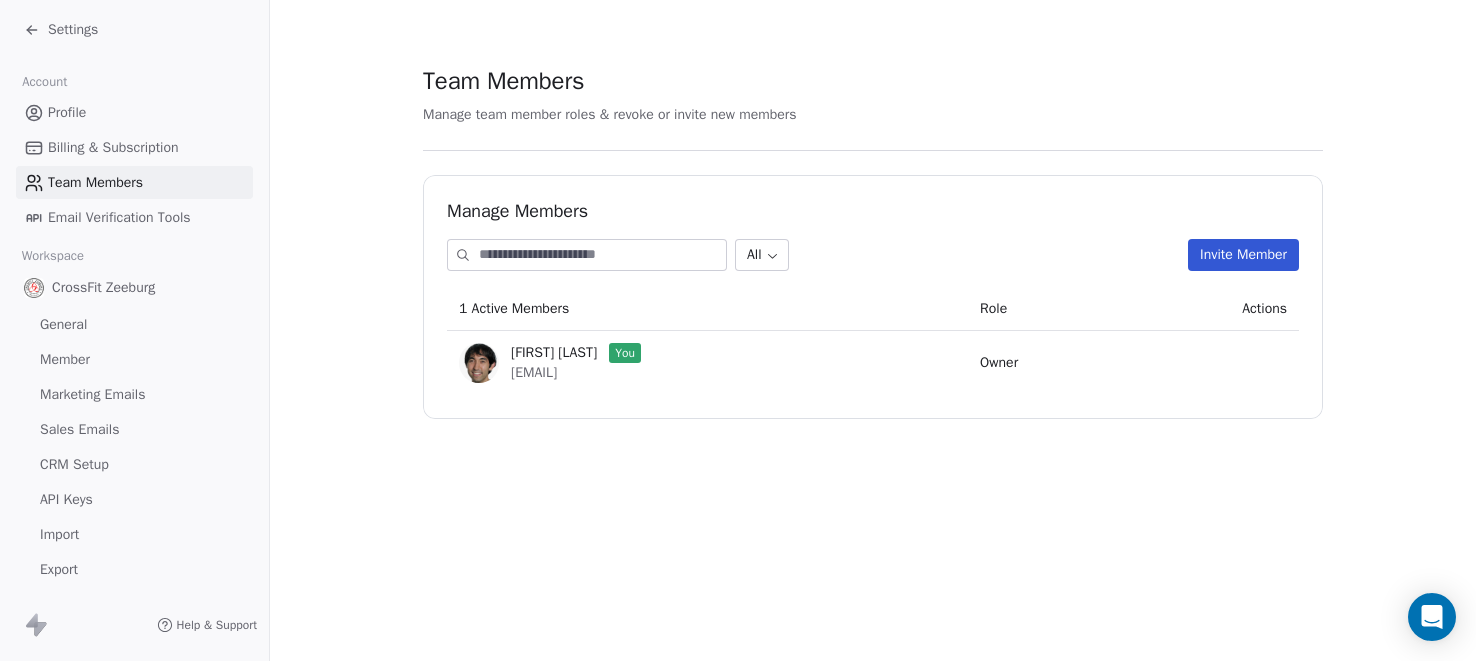 click on "Email Verification Tools" at bounding box center [119, 217] 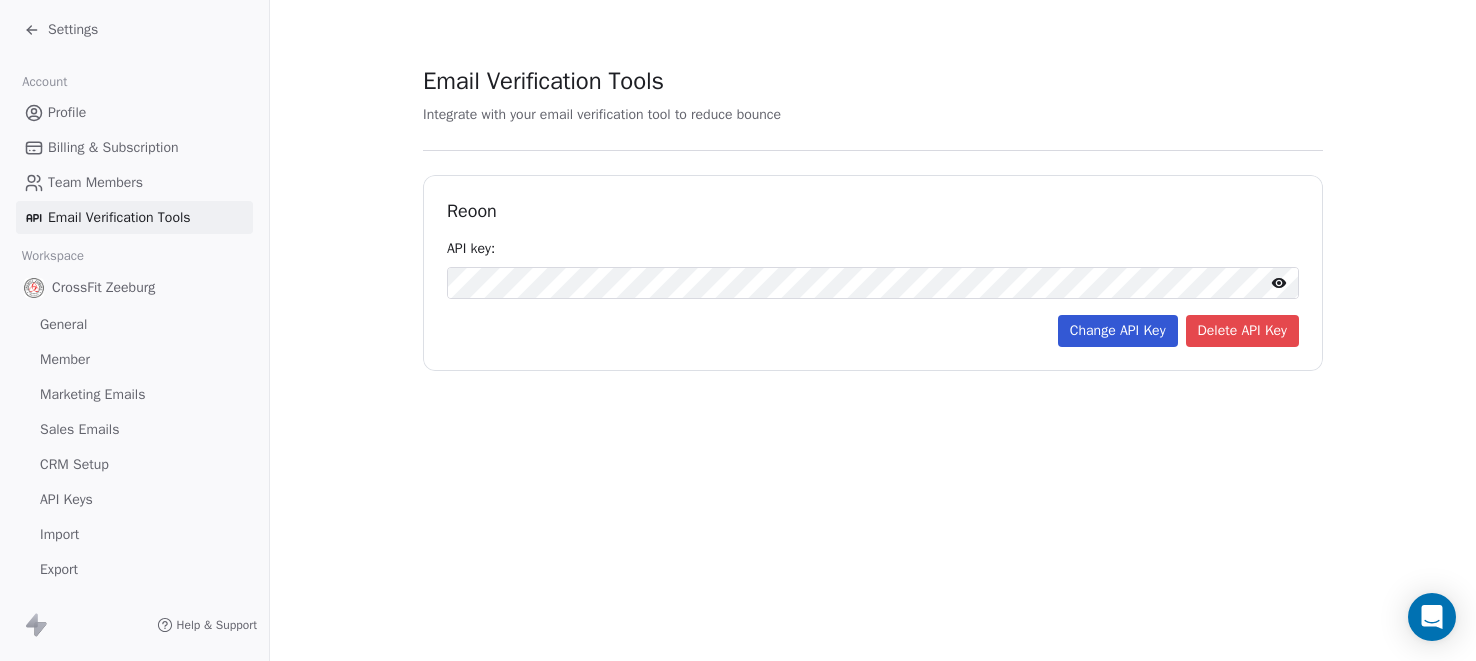 click on "Team Members" at bounding box center [95, 182] 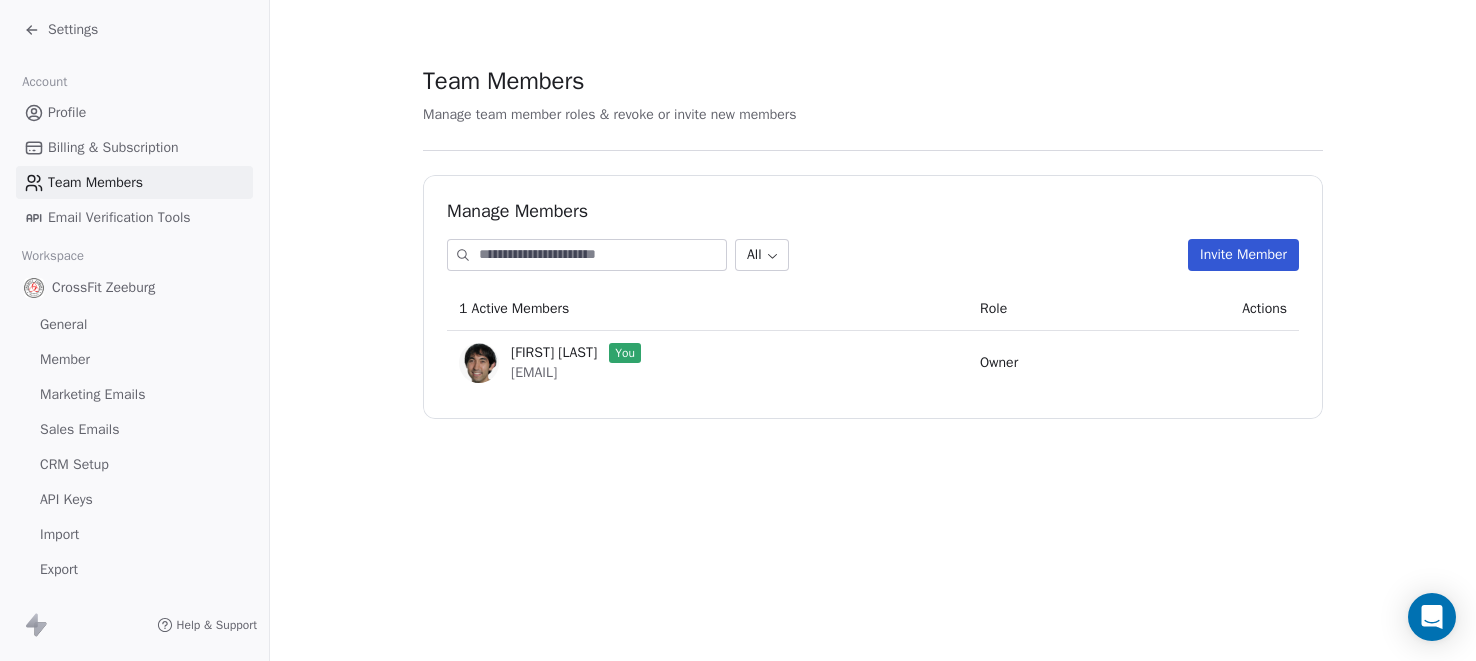 click on "Billing & Subscription" at bounding box center (113, 147) 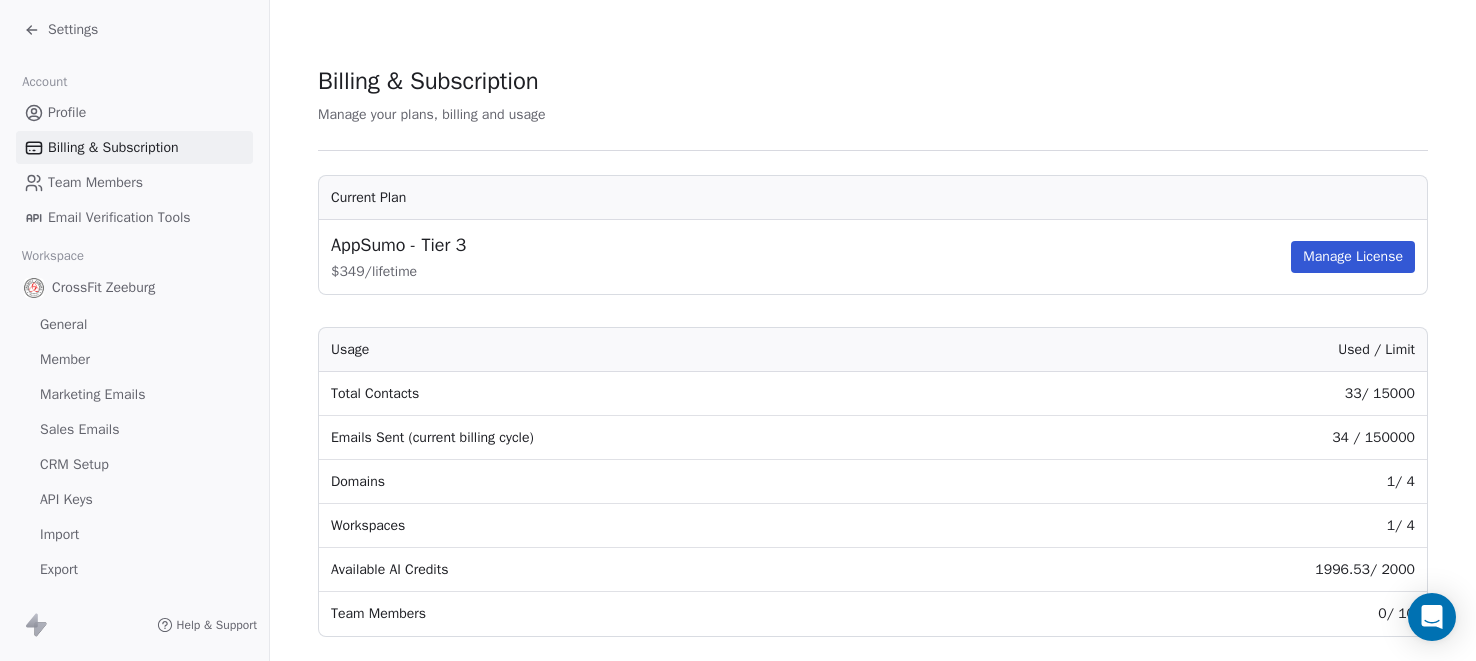 click on "Profile" at bounding box center [67, 112] 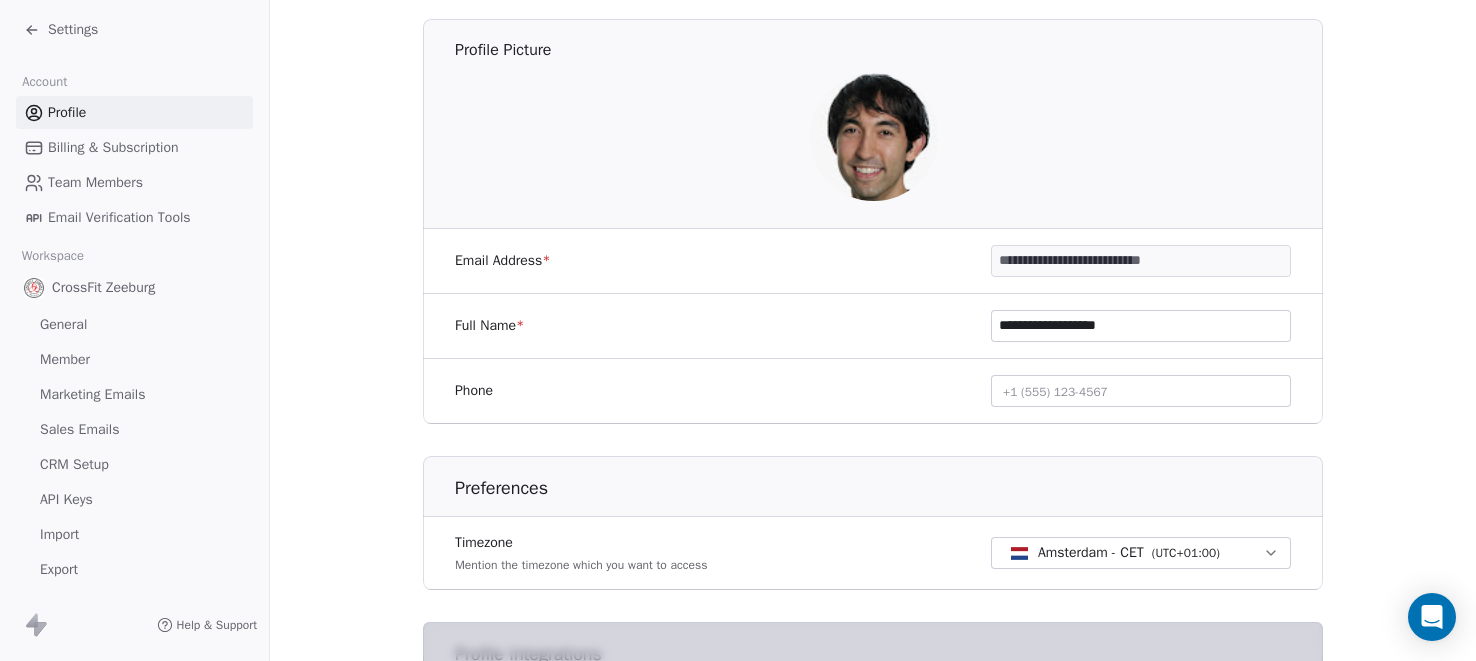 scroll, scrollTop: 210, scrollLeft: 0, axis: vertical 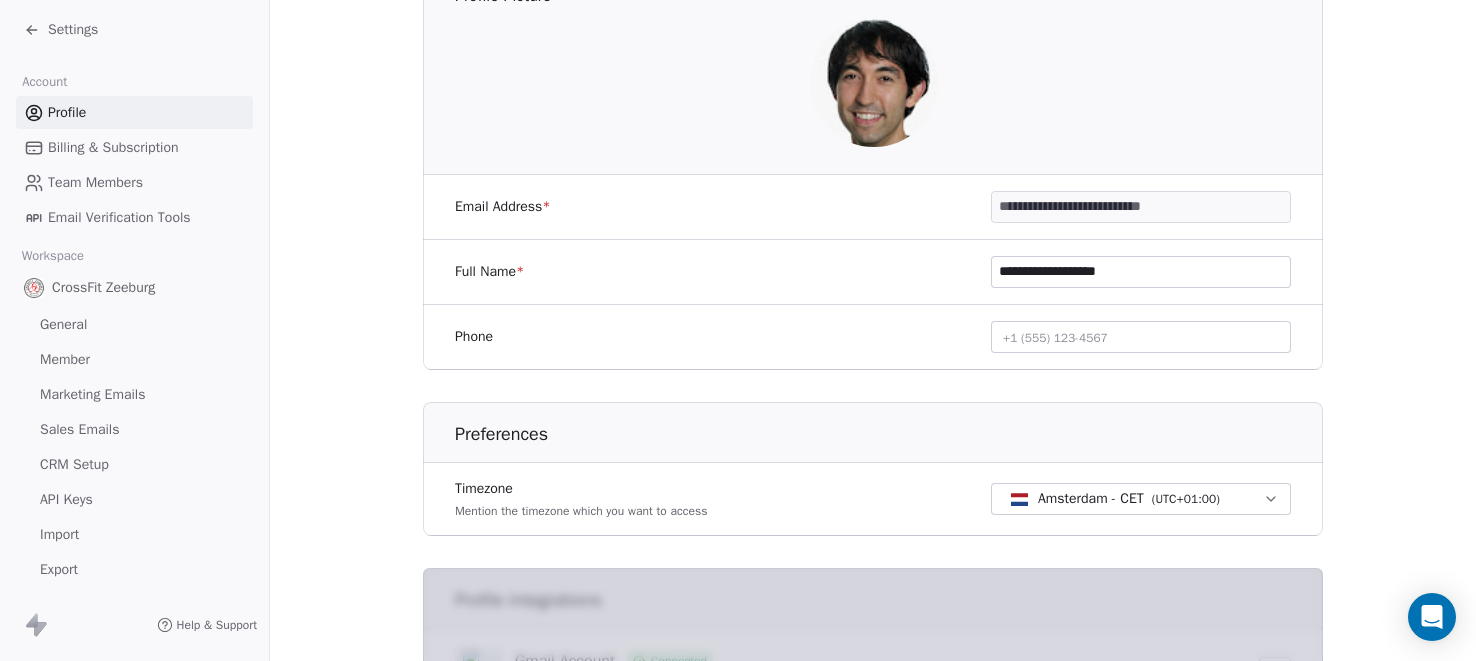 click on "+1 (555) 123-4567" at bounding box center (1141, 337) 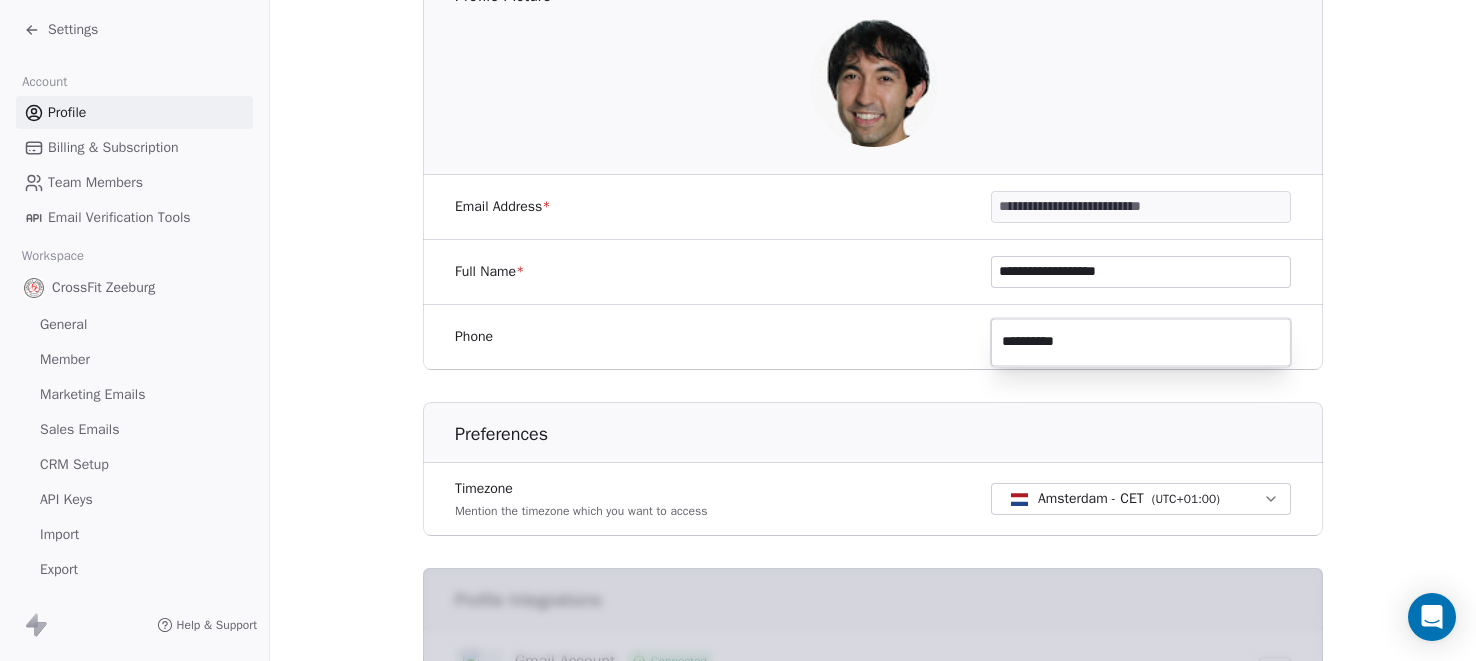 type on "**********" 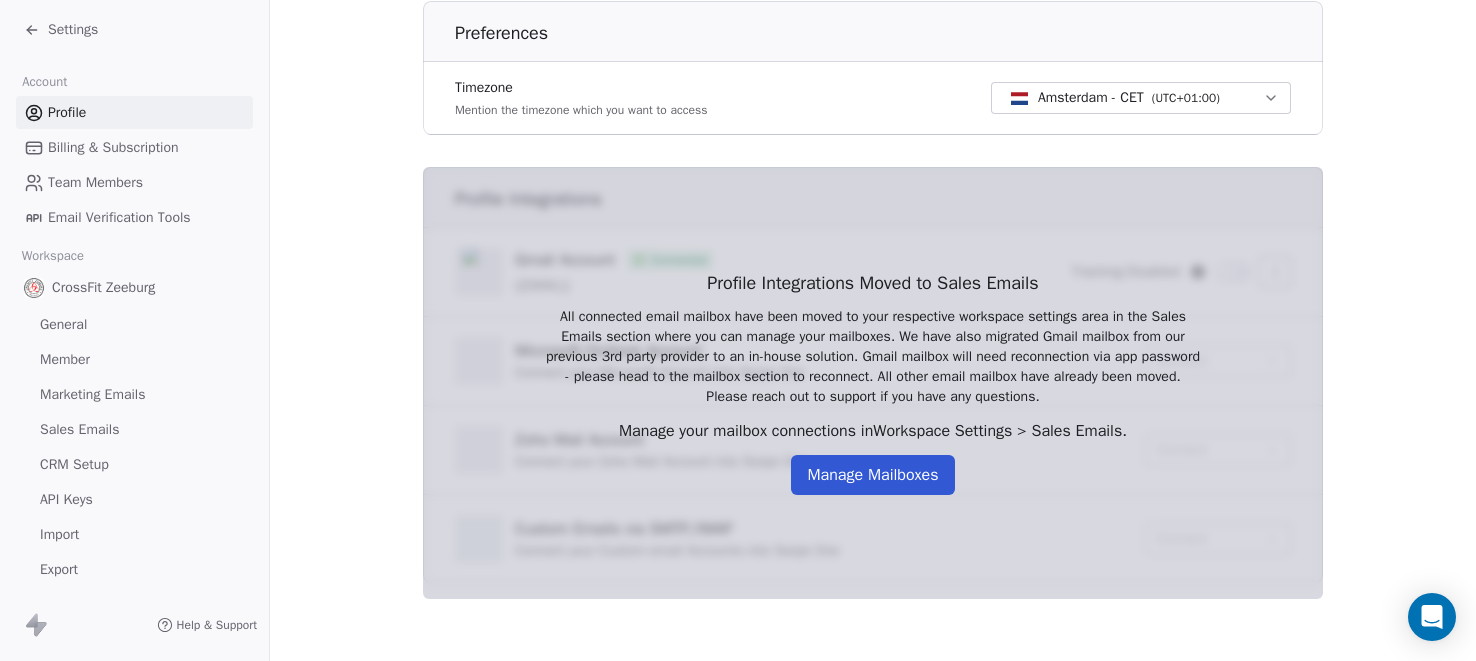 scroll, scrollTop: 0, scrollLeft: 0, axis: both 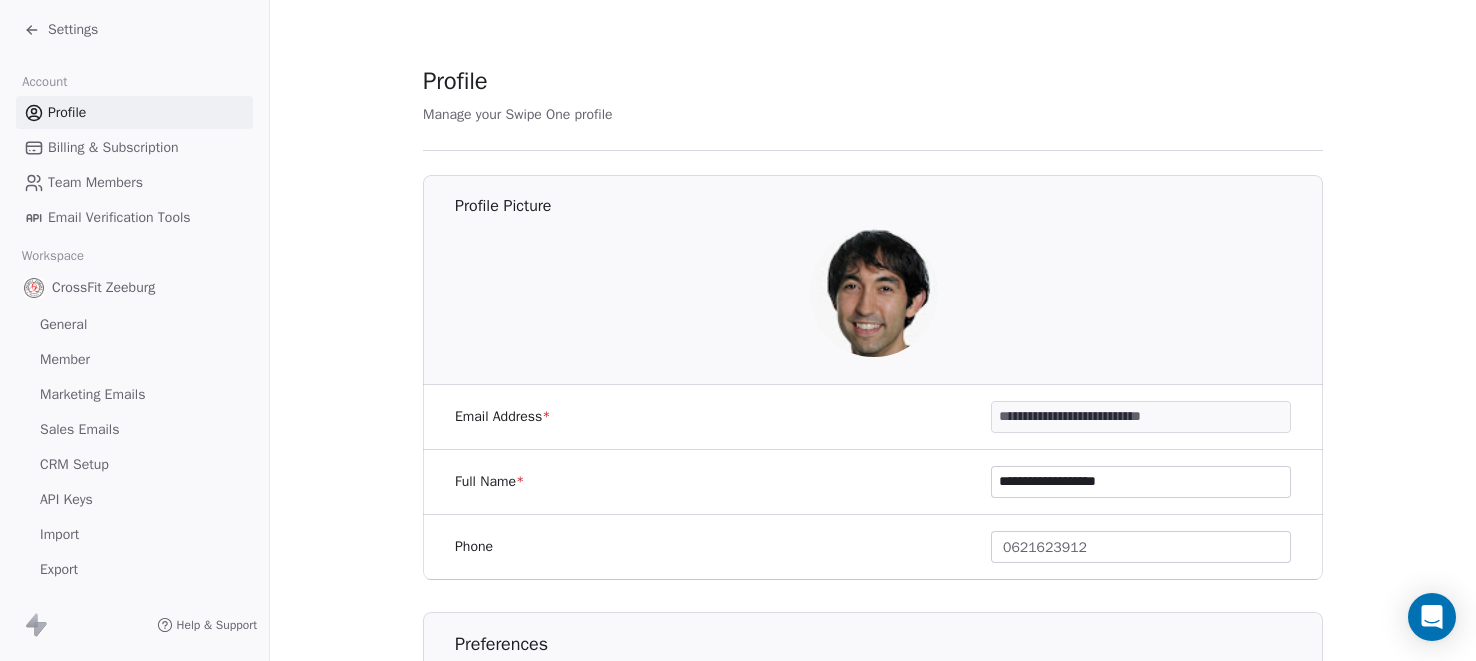 click on "**********" at bounding box center [873, 637] 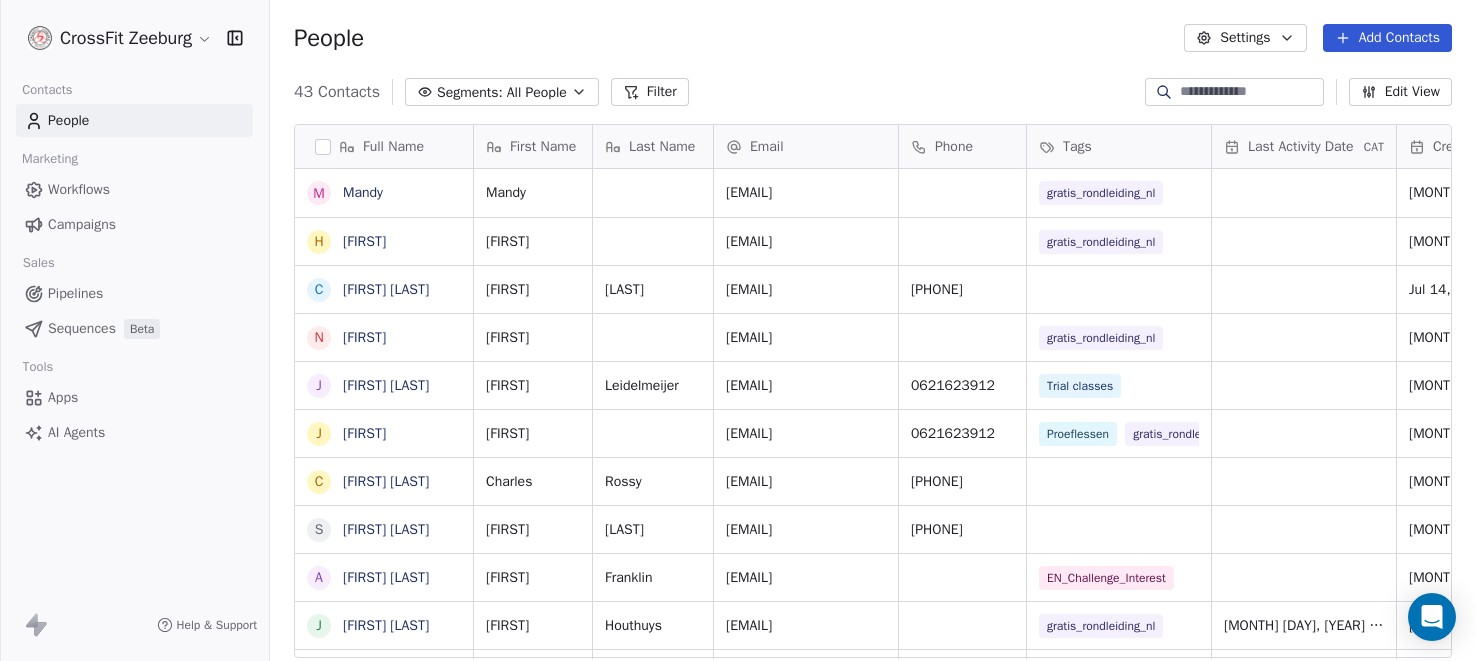 scroll, scrollTop: 0, scrollLeft: 0, axis: both 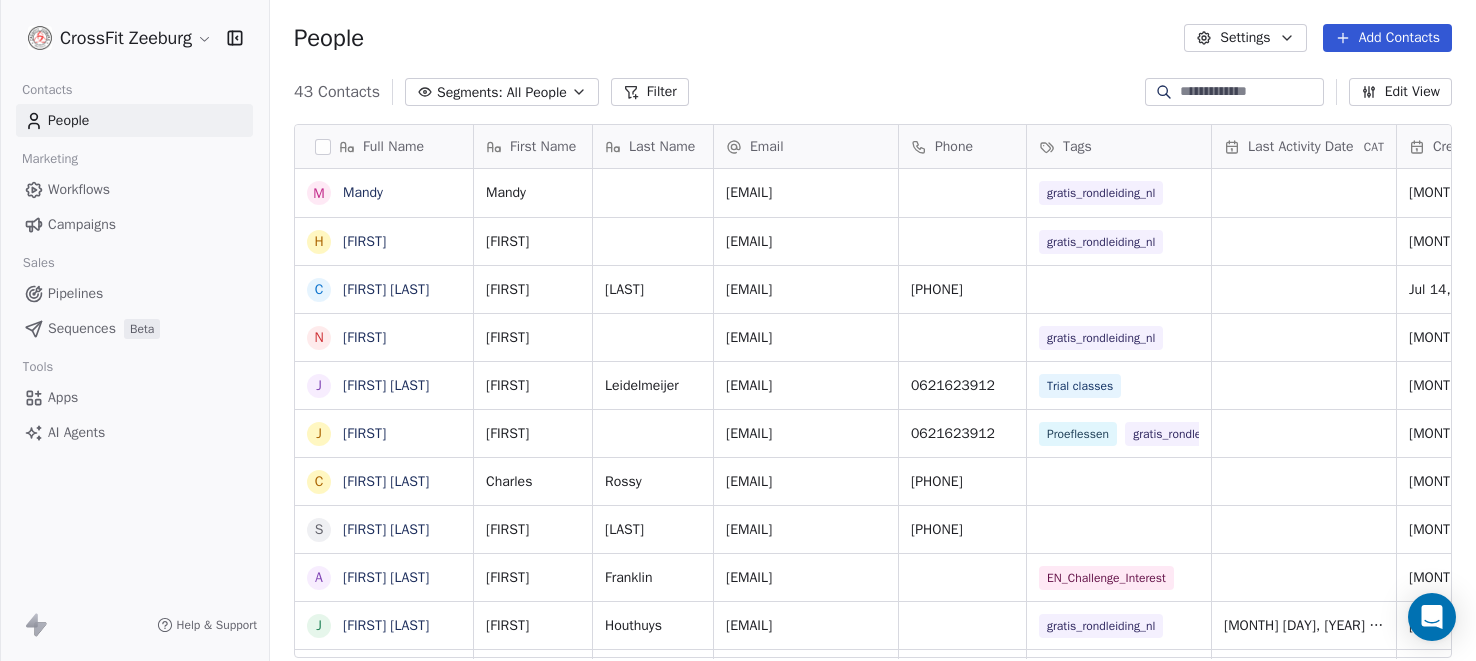 click on "Campaigns" at bounding box center (82, 224) 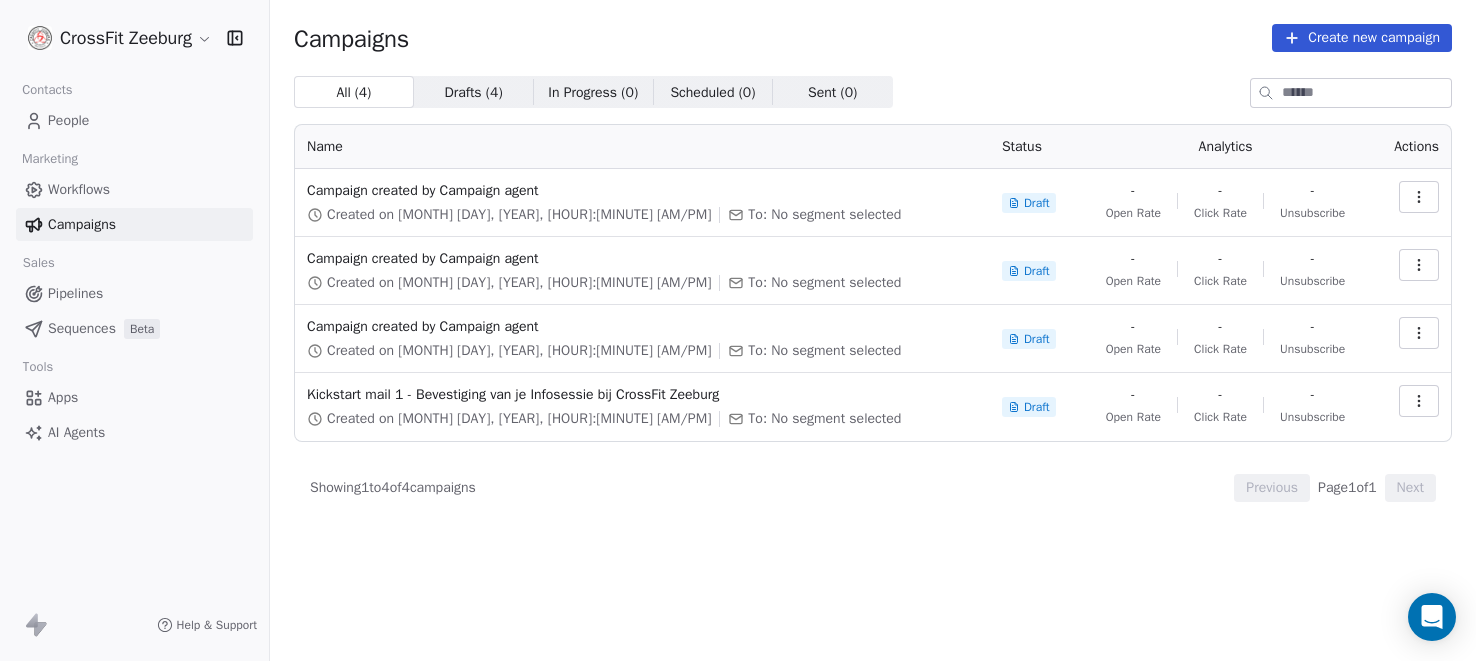 click at bounding box center (1419, 197) 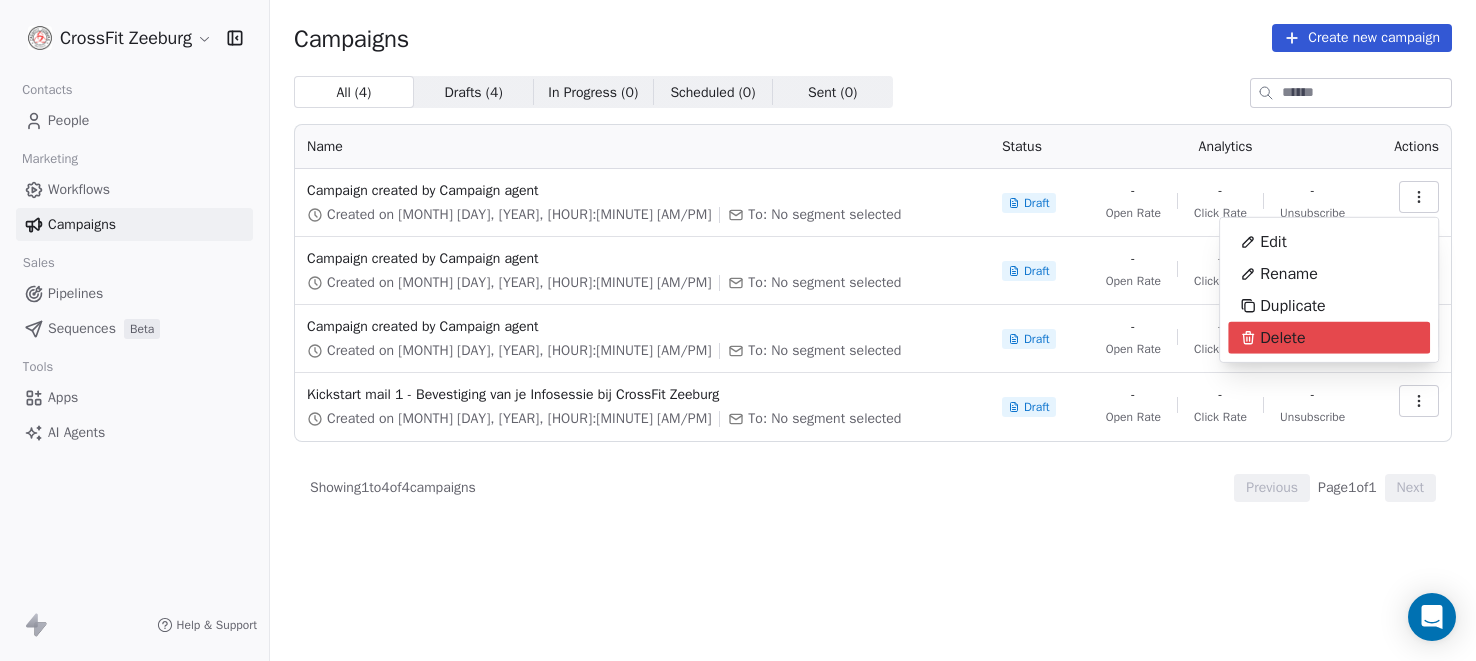 click on "Delete" at bounding box center [1272, 338] 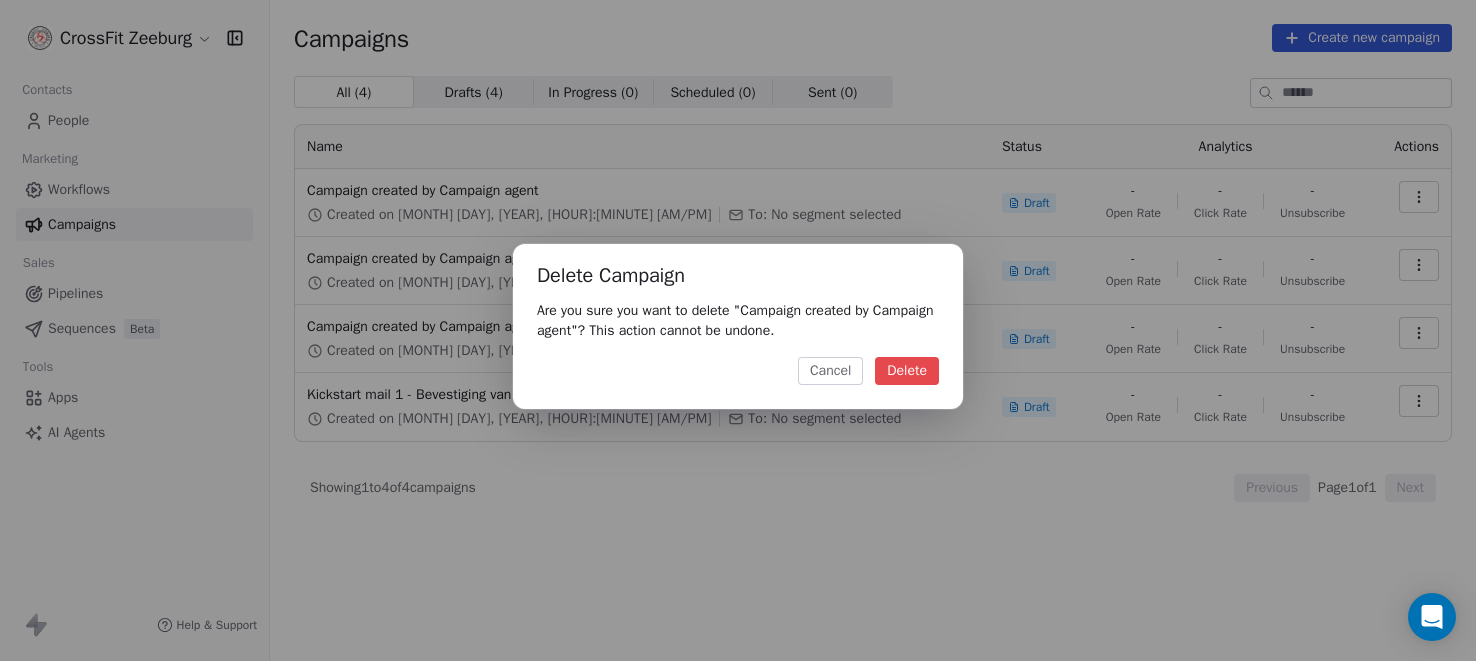 click on "Delete" at bounding box center [907, 371] 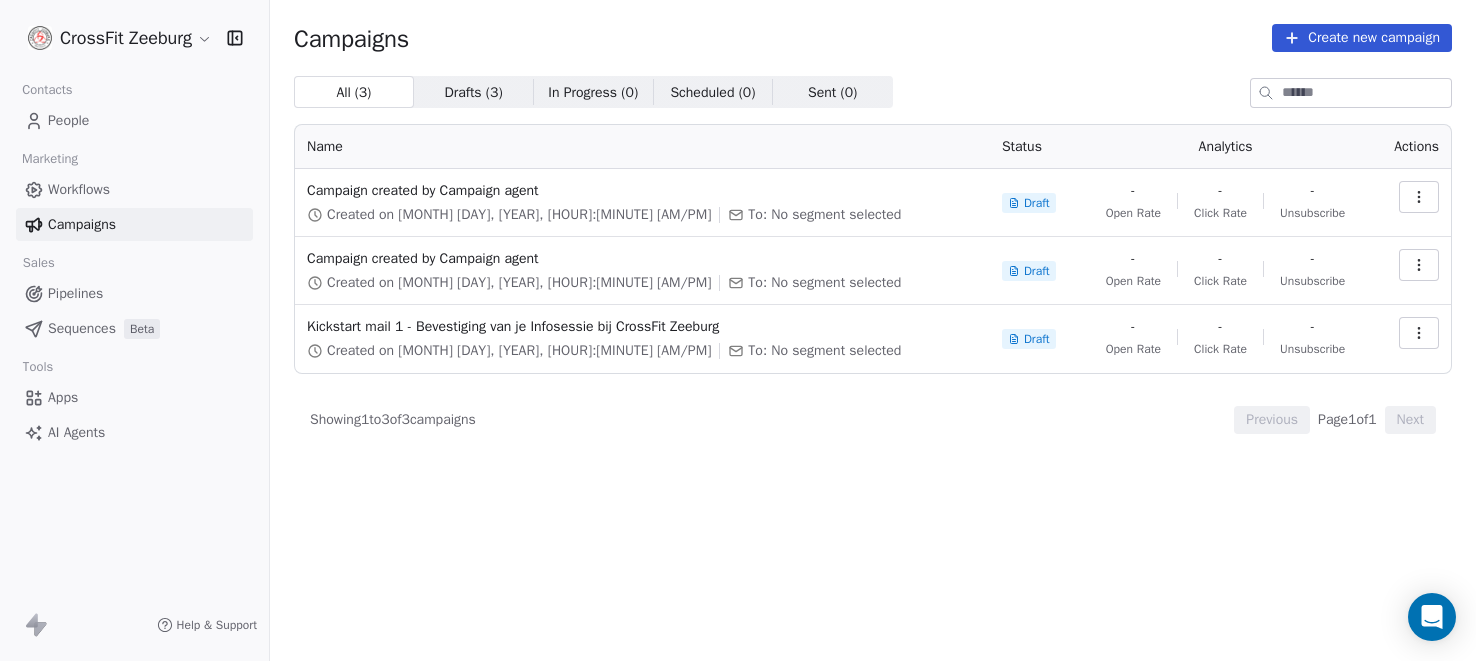 click 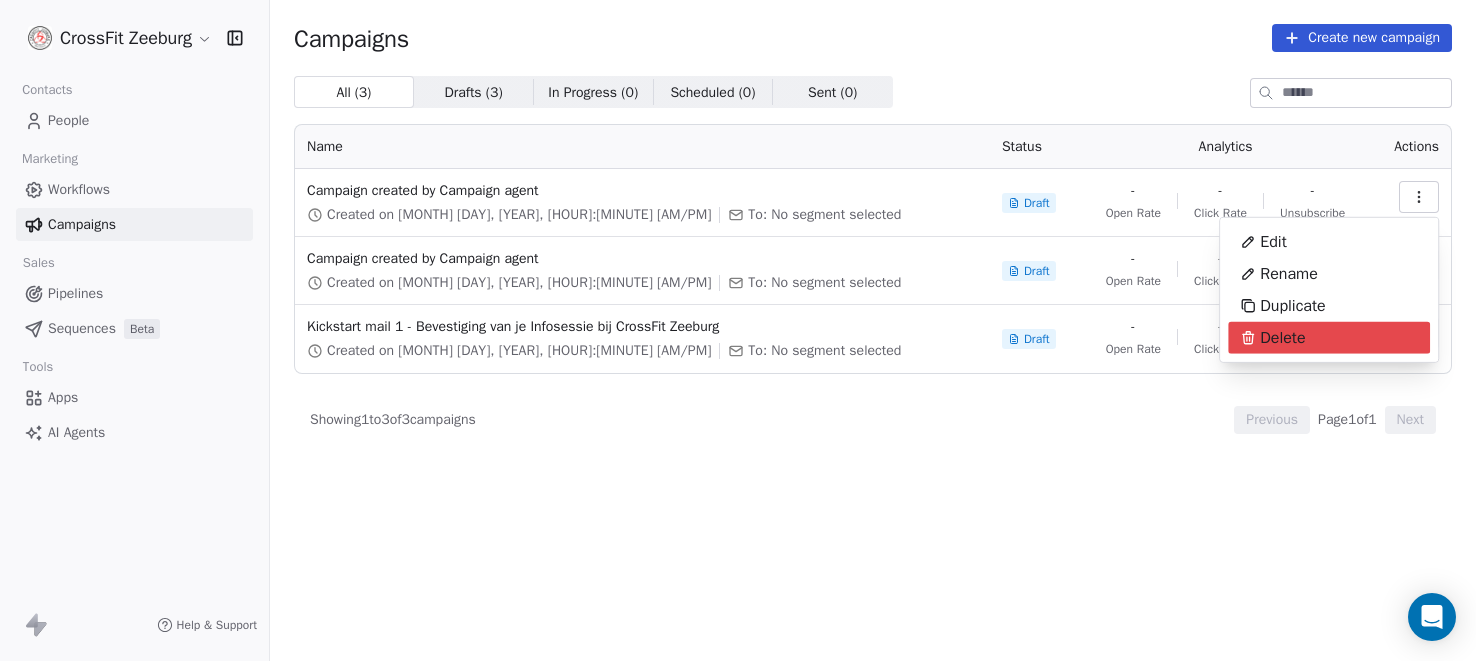 click on "Delete" at bounding box center [1282, 338] 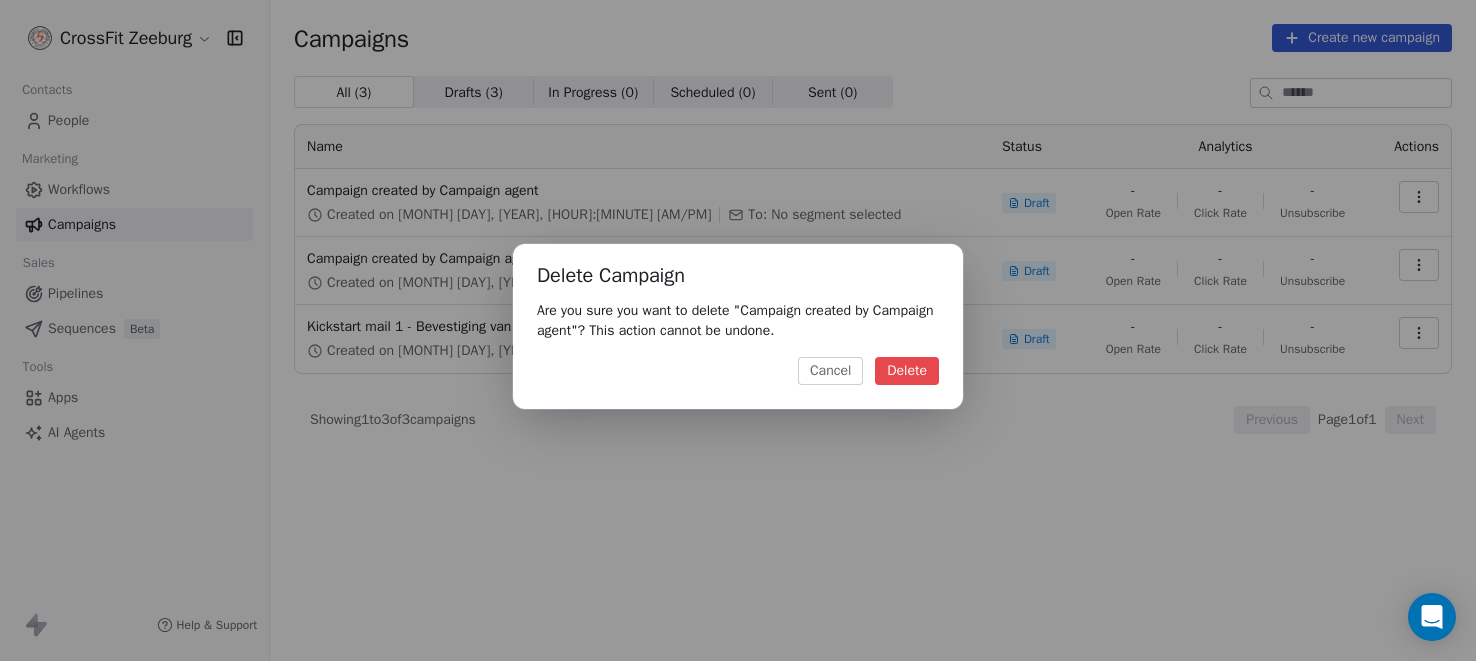 click on "Delete" at bounding box center (907, 371) 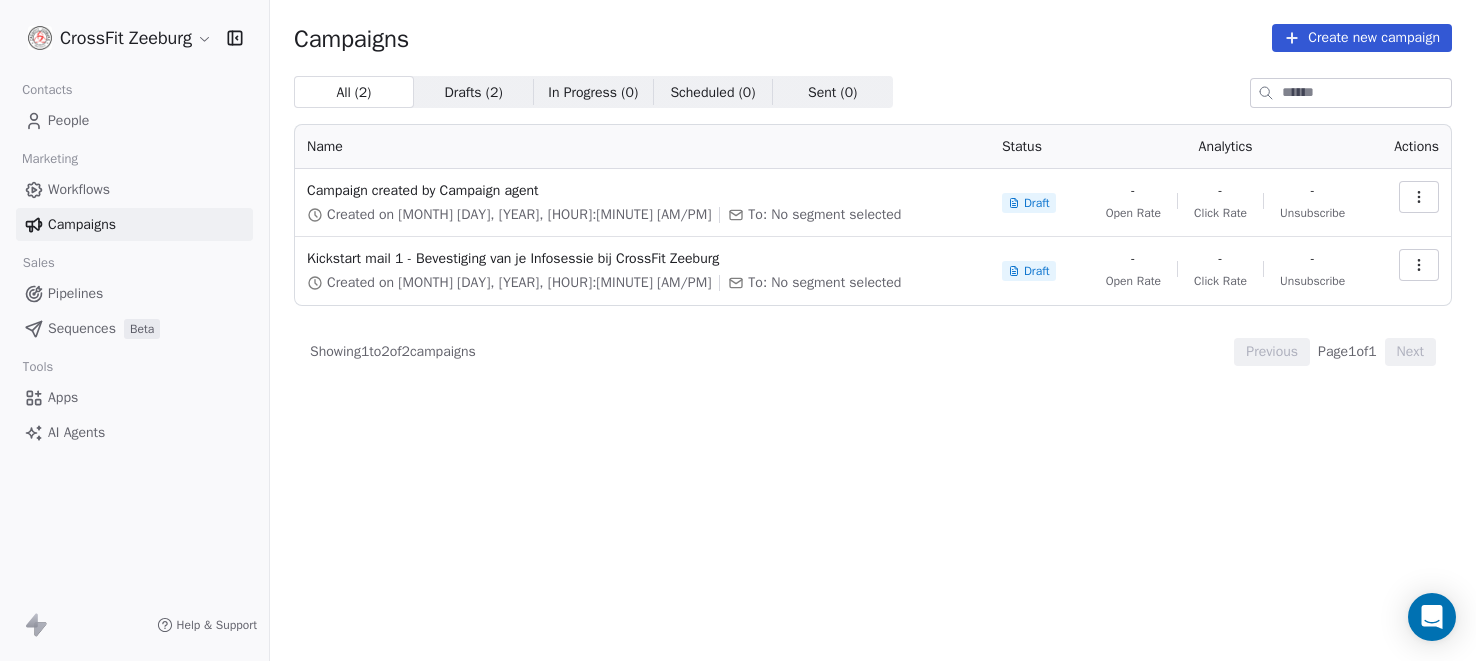 click at bounding box center (1419, 197) 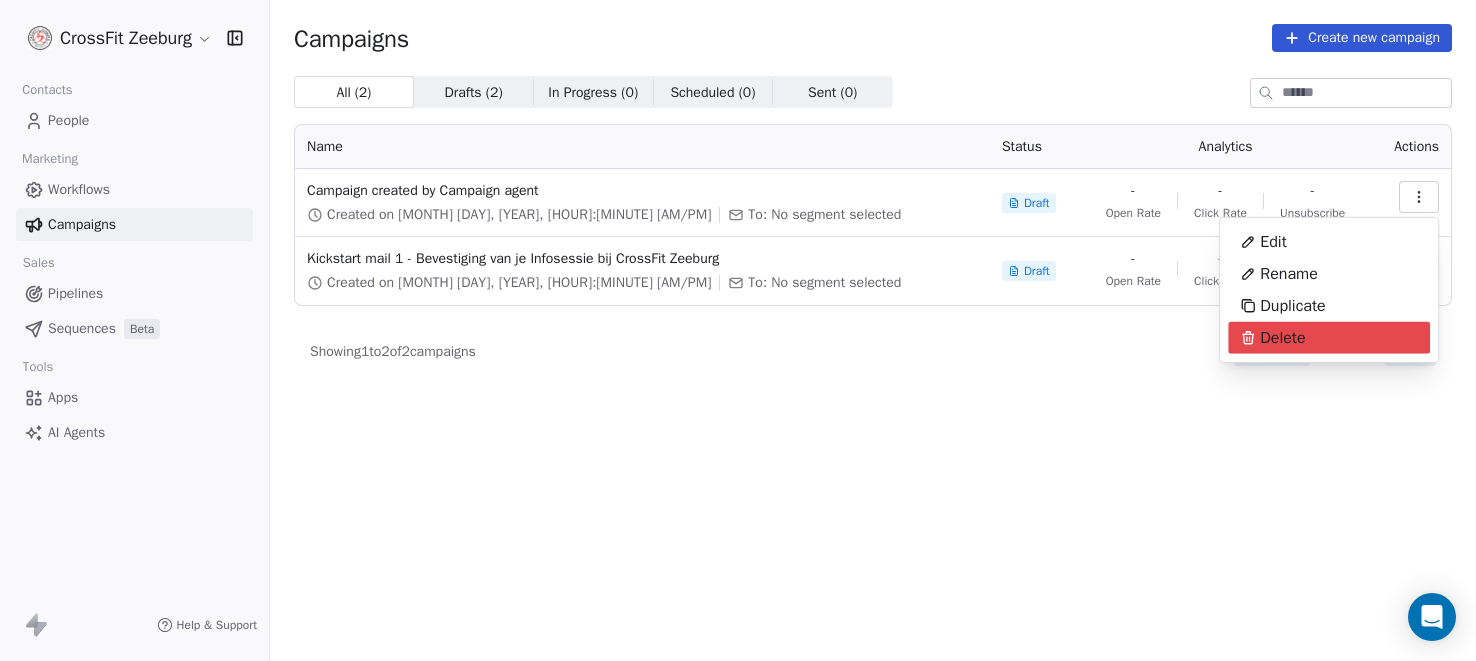 click on "Delete" at bounding box center (1282, 338) 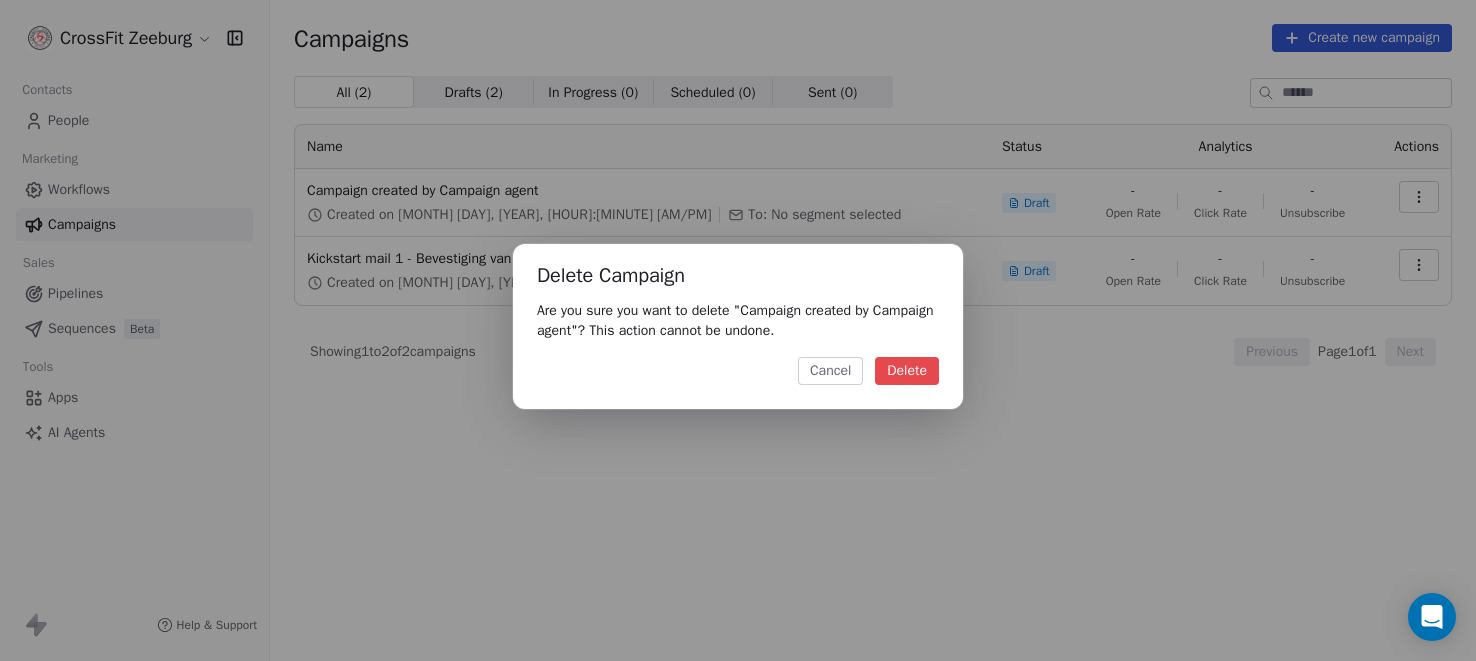 click on "Delete" at bounding box center [907, 371] 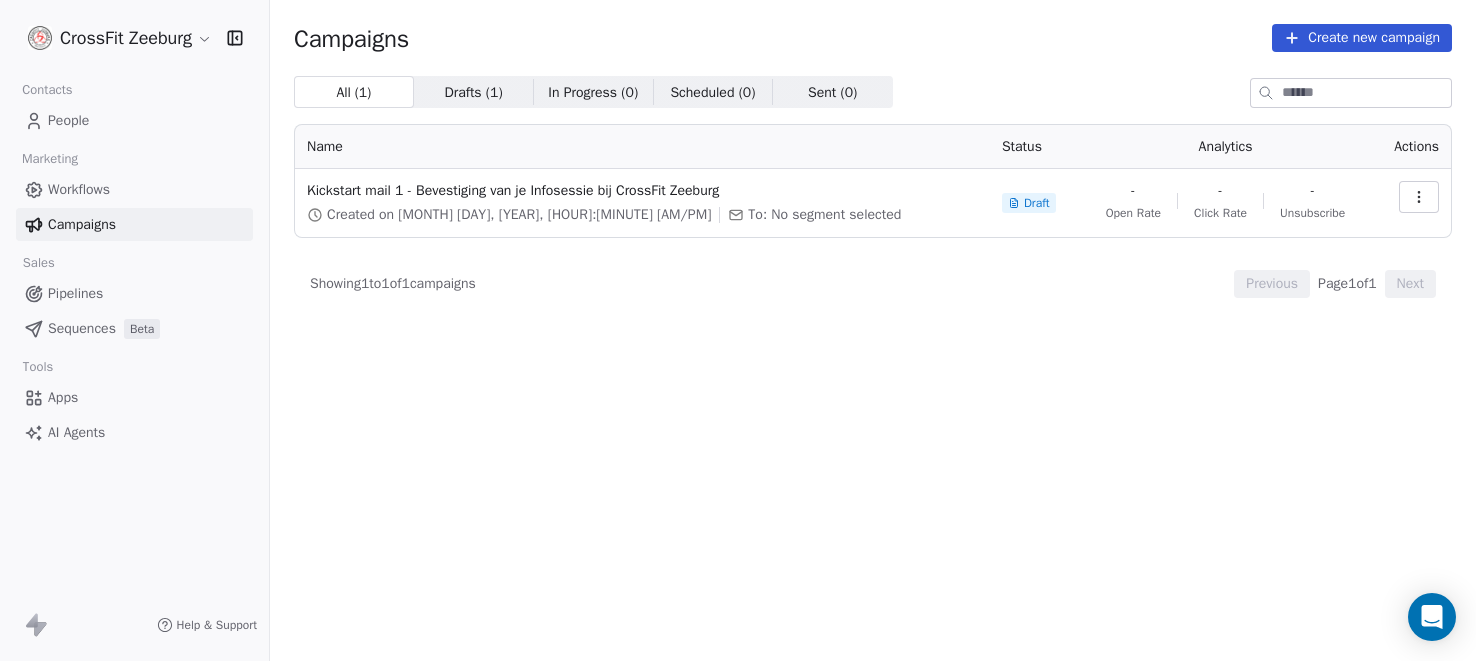 click 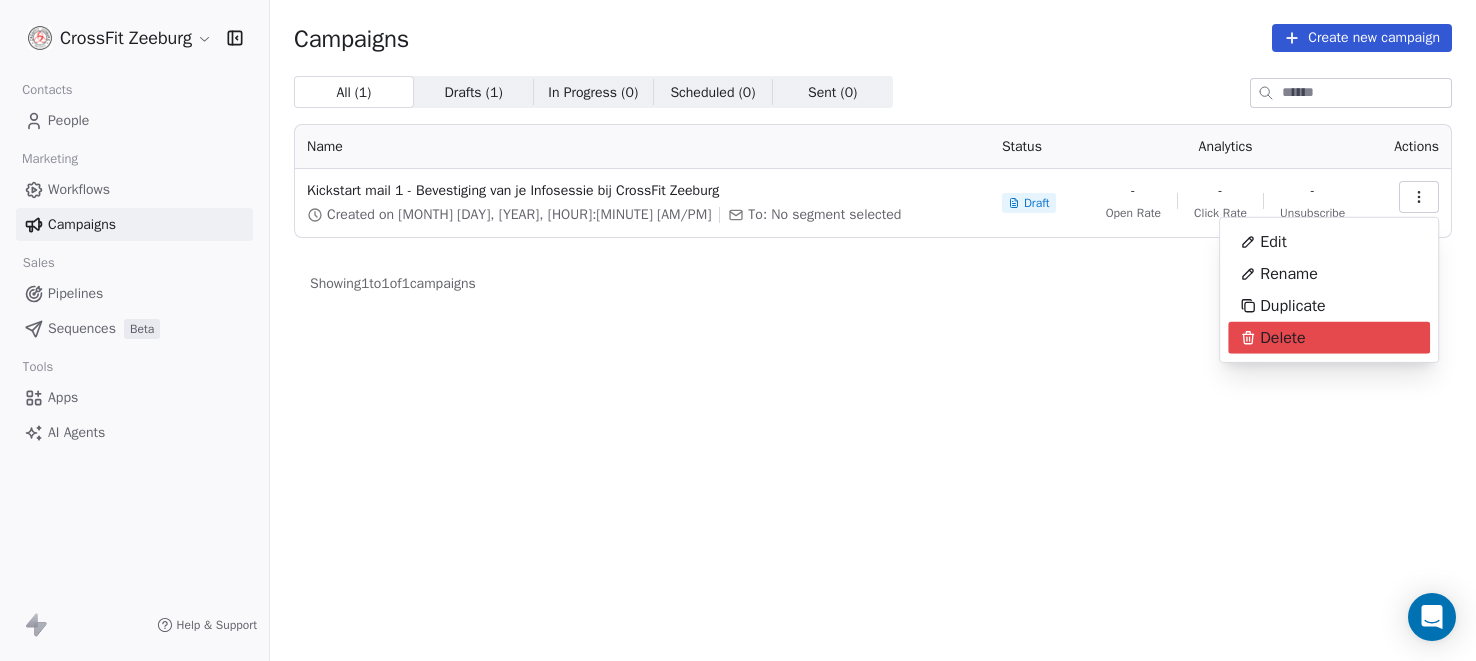 click on "Delete" at bounding box center (1282, 338) 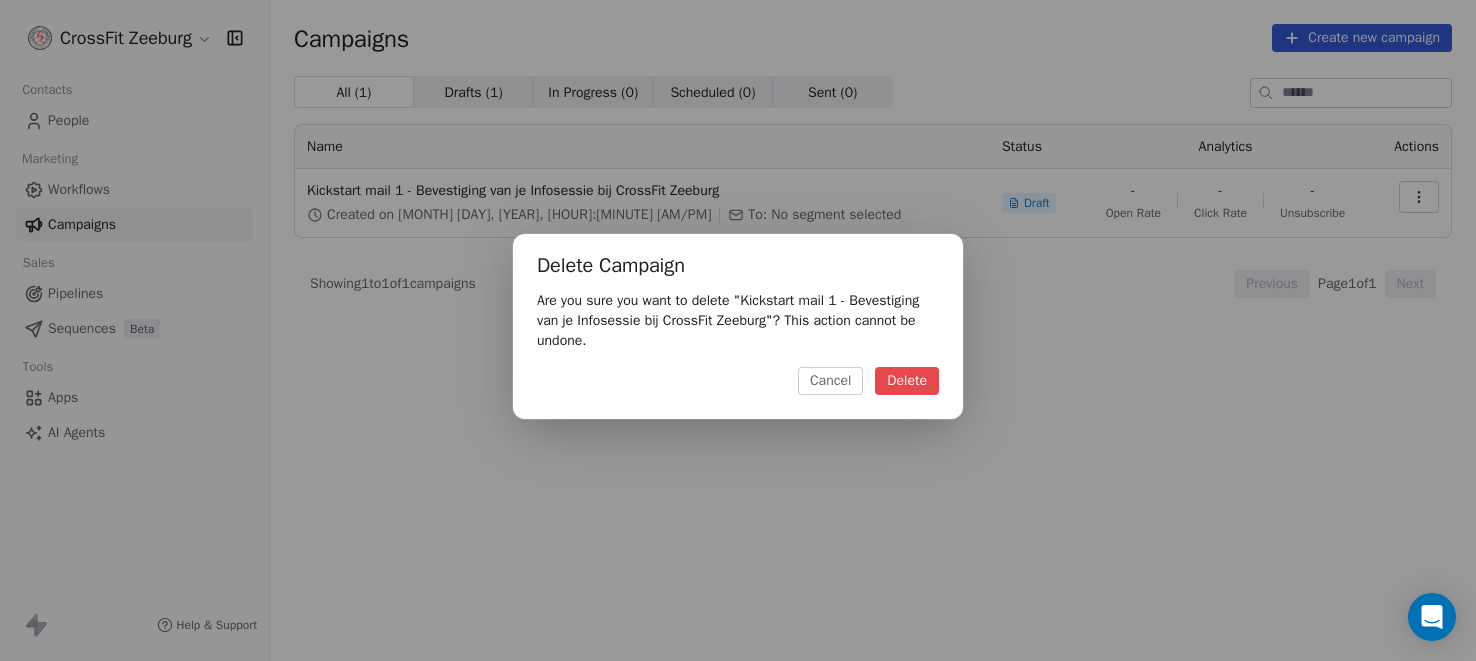 click on "Delete" at bounding box center (907, 381) 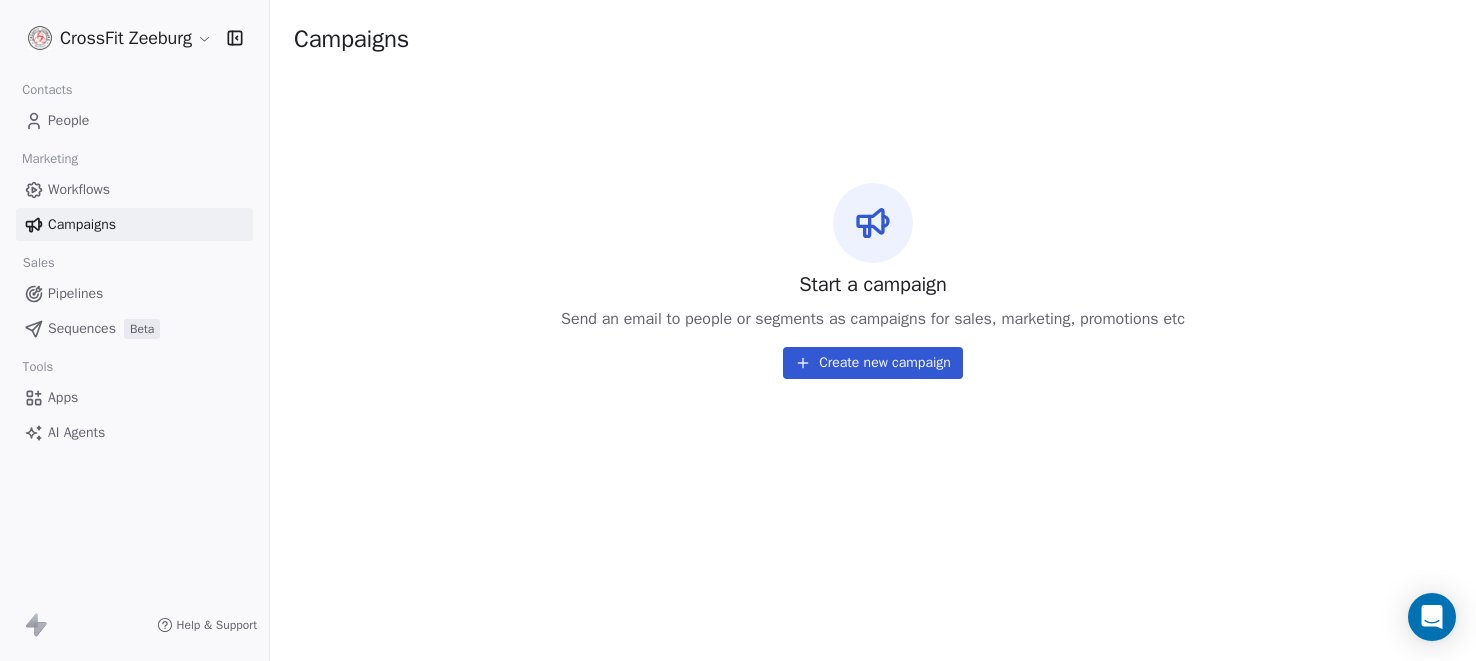 click on "Sequences" at bounding box center (82, 328) 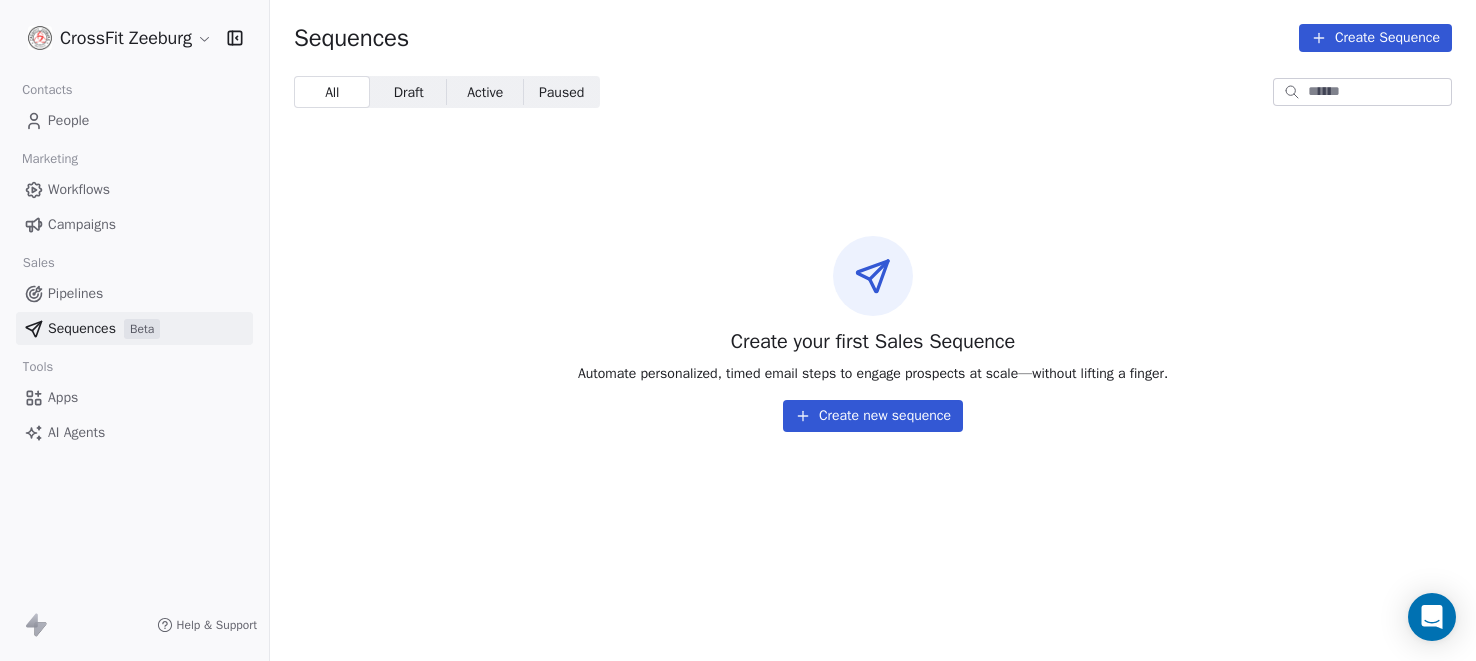 click on "Create your first Sales Sequence Automate personalized, timed email steps to engage prospects at scale—without lifting a finger. Create new sequence" at bounding box center [873, 334] 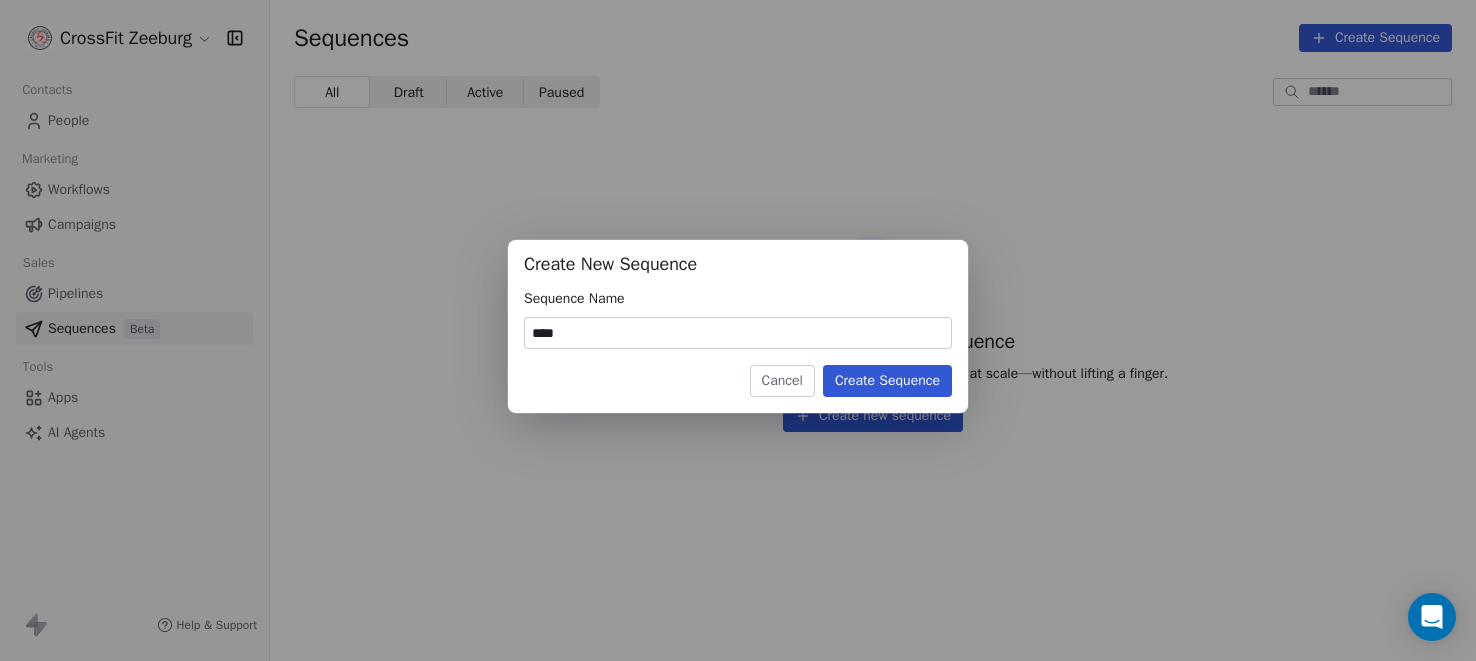 type on "****" 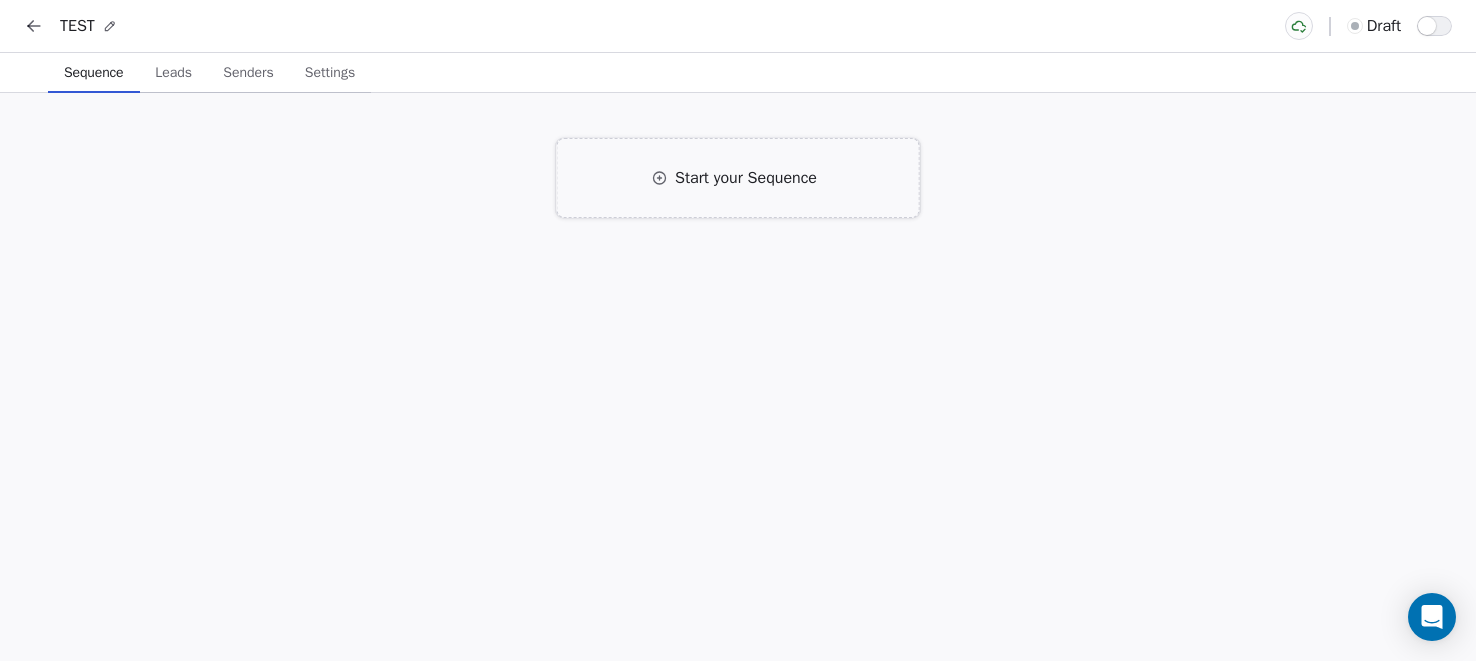 click on "Start your Sequence" at bounding box center (746, 178) 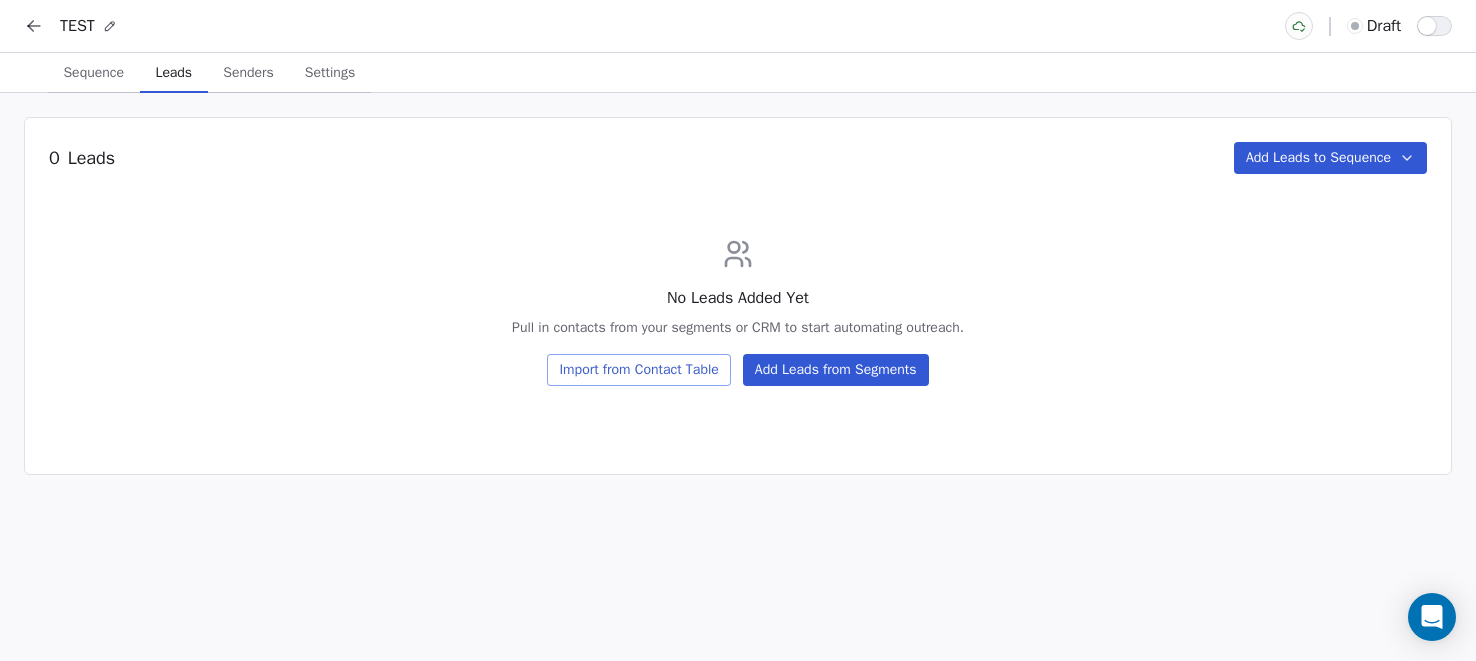 click on "Leads" at bounding box center (174, 73) 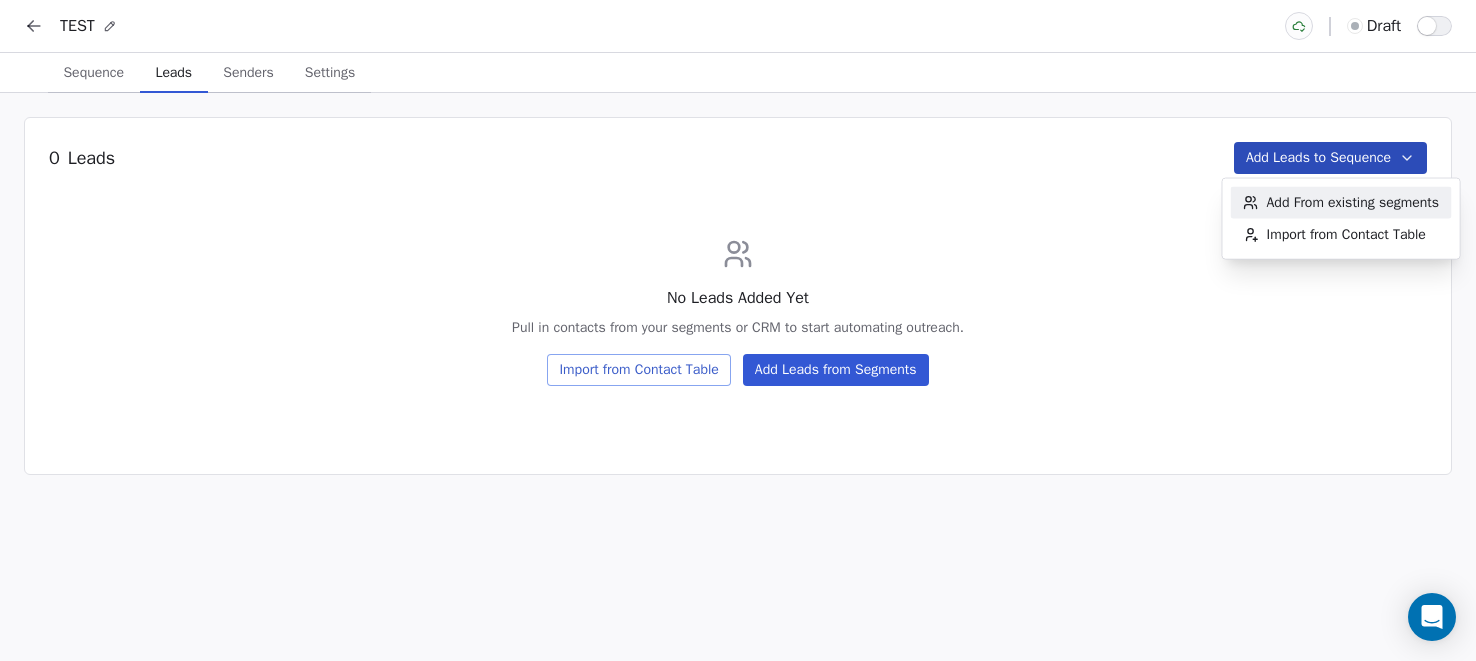 click on "Add From existing segments" at bounding box center (1353, 203) 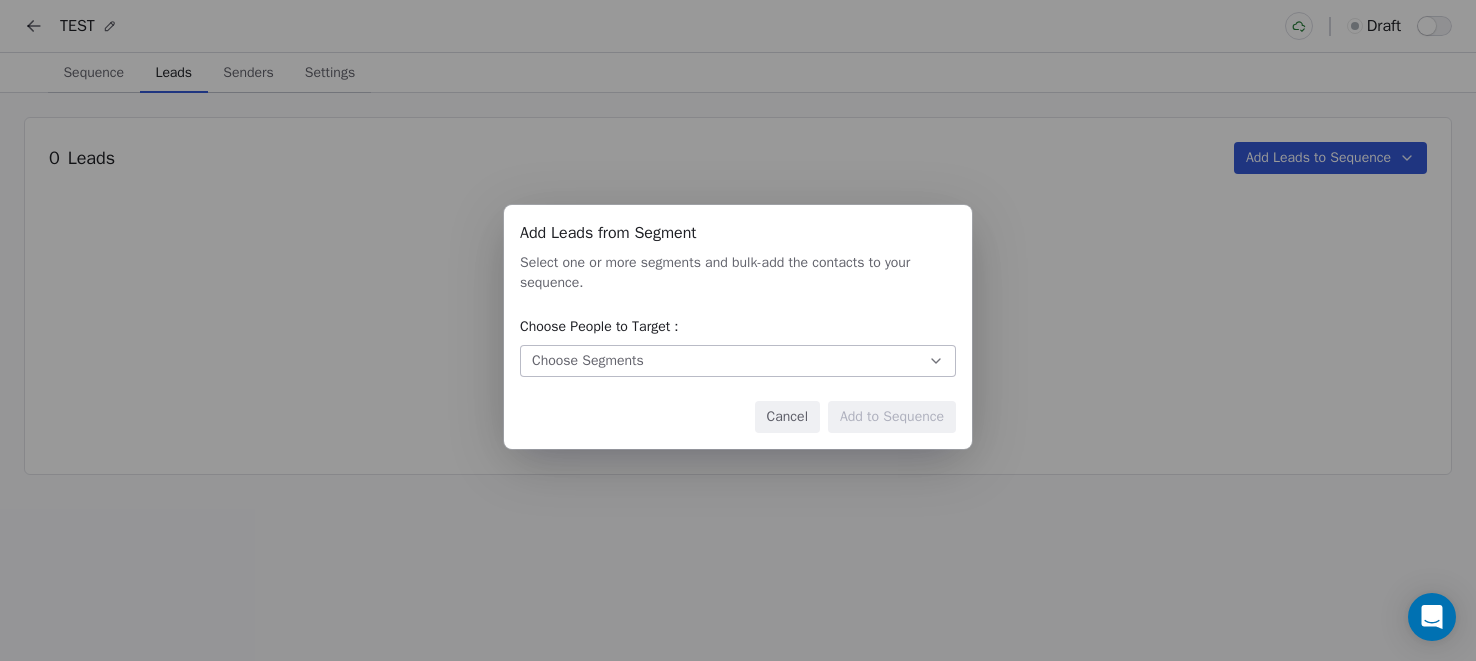 click on "Cancel" at bounding box center [787, 417] 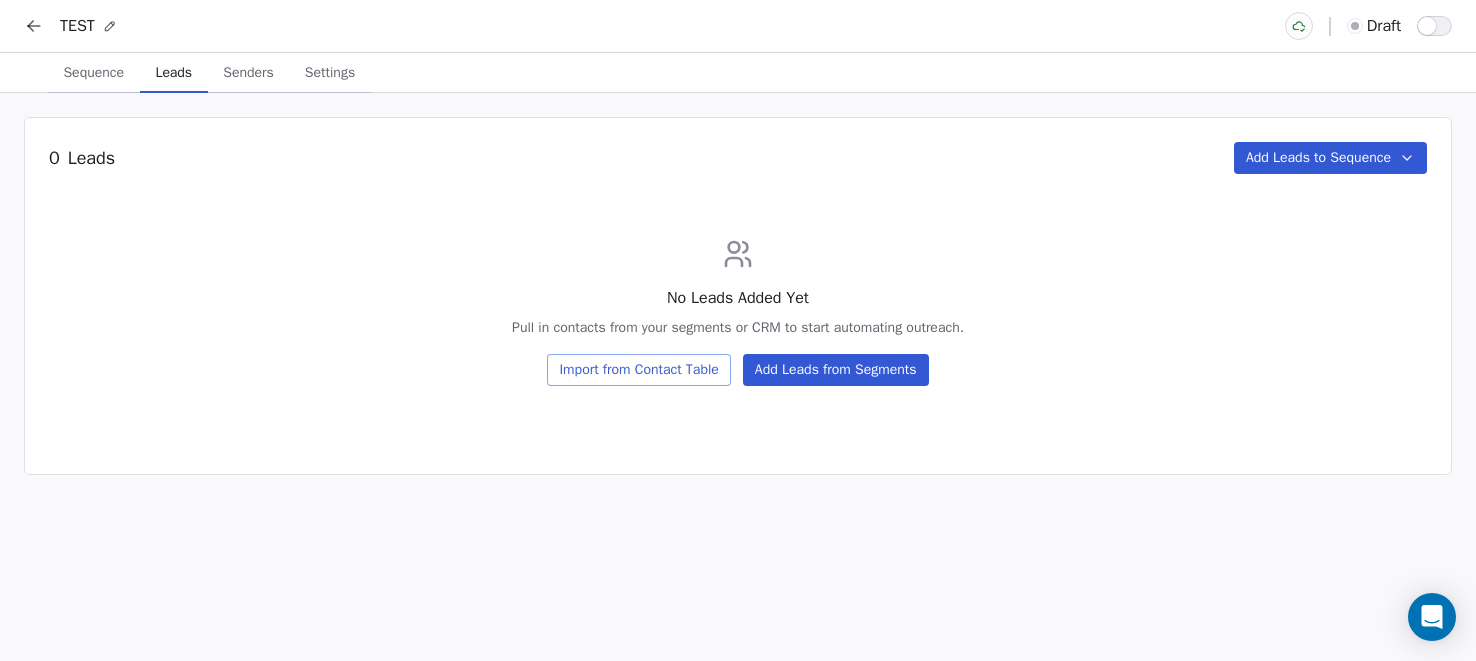 click on "Add Leads to Sequence" at bounding box center (1330, 158) 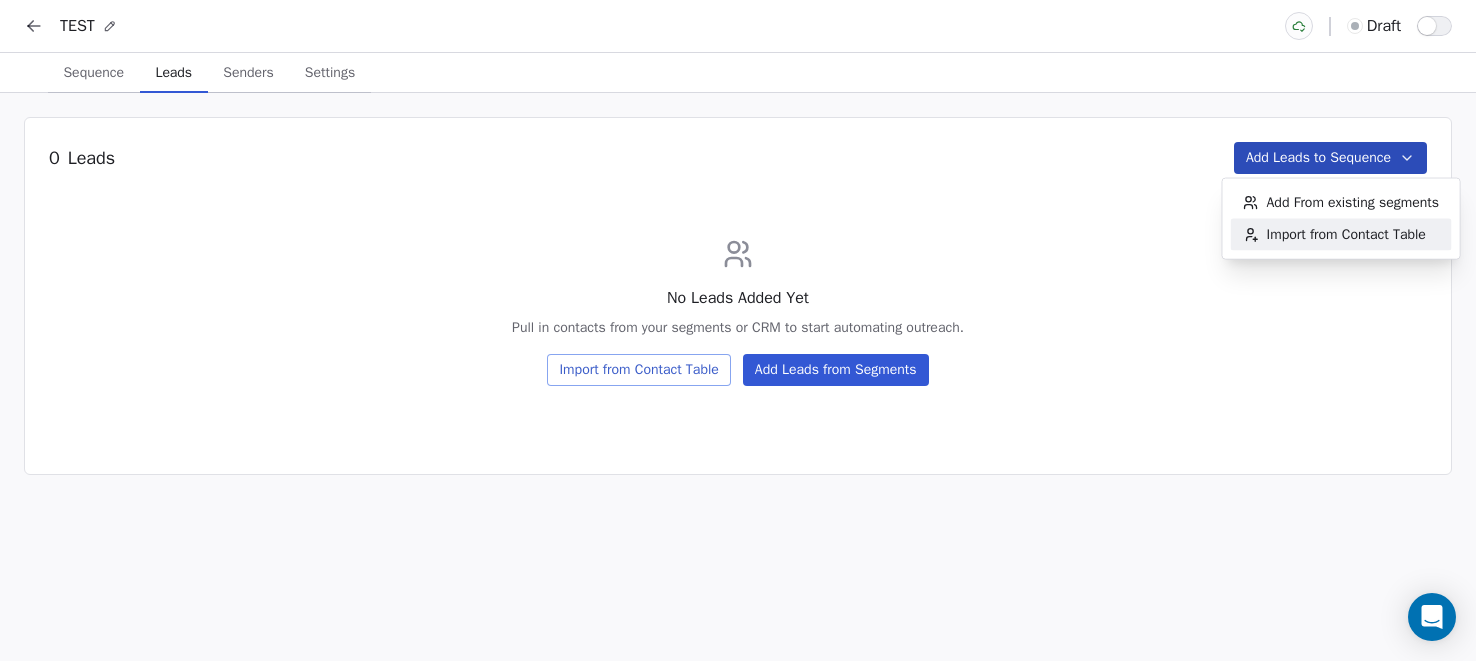 click on "Import from Contact Table" at bounding box center [1346, 235] 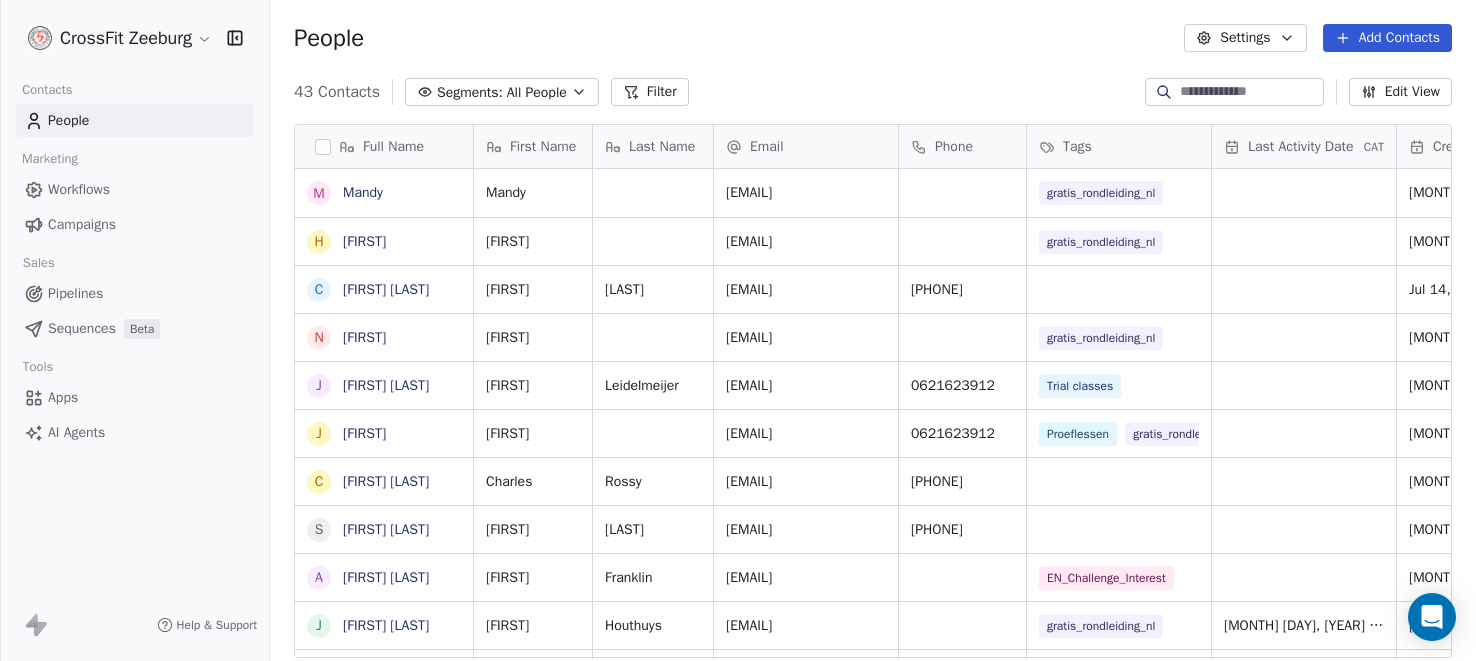 scroll, scrollTop: 0, scrollLeft: 0, axis: both 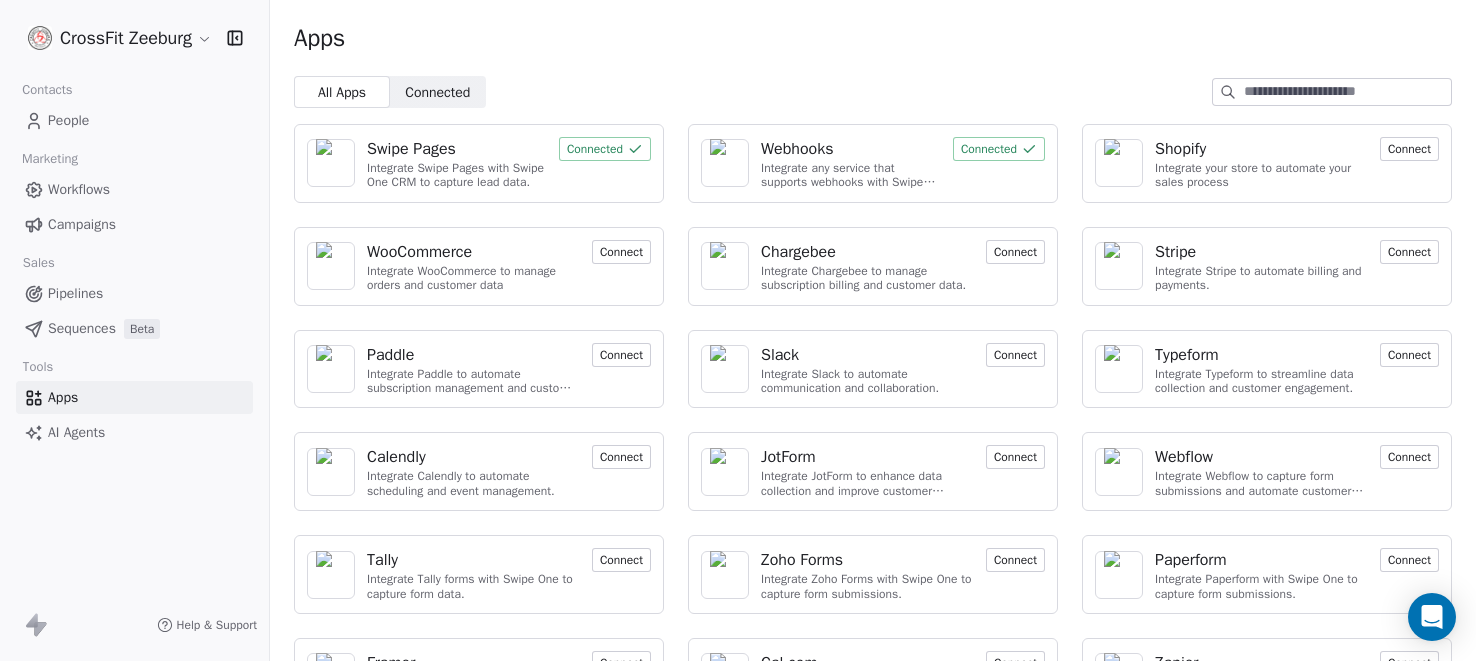 click on "Swipe Pages" at bounding box center [411, 149] 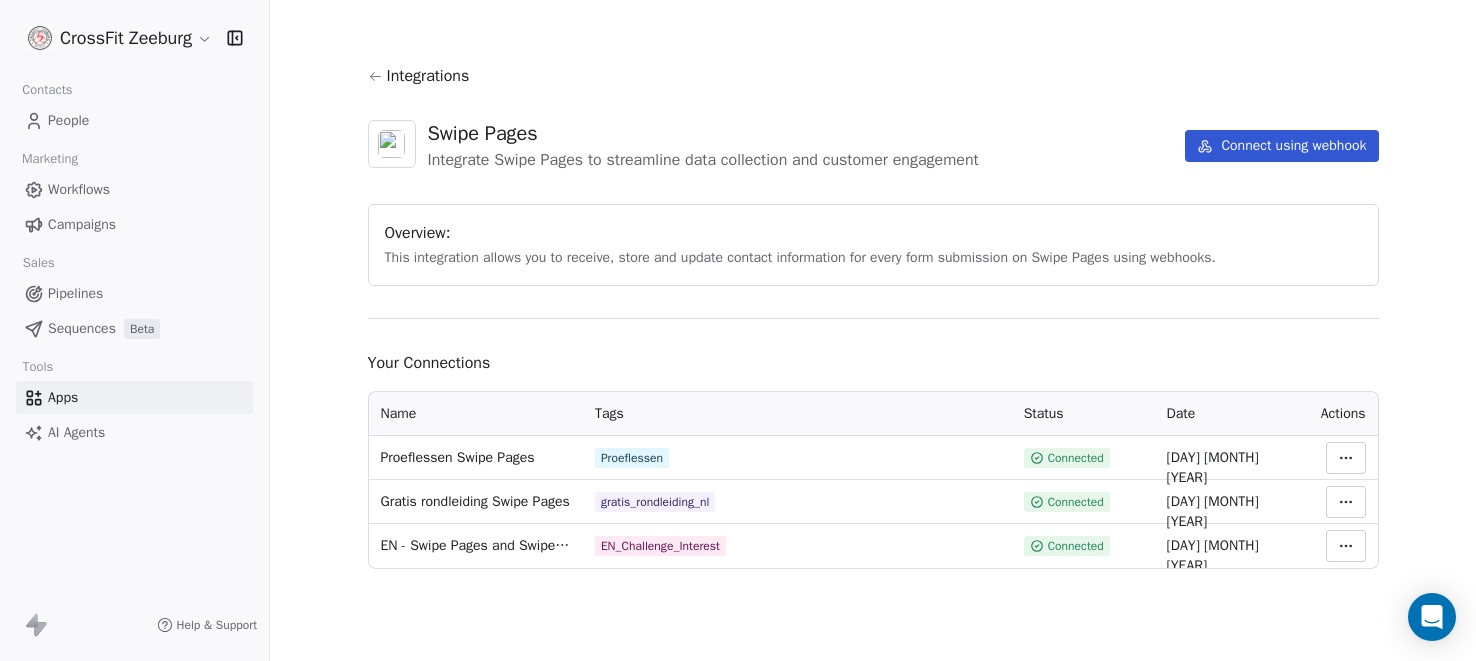 click on "Gratis rondleiding Swipe Pages" at bounding box center [475, 502] 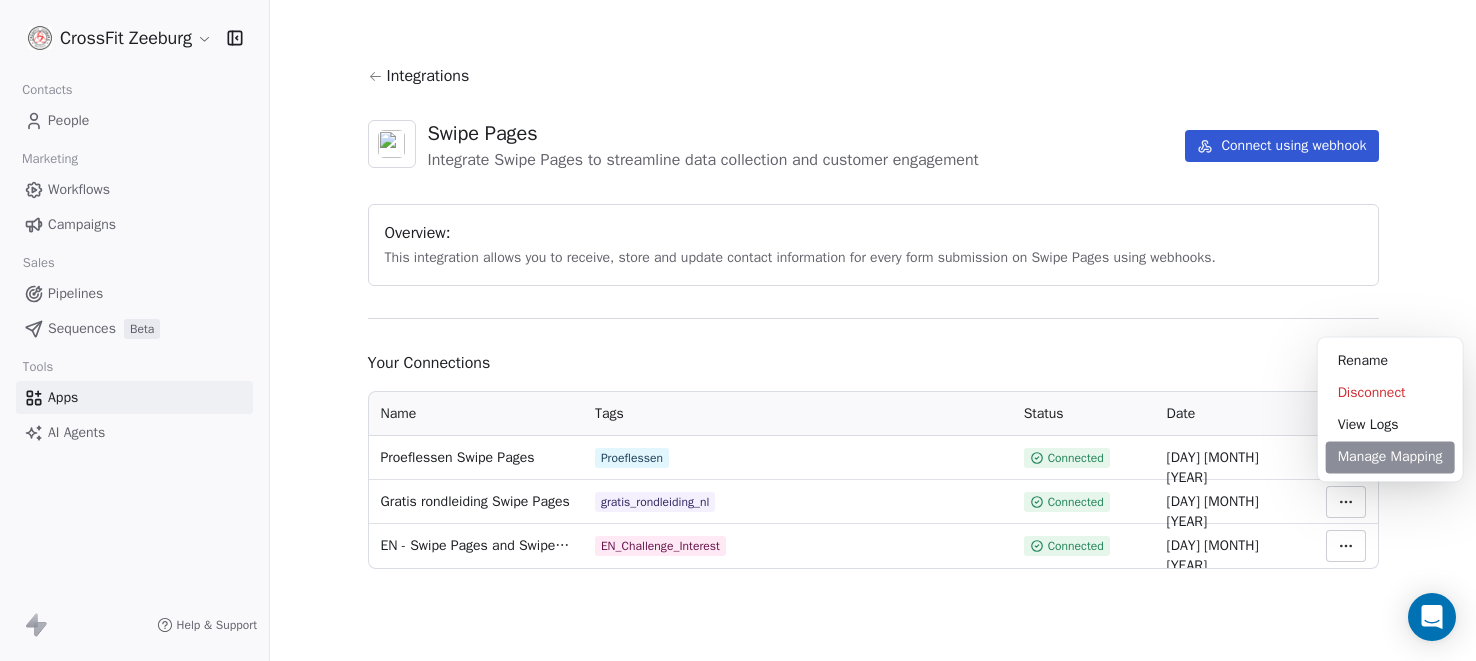 click on "Manage Mapping" at bounding box center (1390, 457) 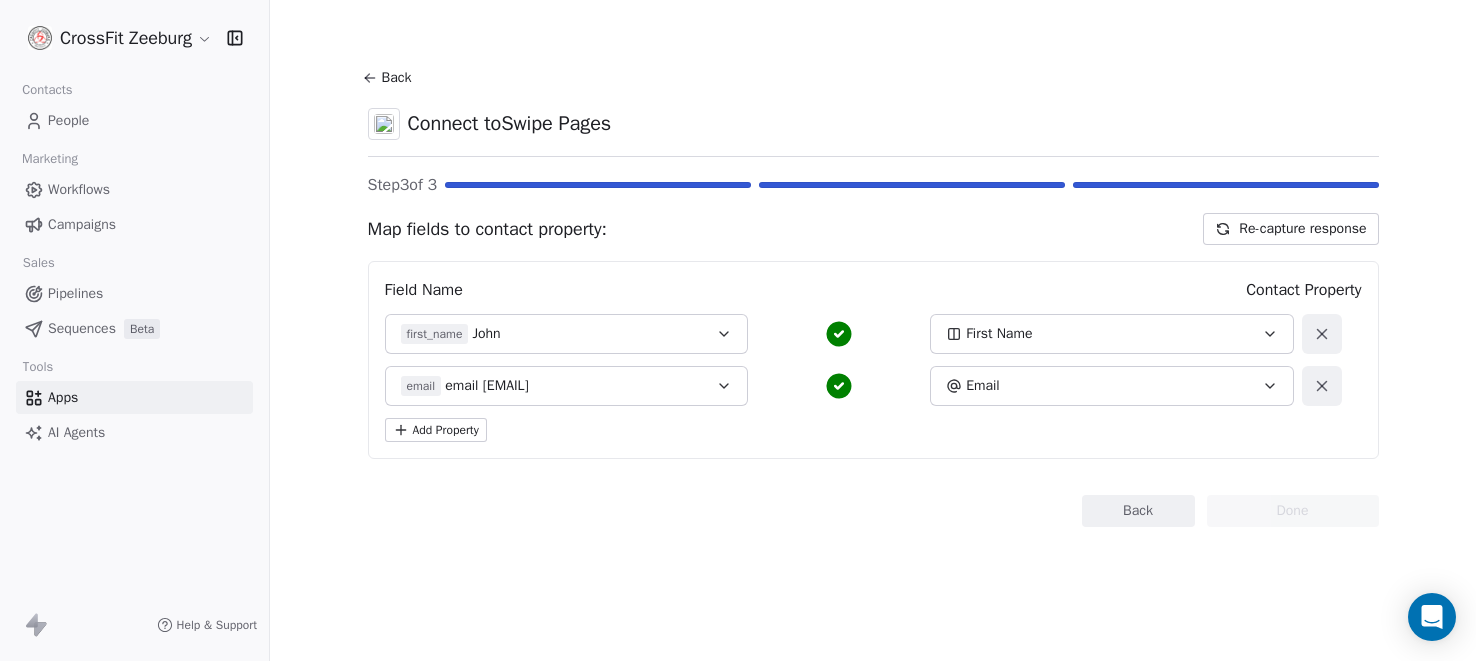 click on "Add Property" at bounding box center (436, 430) 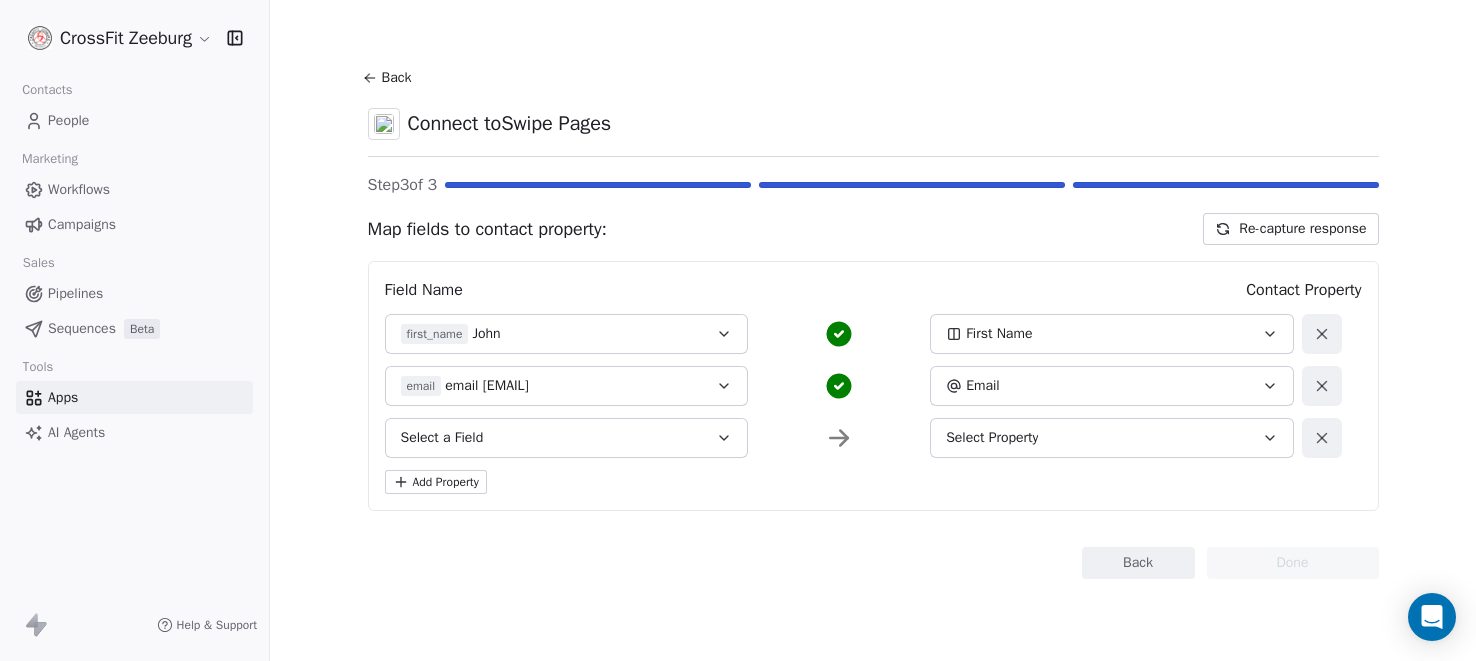 click on "Add Property" at bounding box center (436, 482) 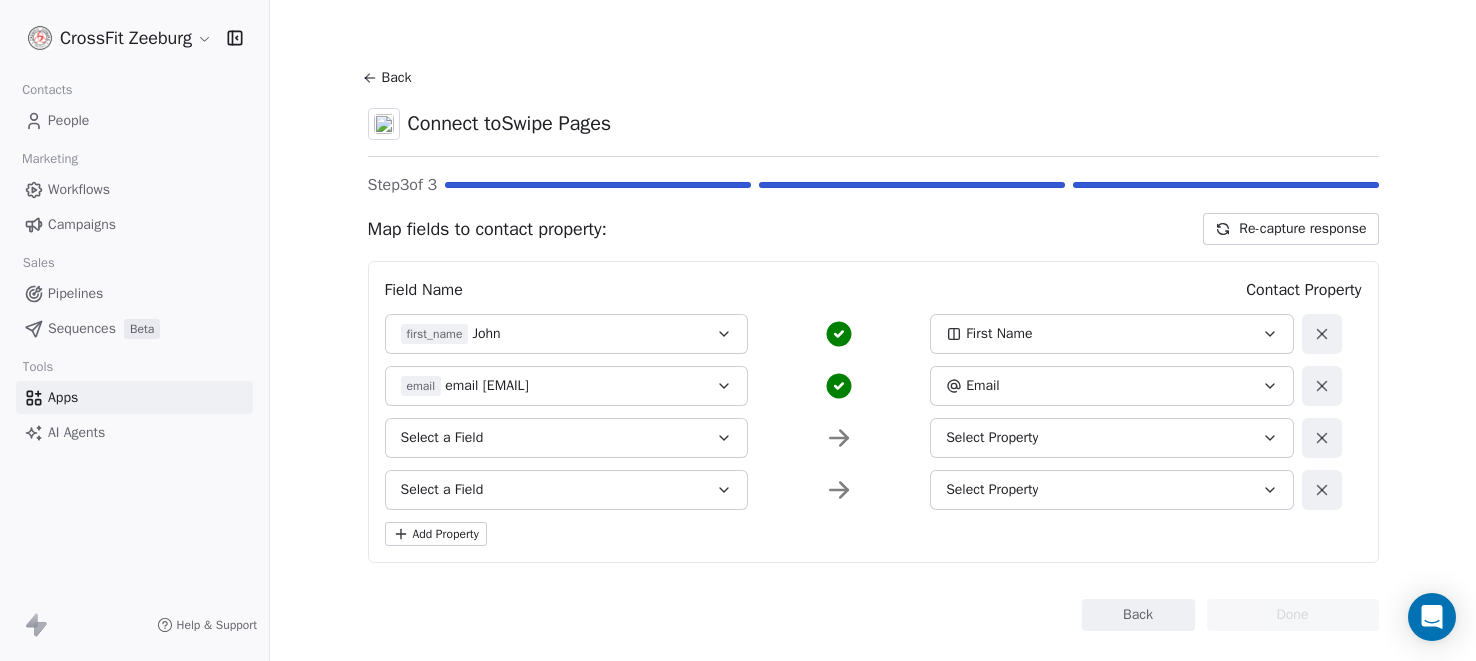 click on "Select a Field" at bounding box center [567, 438] 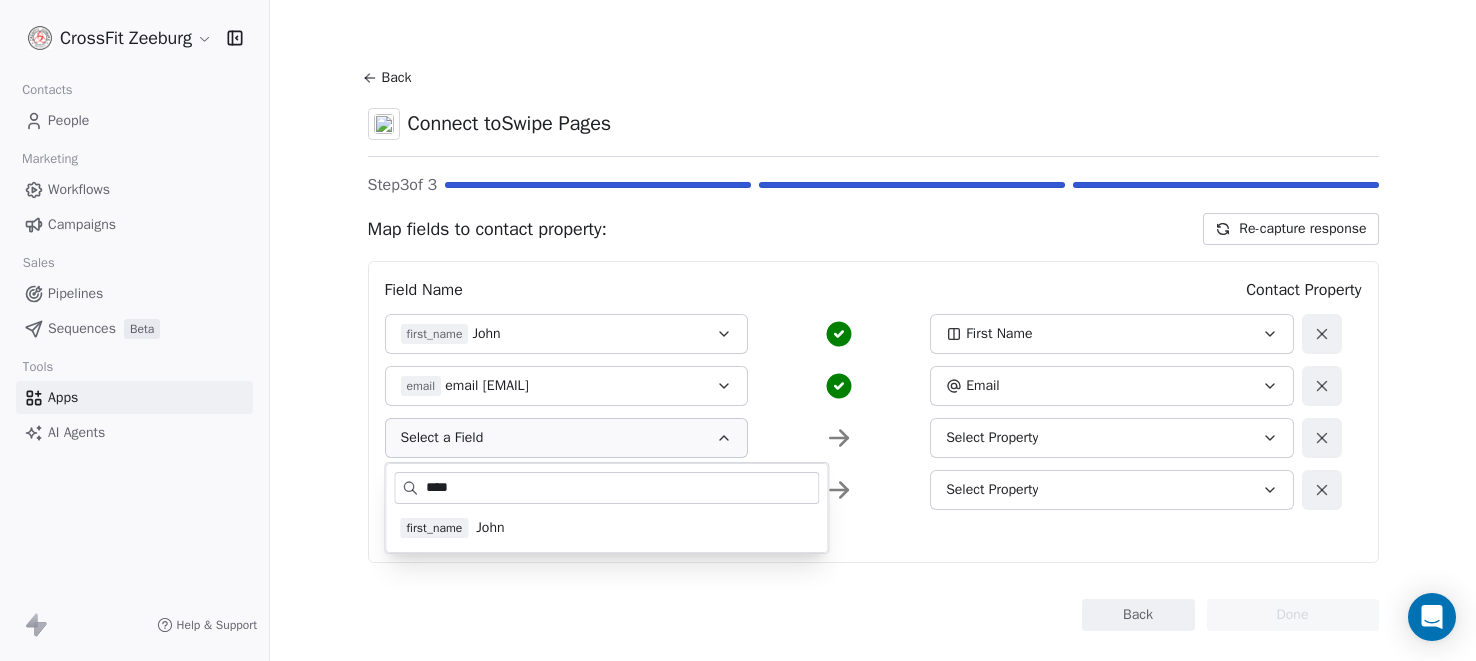 type on "****" 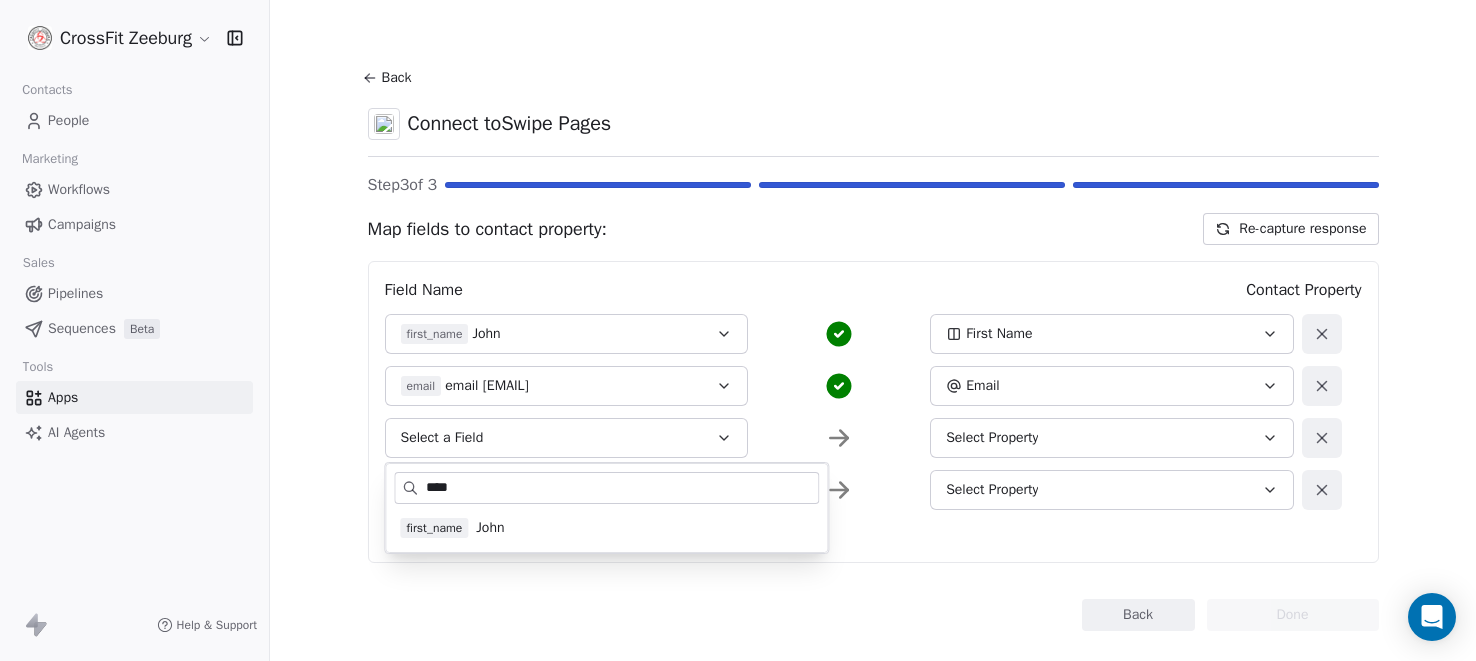 click on "Back Connect to  Swipe Pages Step  3  of 3 Map fields to contact property:  Re-capture response Field Name Contact Property first_name John First Name email john@doe.com Email Select a Field Select Property Select a Field Select Property  Add Property Back Done" at bounding box center [873, 330] 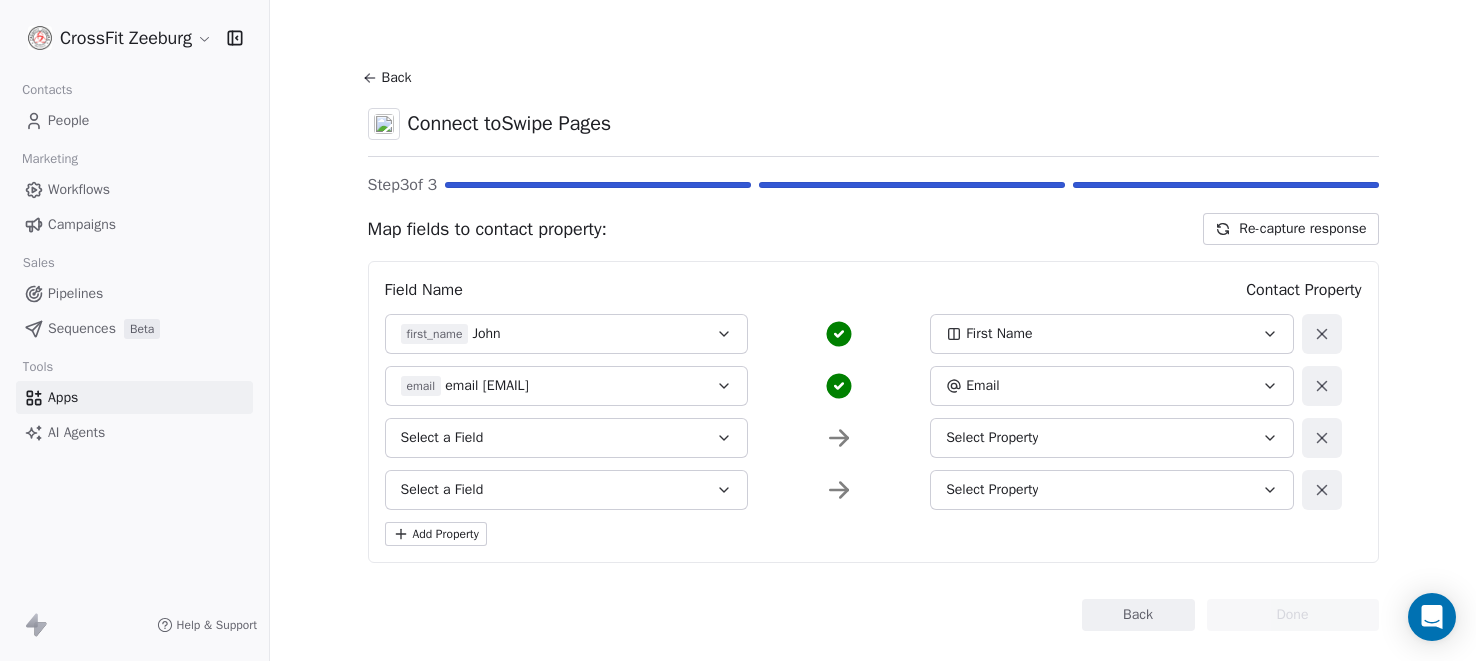 click on "Re-capture response" at bounding box center (1290, 229) 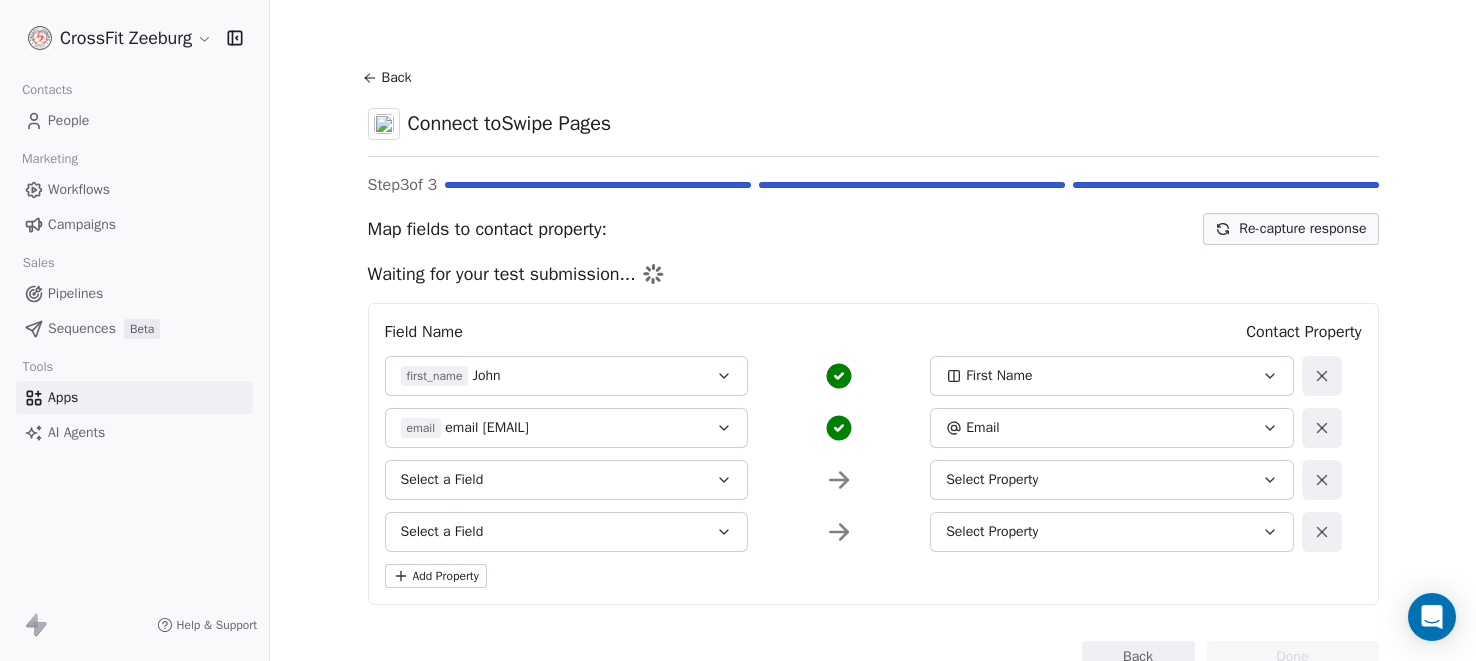 click on "Select a Field" at bounding box center [567, 480] 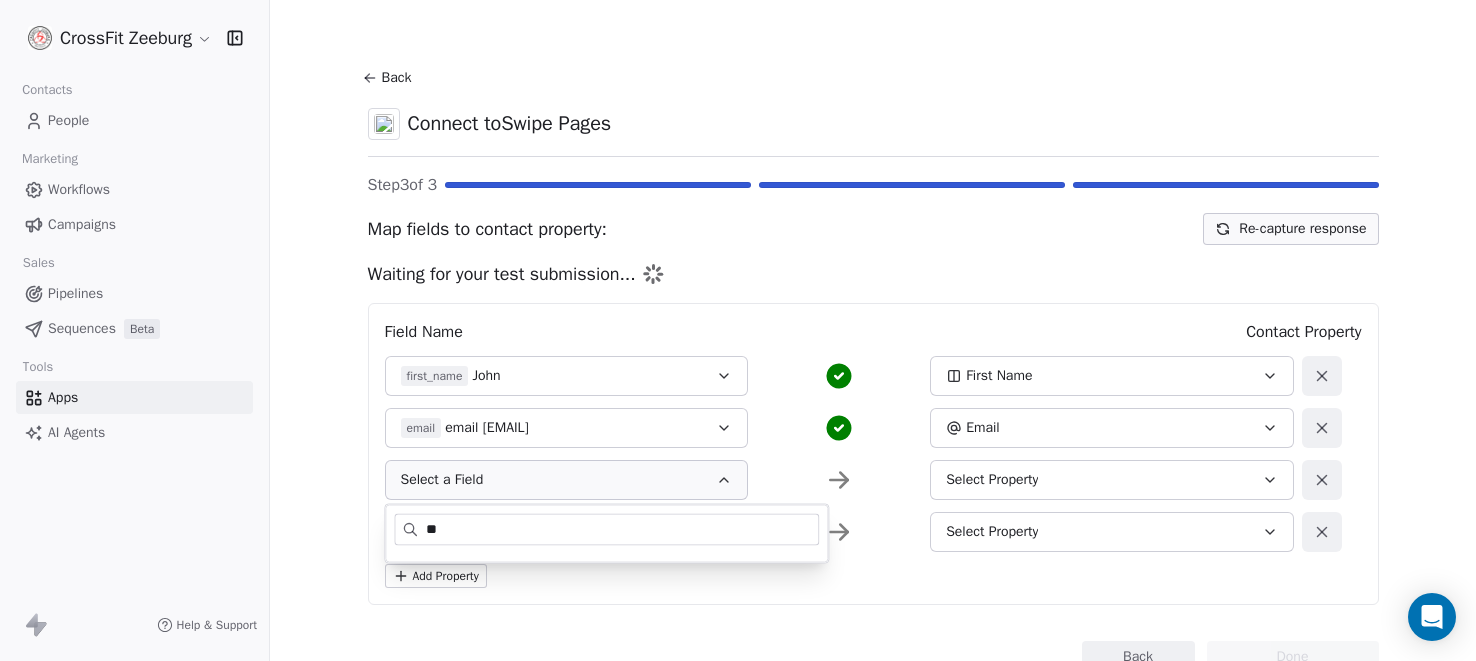 type on "*" 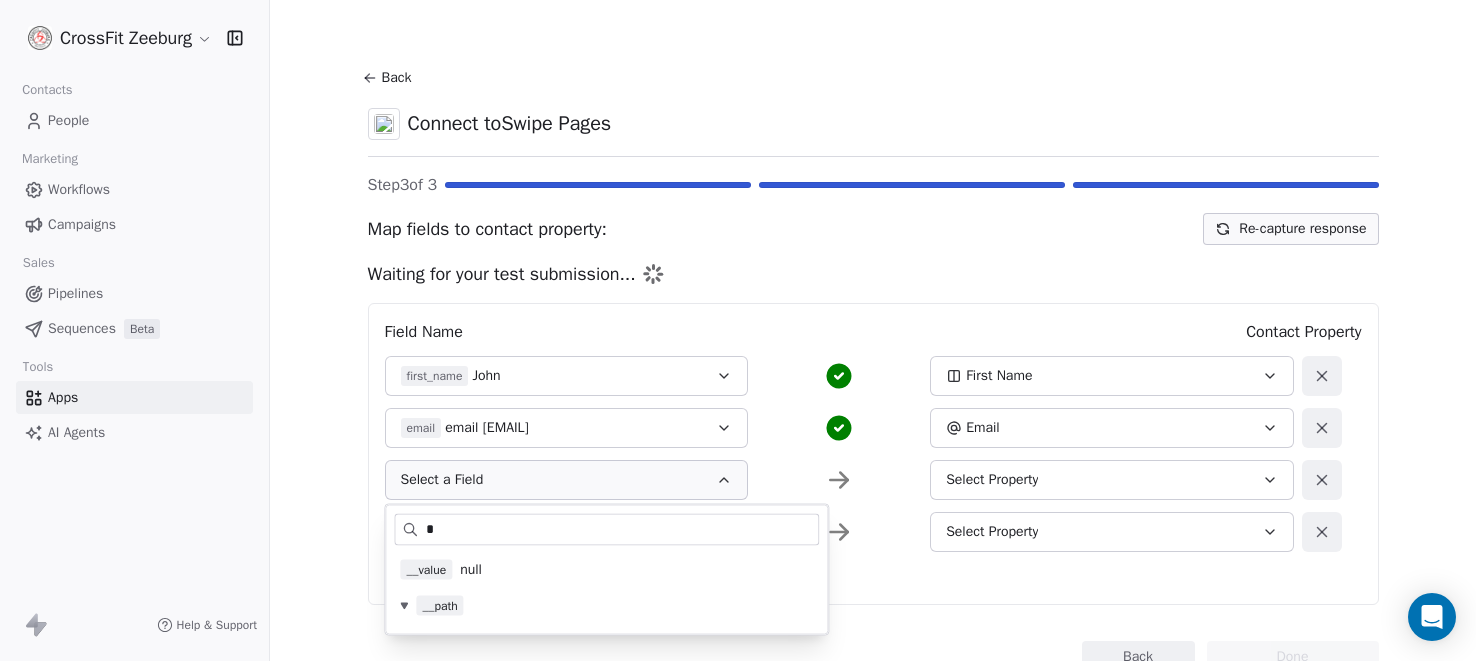 type 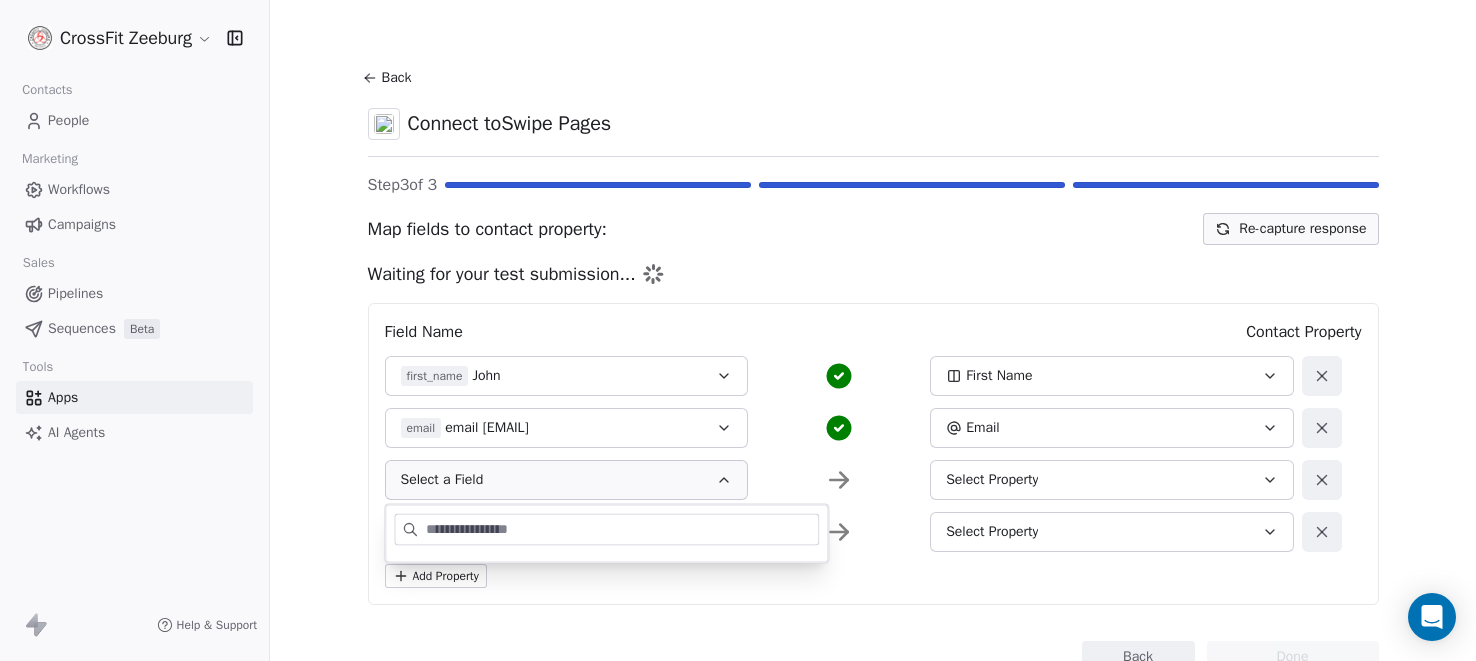 click on "Back Connect to  Swipe Pages Step  3  of 3 Map fields to contact property:  Re-capture response Waiting for your test submission... Field Name Contact Property first_name John First Name email john@doe.com Email Select a Field Select Property Select a Field Select Property  Add Property Back Done" at bounding box center (873, 330) 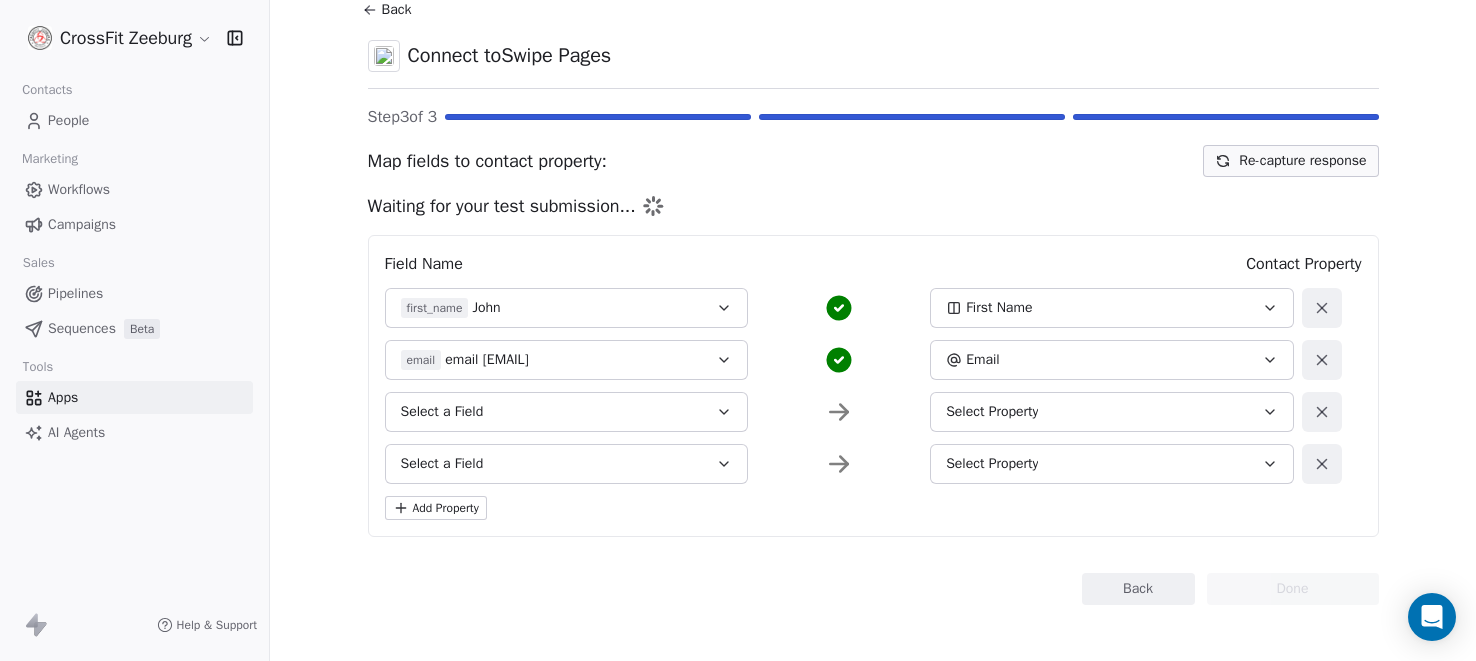 scroll, scrollTop: 75, scrollLeft: 0, axis: vertical 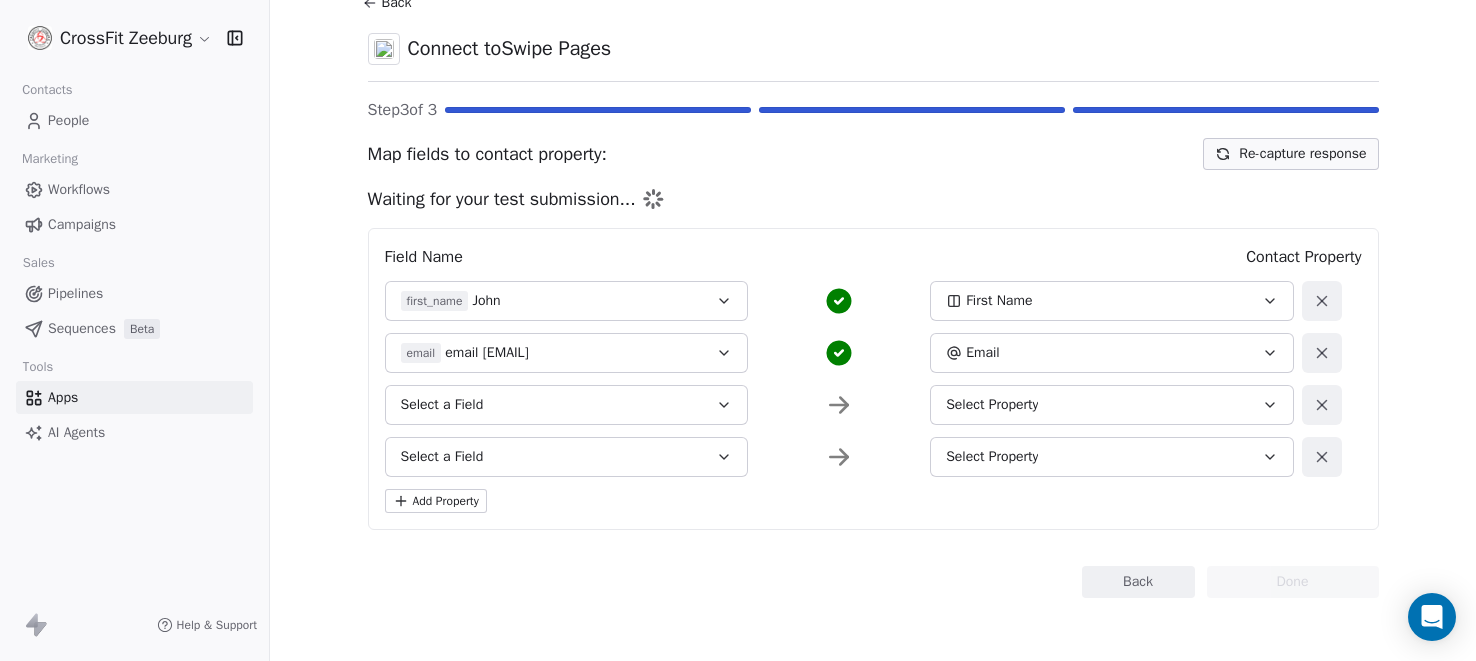 click on "Back" at bounding box center (1138, 582) 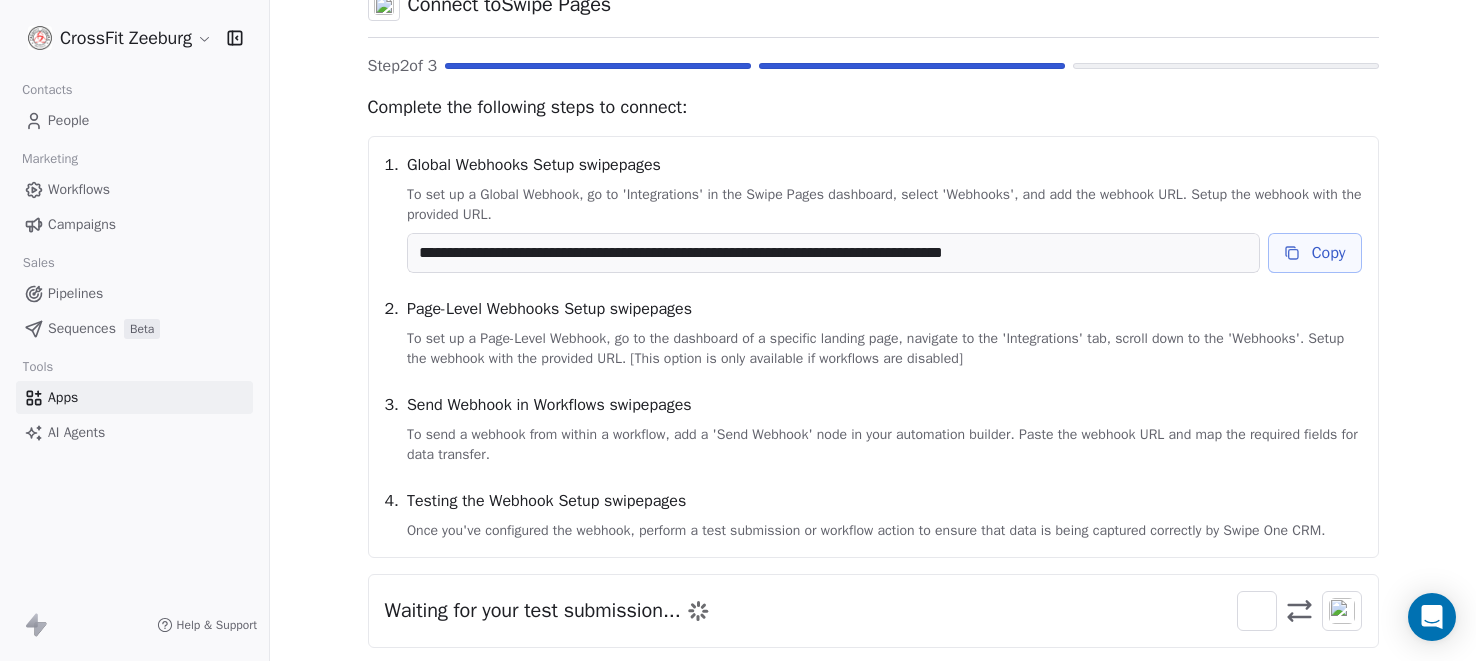 scroll, scrollTop: 236, scrollLeft: 0, axis: vertical 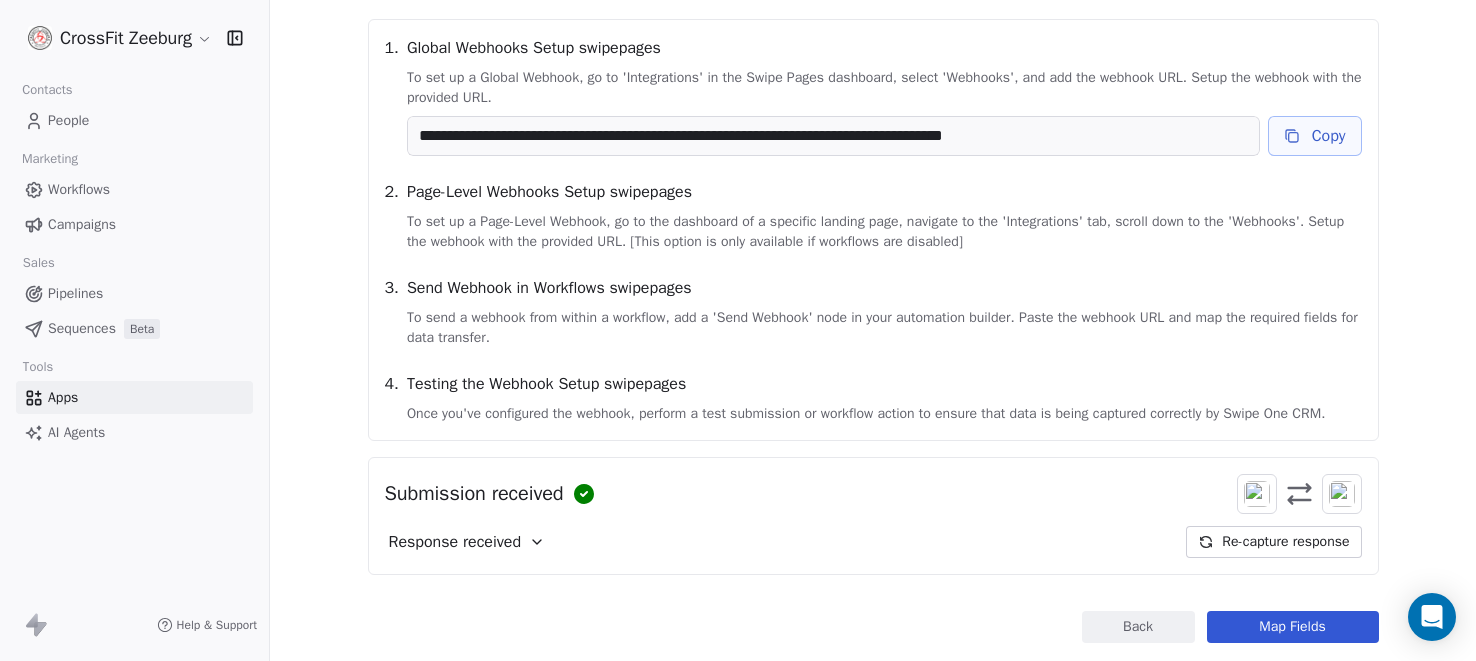 click on "Map Fields" at bounding box center (1293, 627) 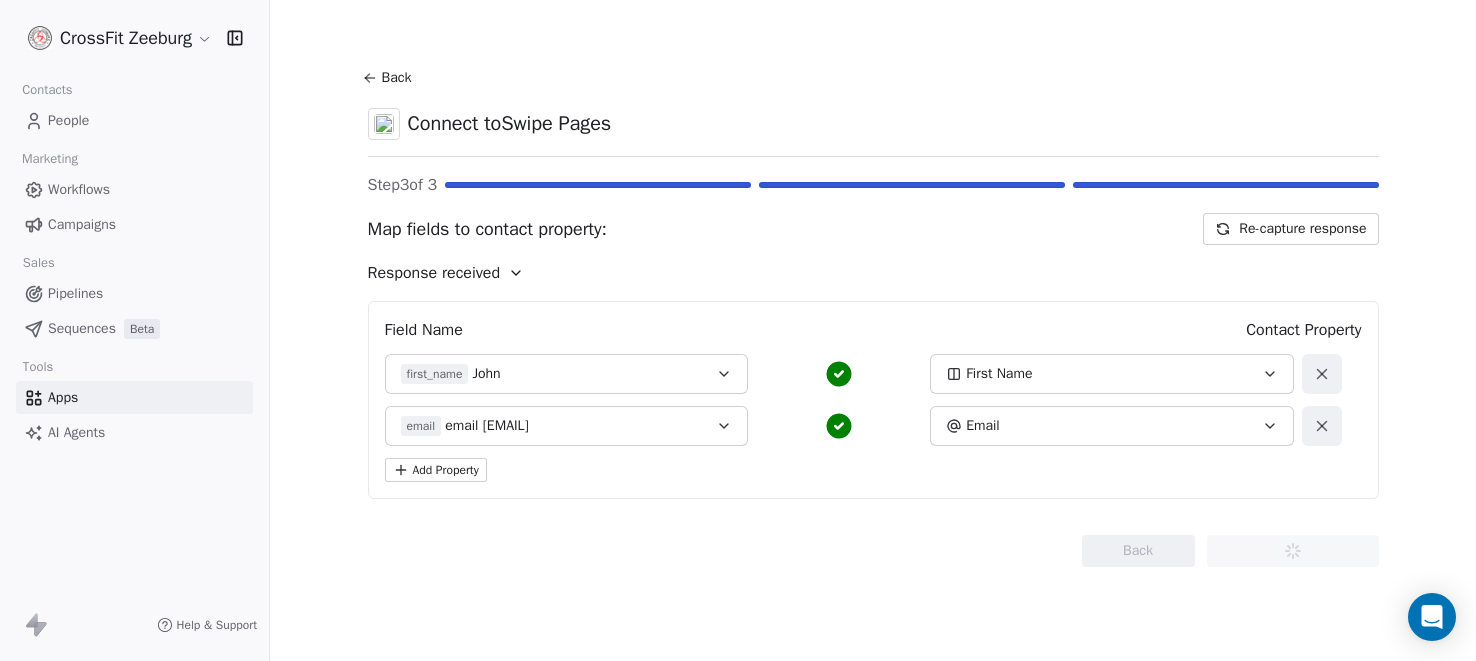 scroll, scrollTop: 0, scrollLeft: 0, axis: both 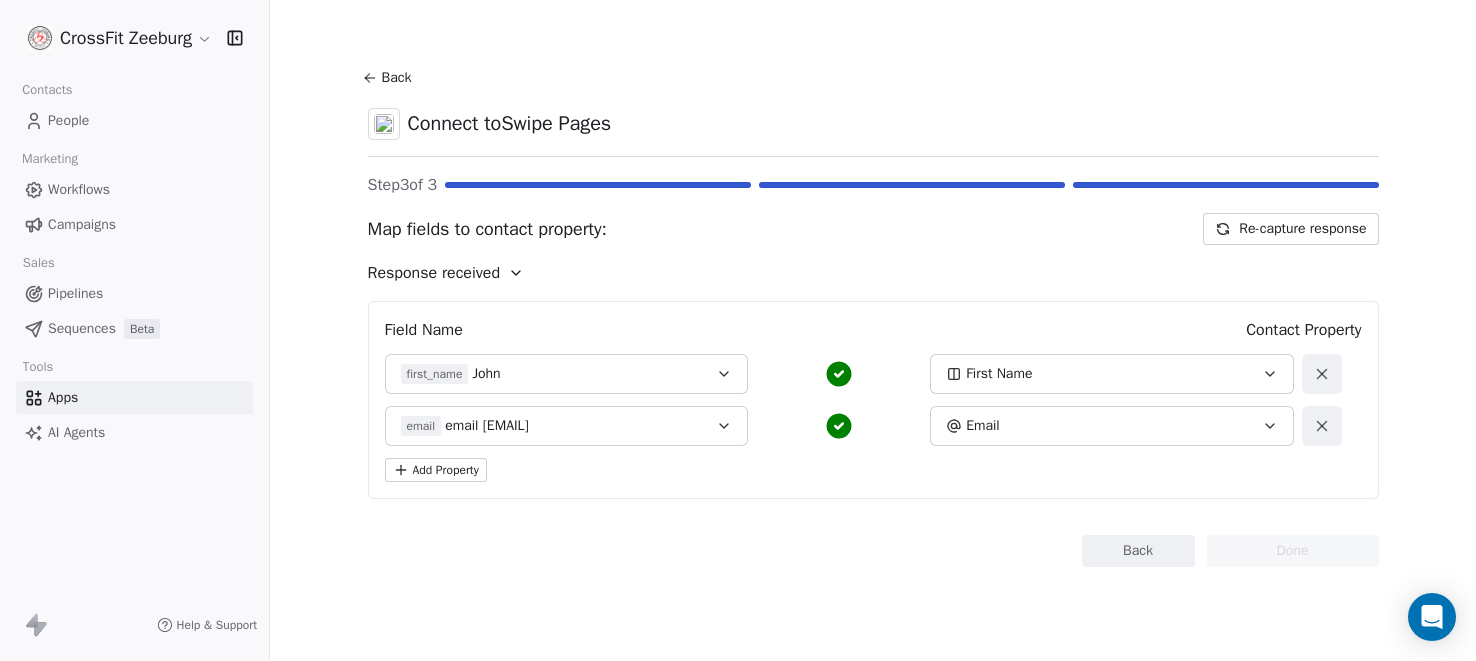 click on "Add Property" at bounding box center (436, 470) 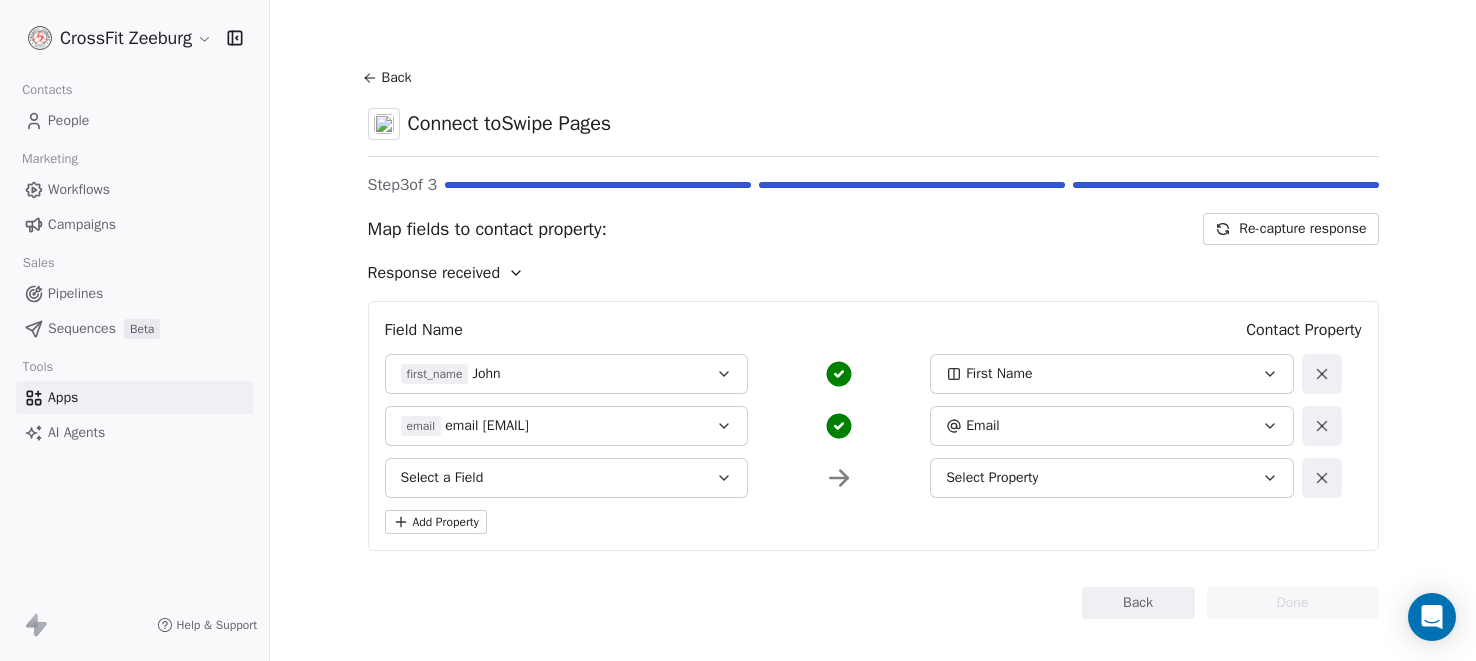 click on "Add Property" at bounding box center [436, 522] 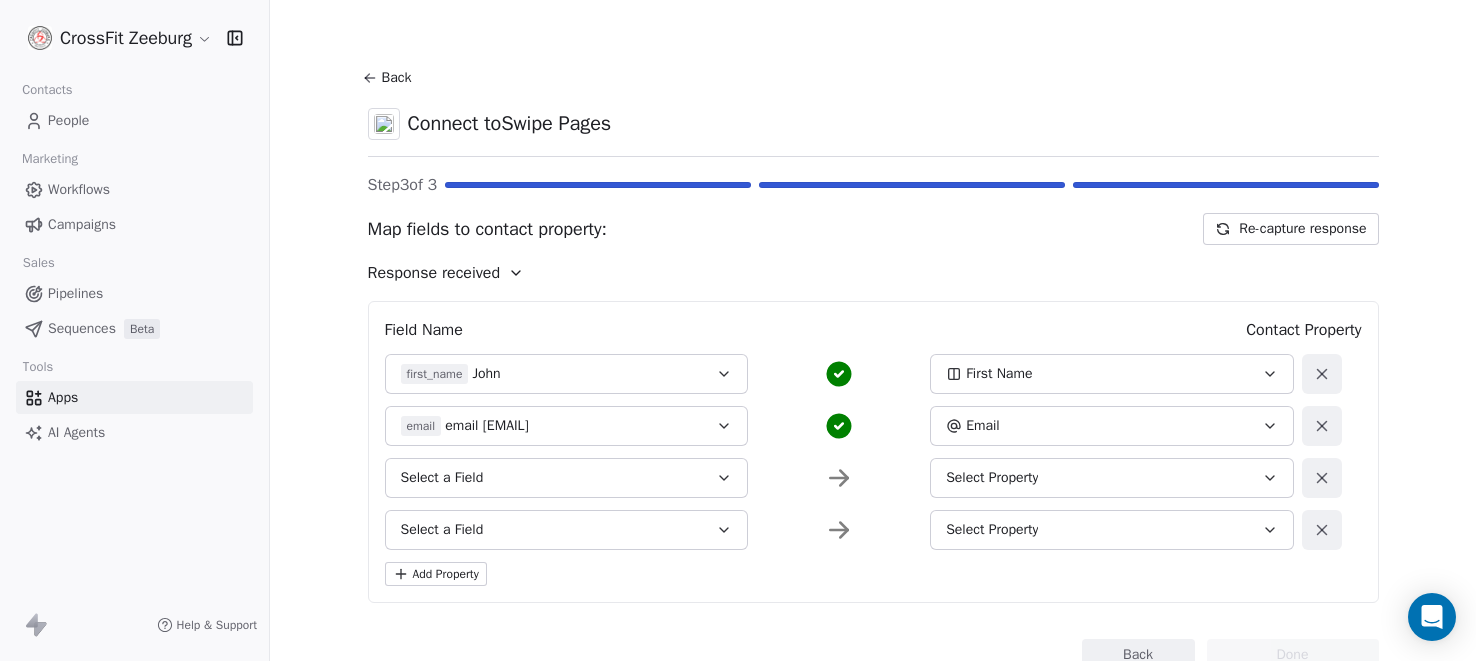 click on "Select a Field" at bounding box center [442, 478] 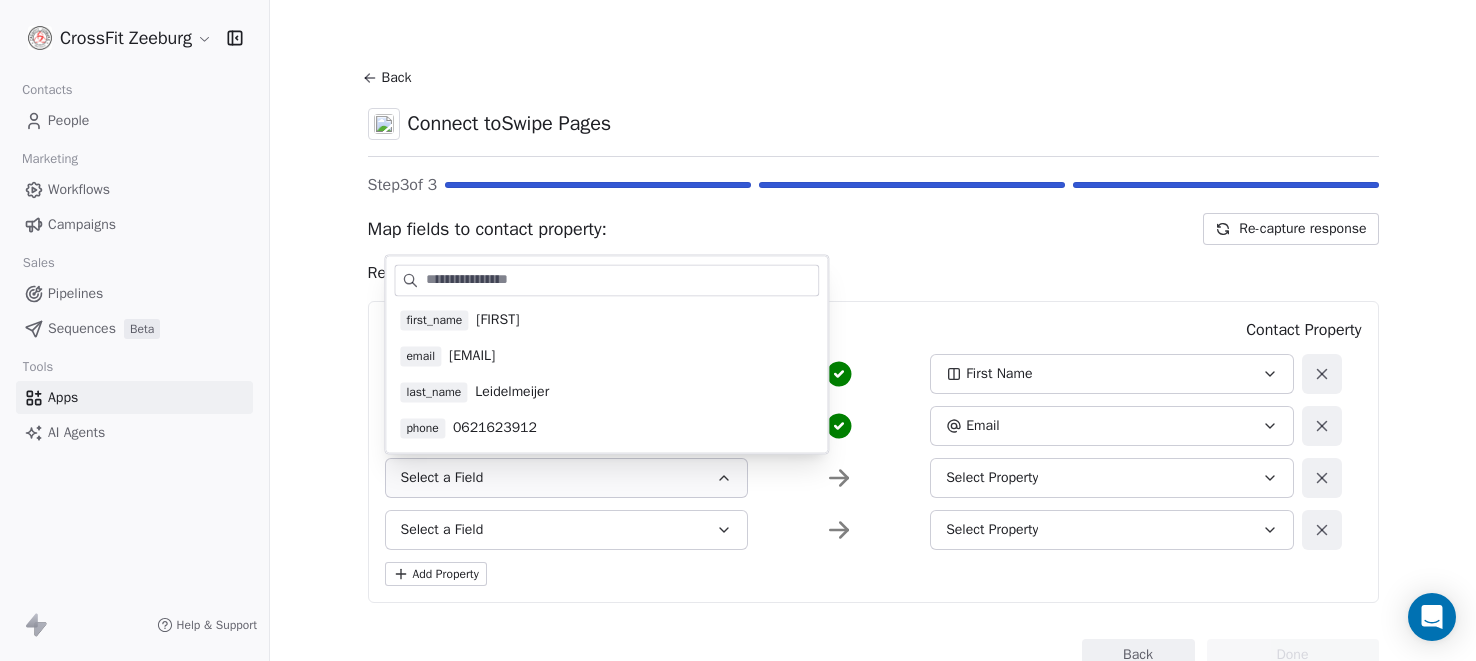 click on "Leidelmeijer" at bounding box center (512, 392) 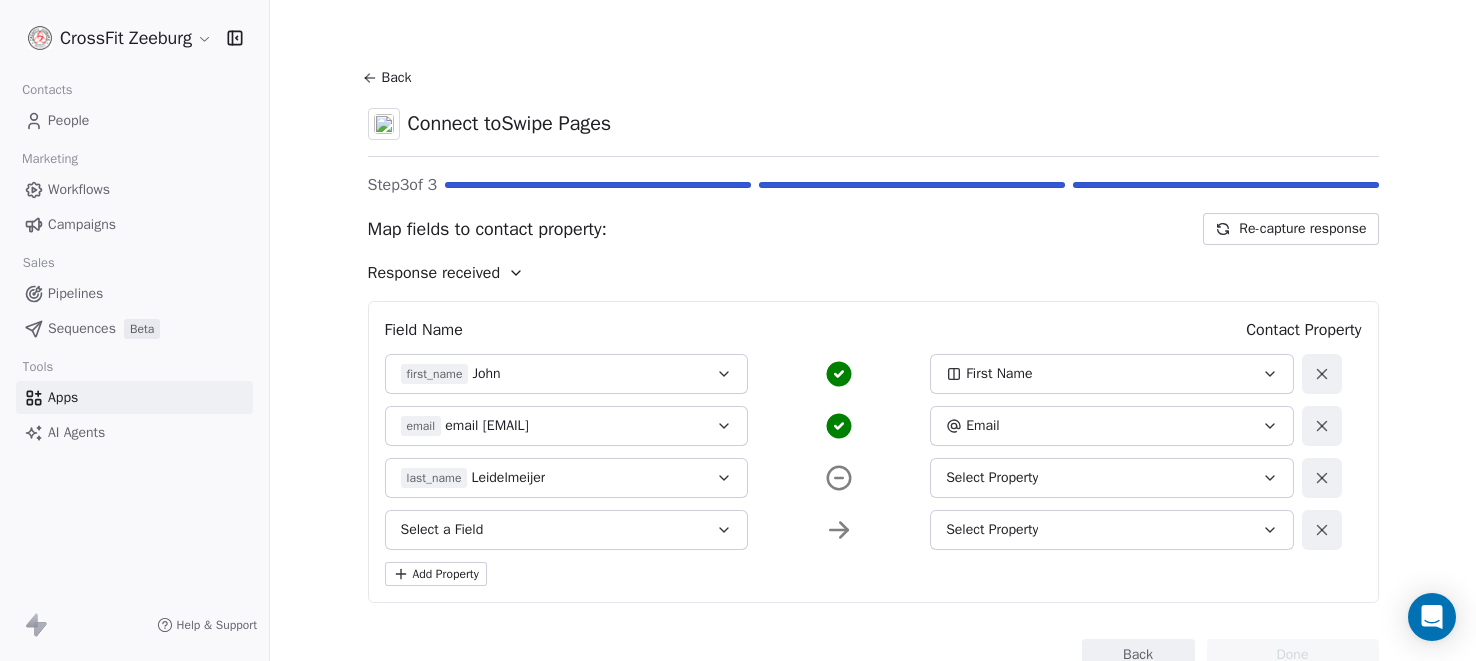 click on "Select Property" at bounding box center (992, 478) 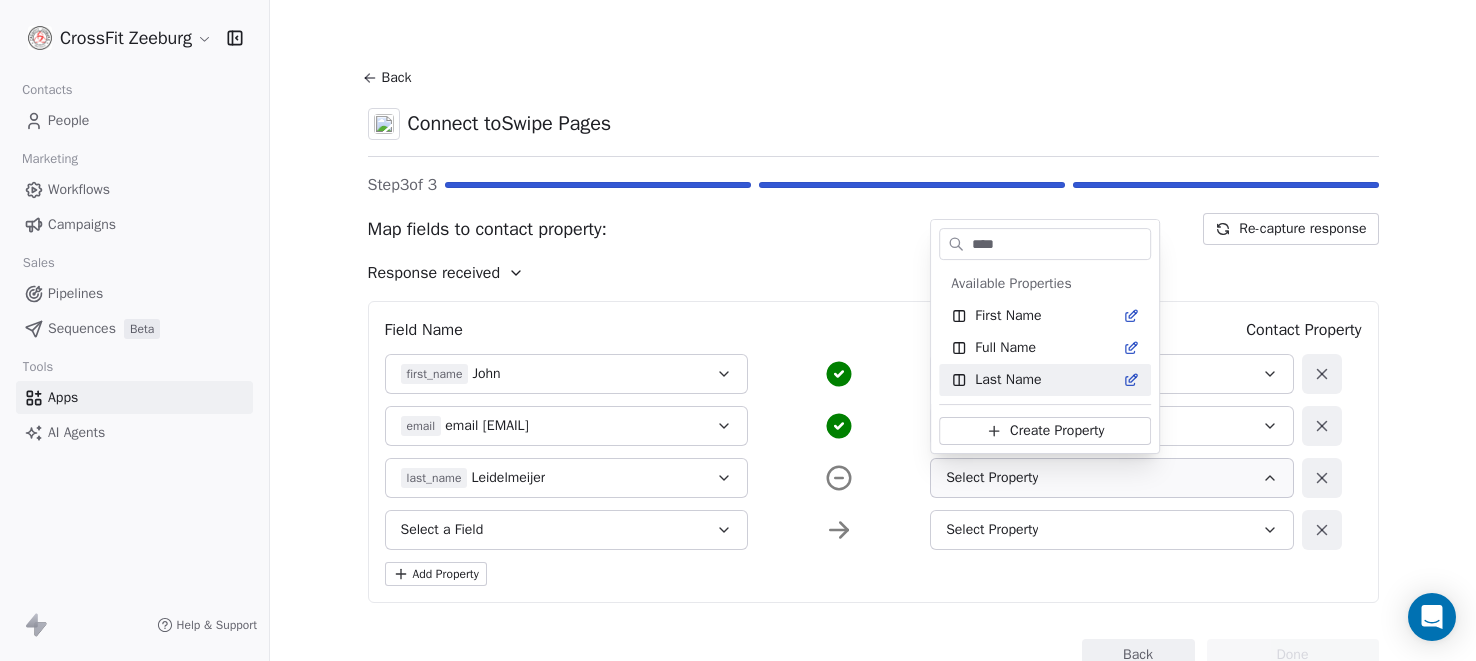 type on "****" 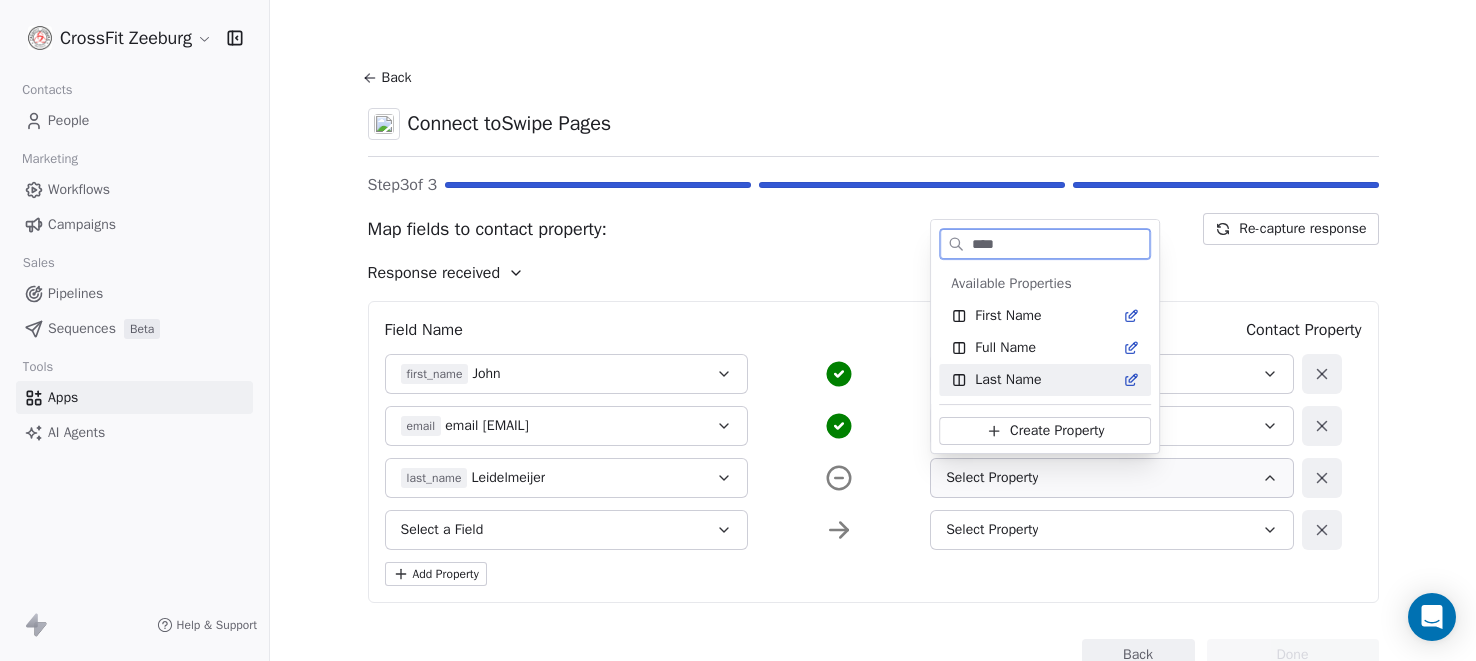 click on "Last Name" at bounding box center [1008, 380] 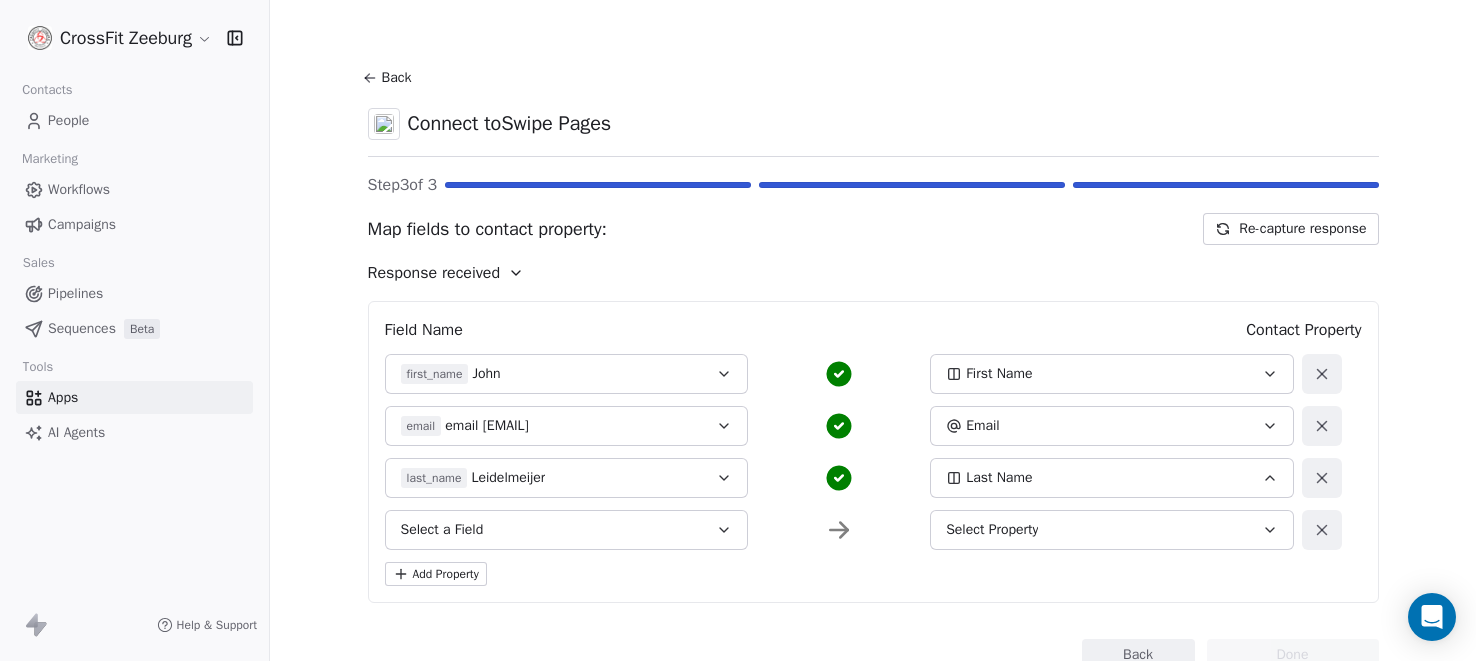 click on "Select a Field" at bounding box center (567, 530) 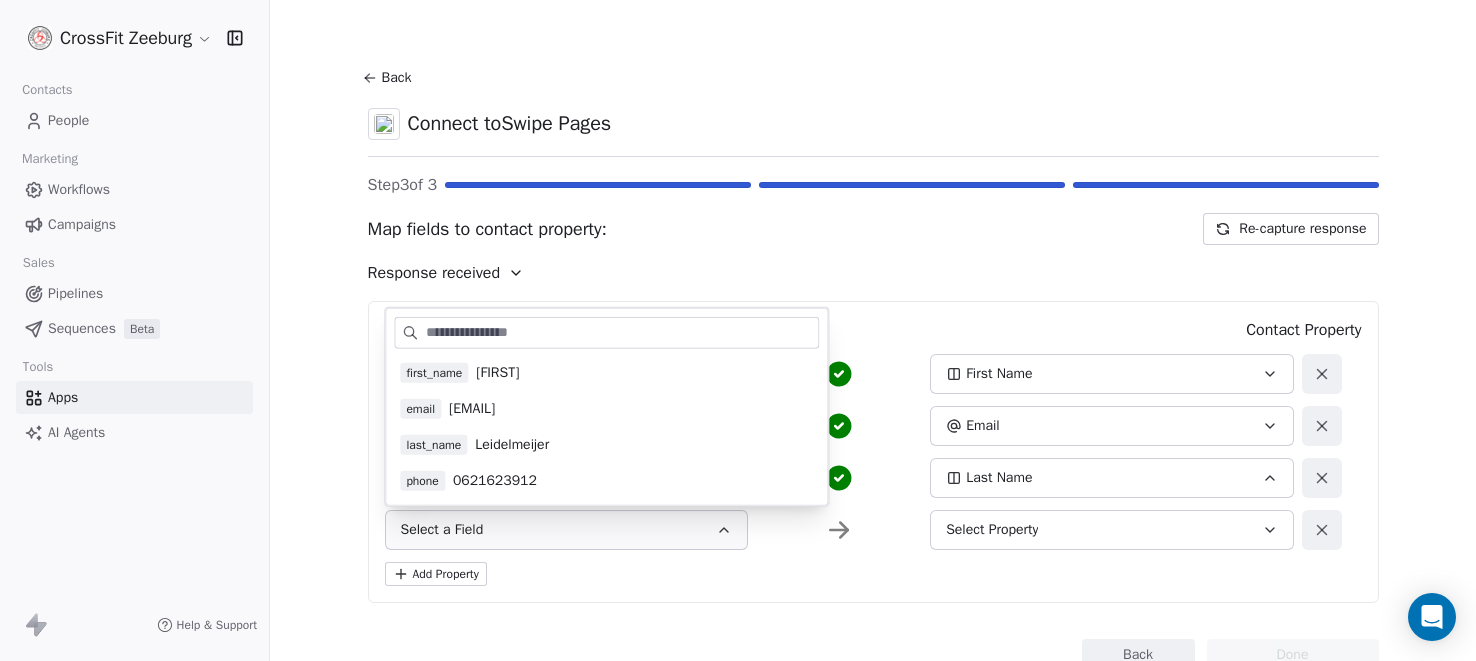 click on "0621623912" at bounding box center (495, 481) 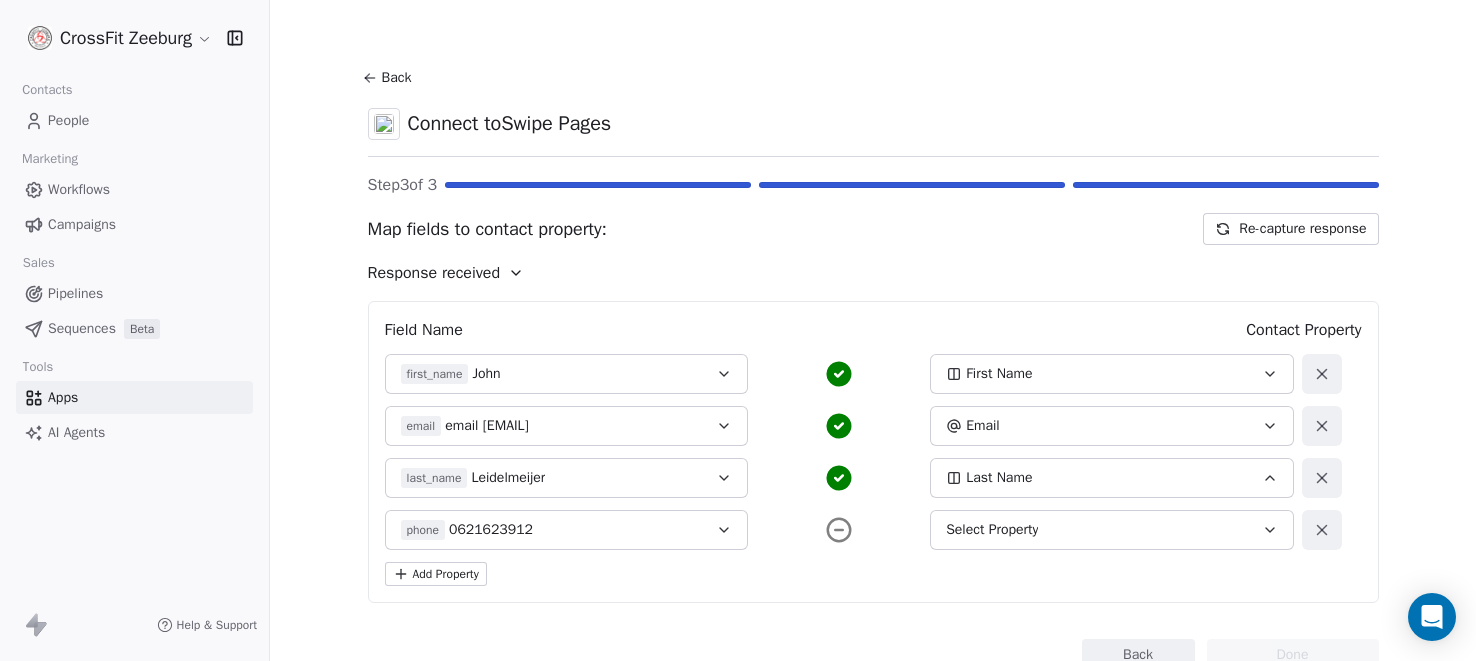 drag, startPoint x: 956, startPoint y: 536, endPoint x: 965, endPoint y: 531, distance: 10.29563 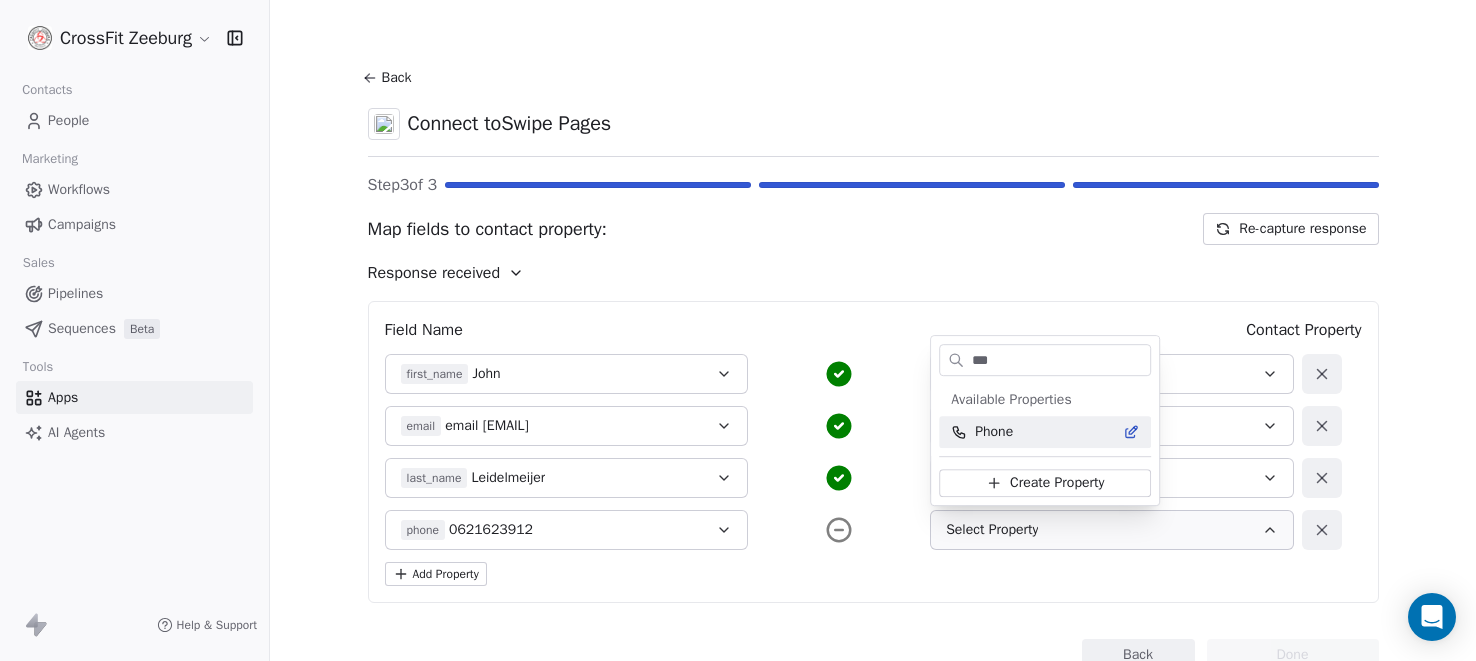 type on "***" 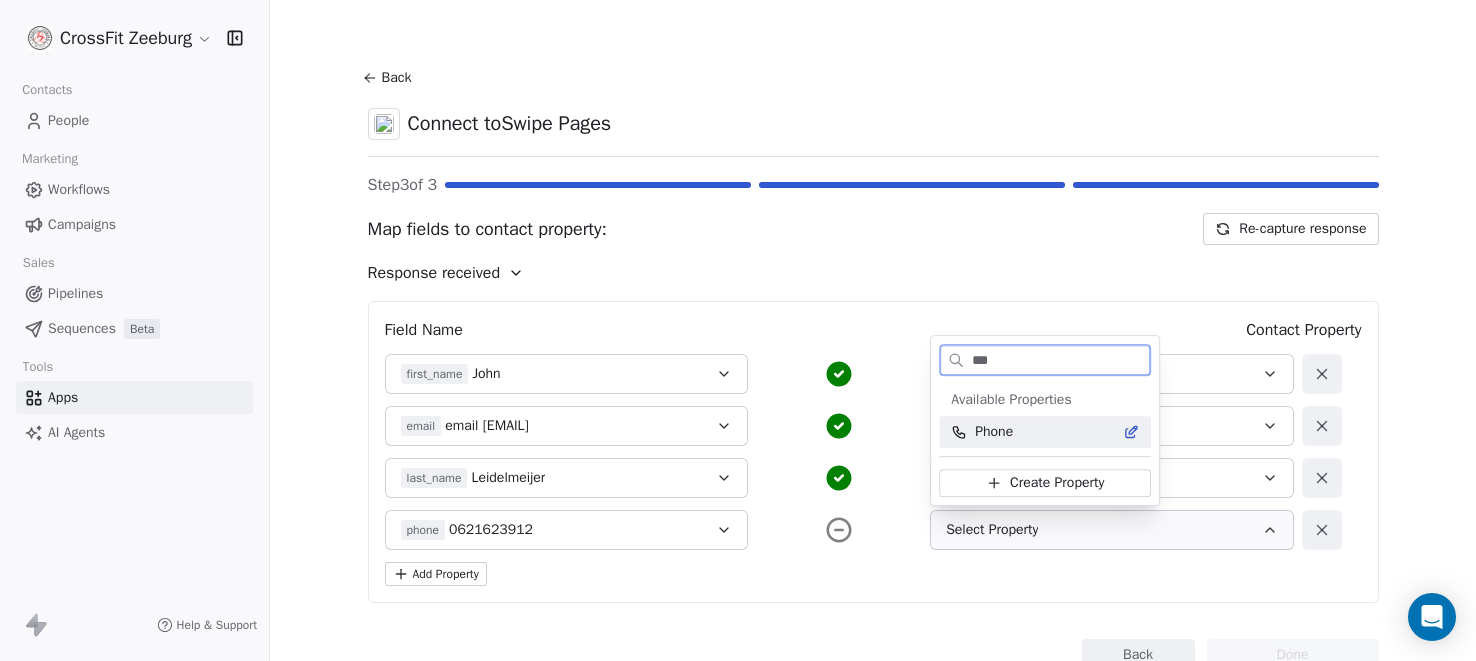 click on "Phone" at bounding box center [1045, 432] 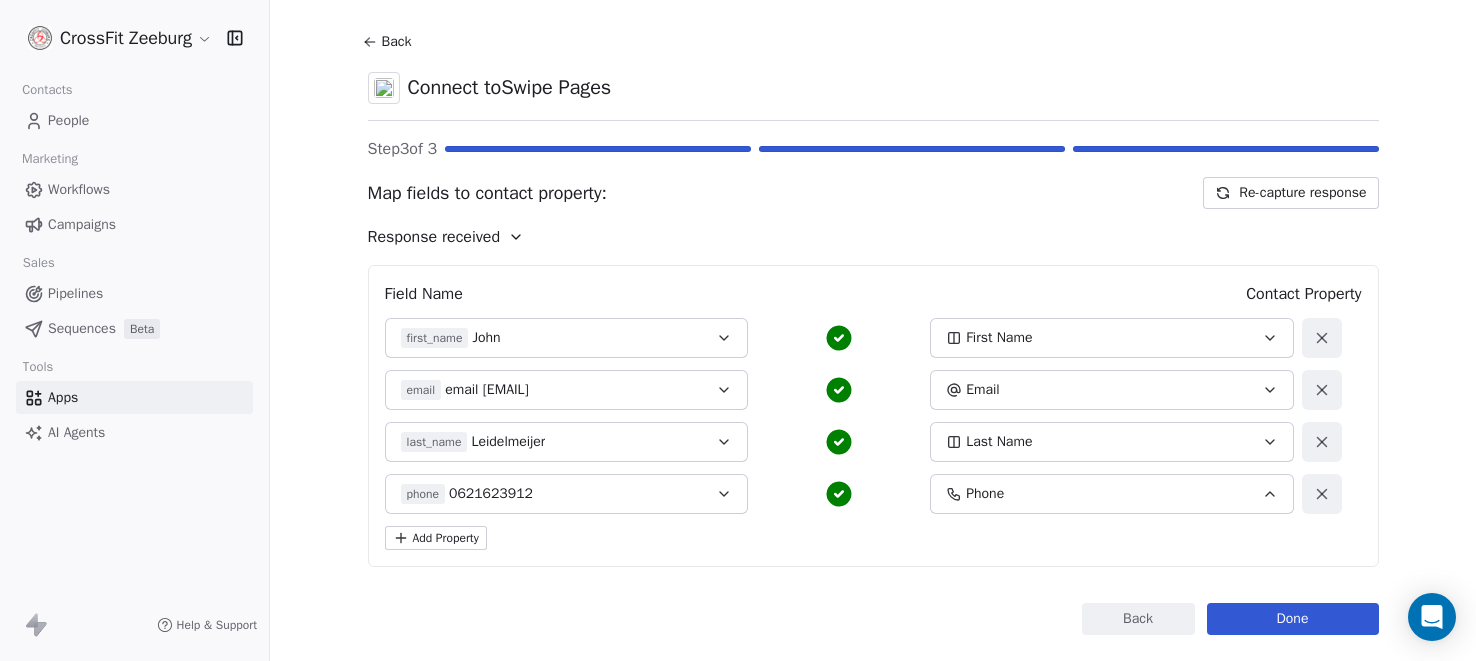 scroll, scrollTop: 53, scrollLeft: 0, axis: vertical 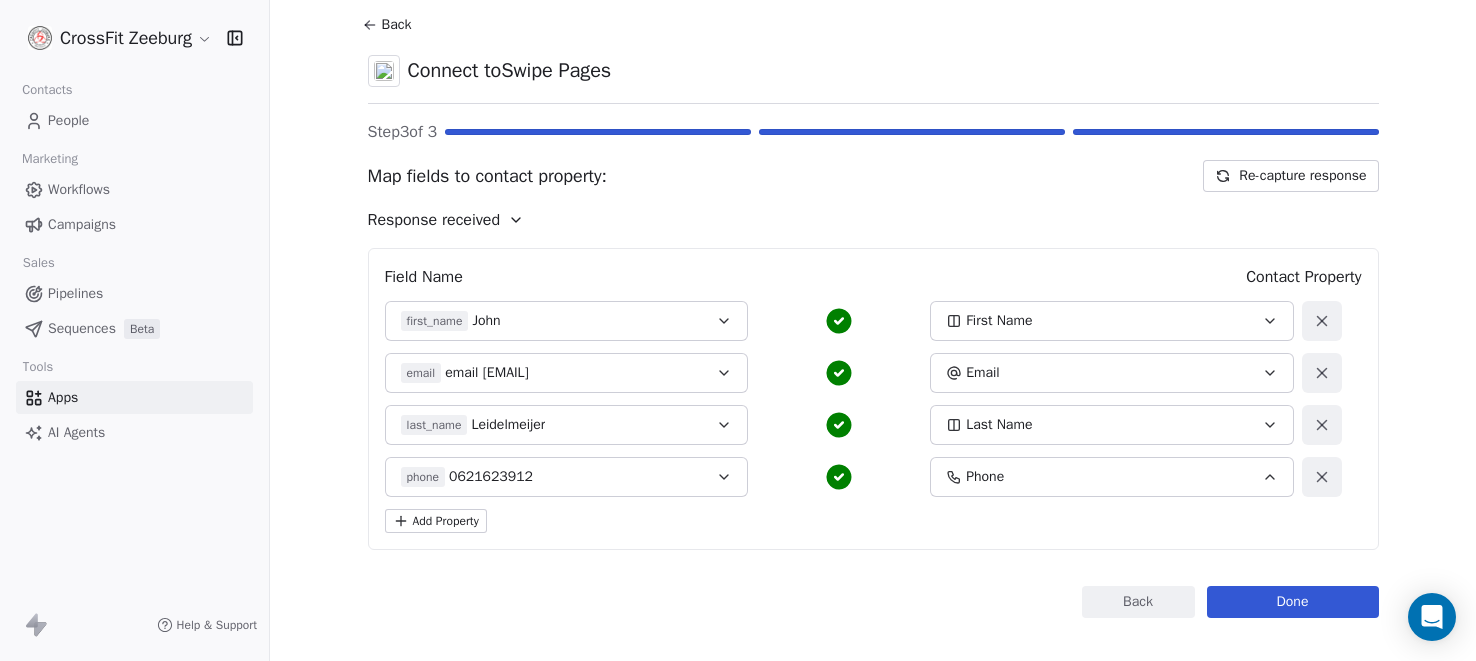 click on "first_name John" at bounding box center [550, 321] 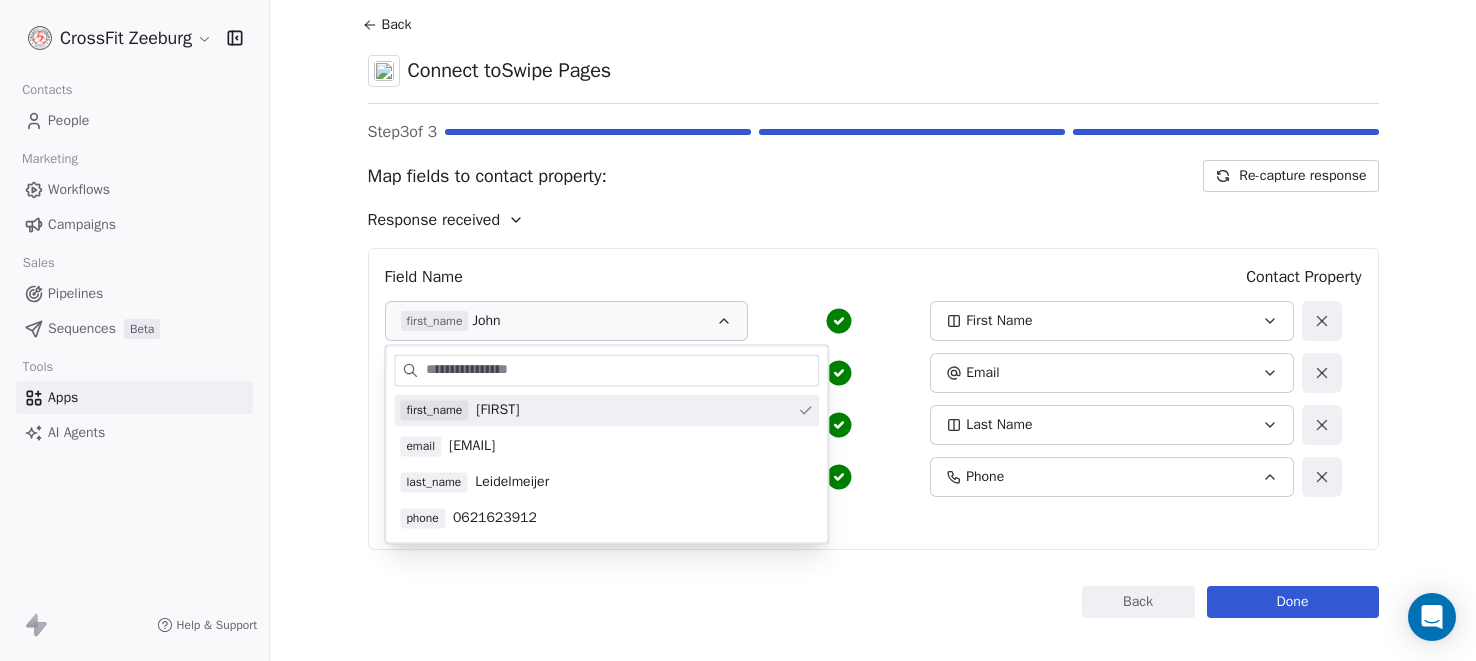 click on "first_name Jeroen" at bounding box center [606, 410] 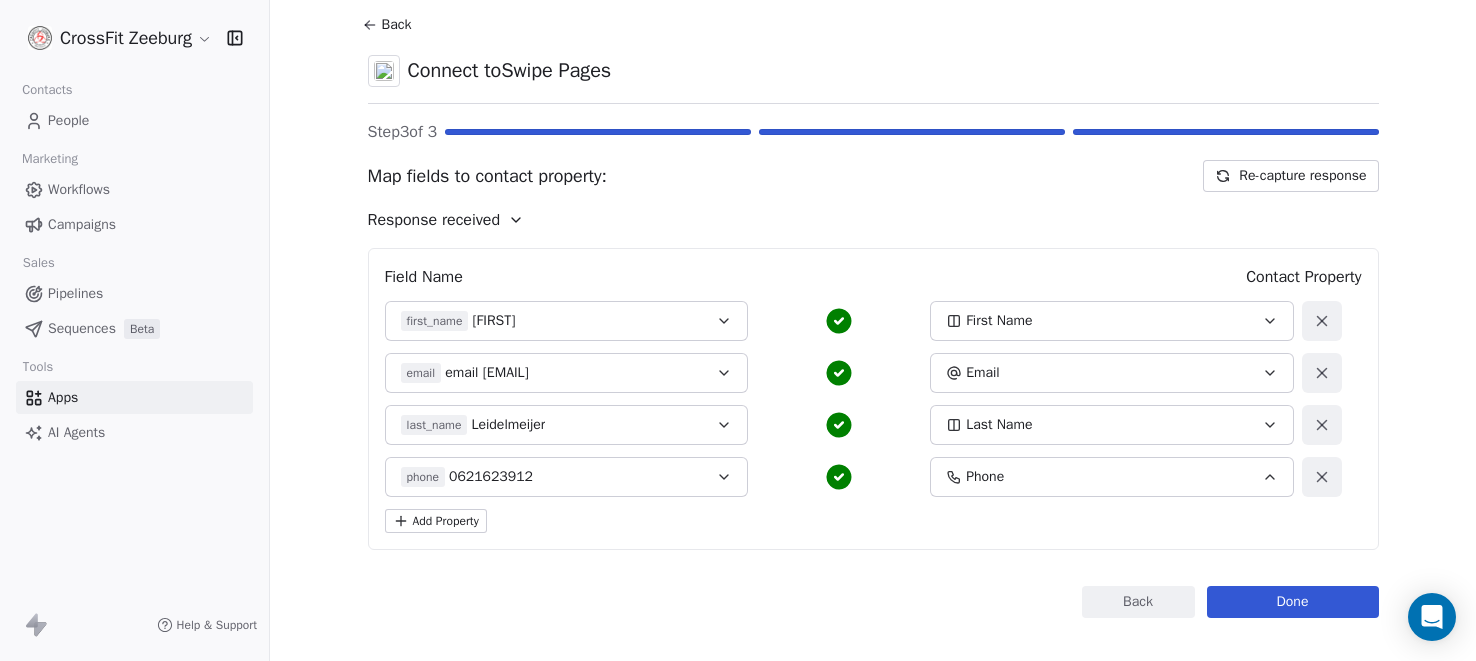 click on "email john@doe.com" at bounding box center [550, 373] 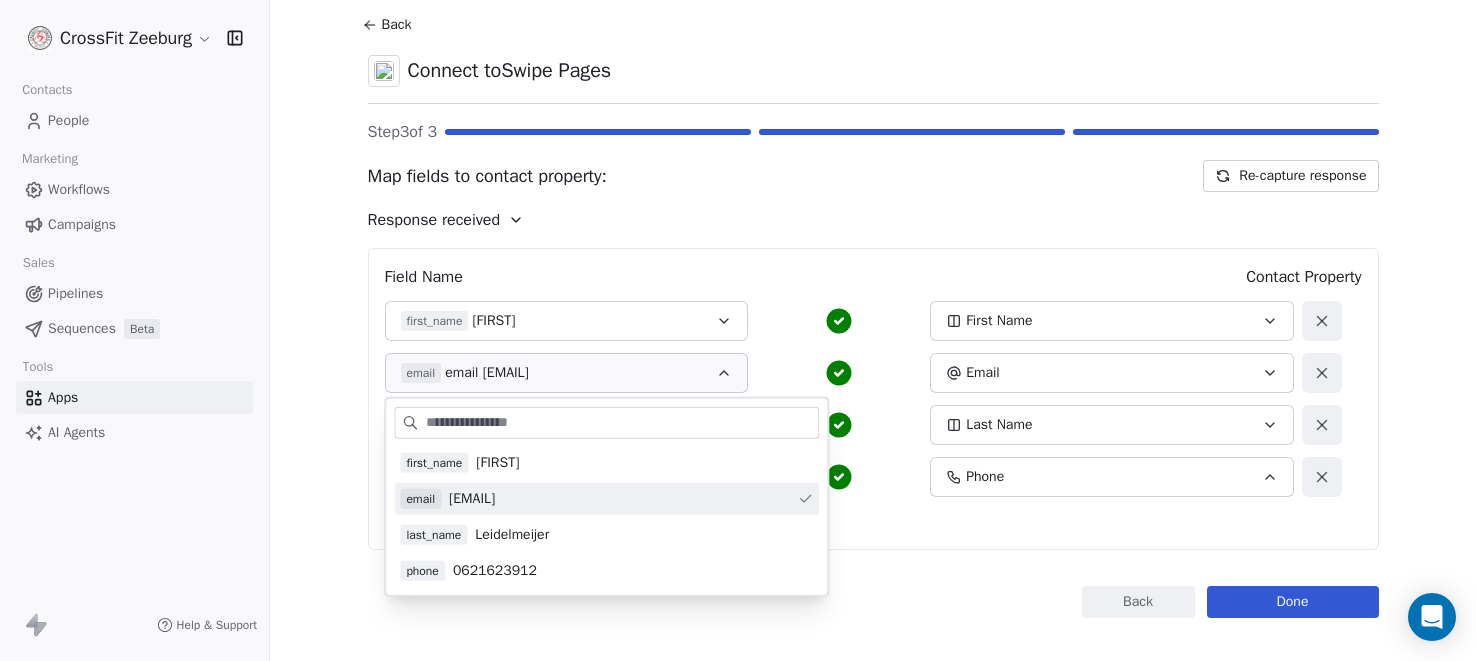 click on "[EMAIL]" at bounding box center (472, 499) 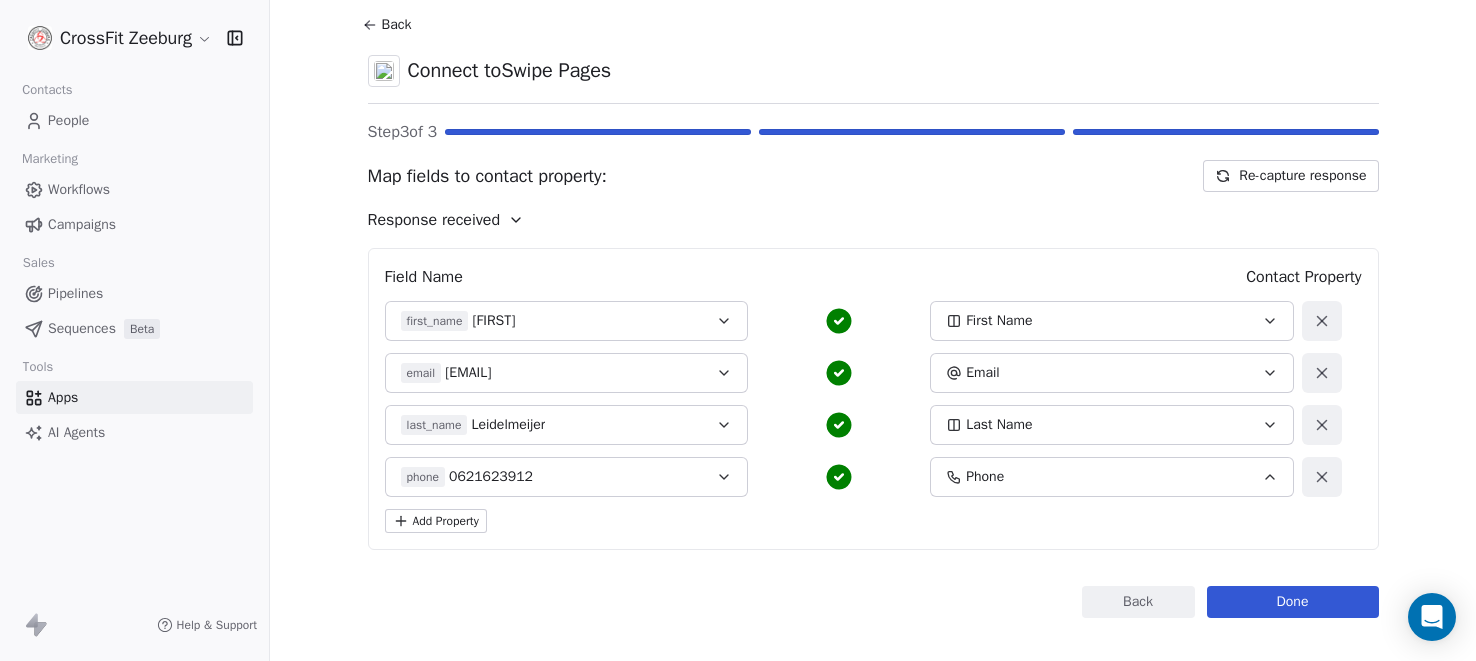 click on "Back Done" at bounding box center (873, 602) 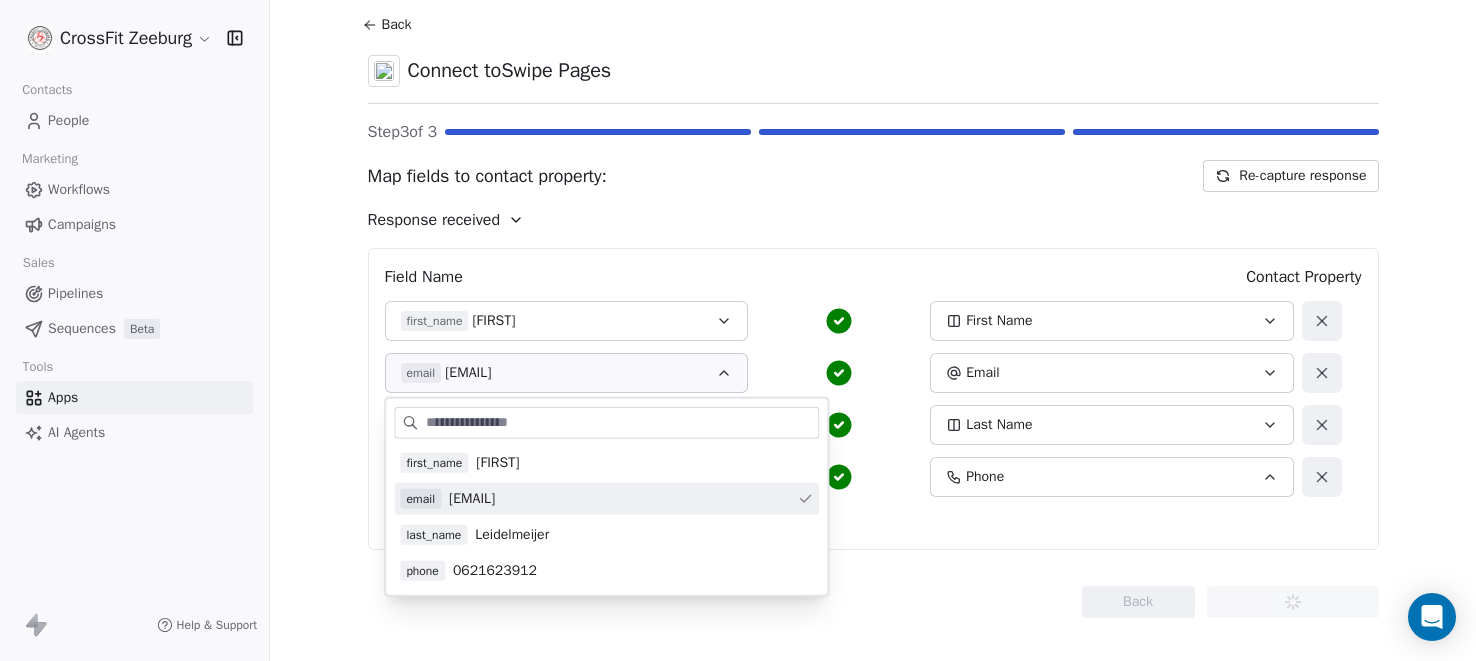 scroll, scrollTop: 0, scrollLeft: 0, axis: both 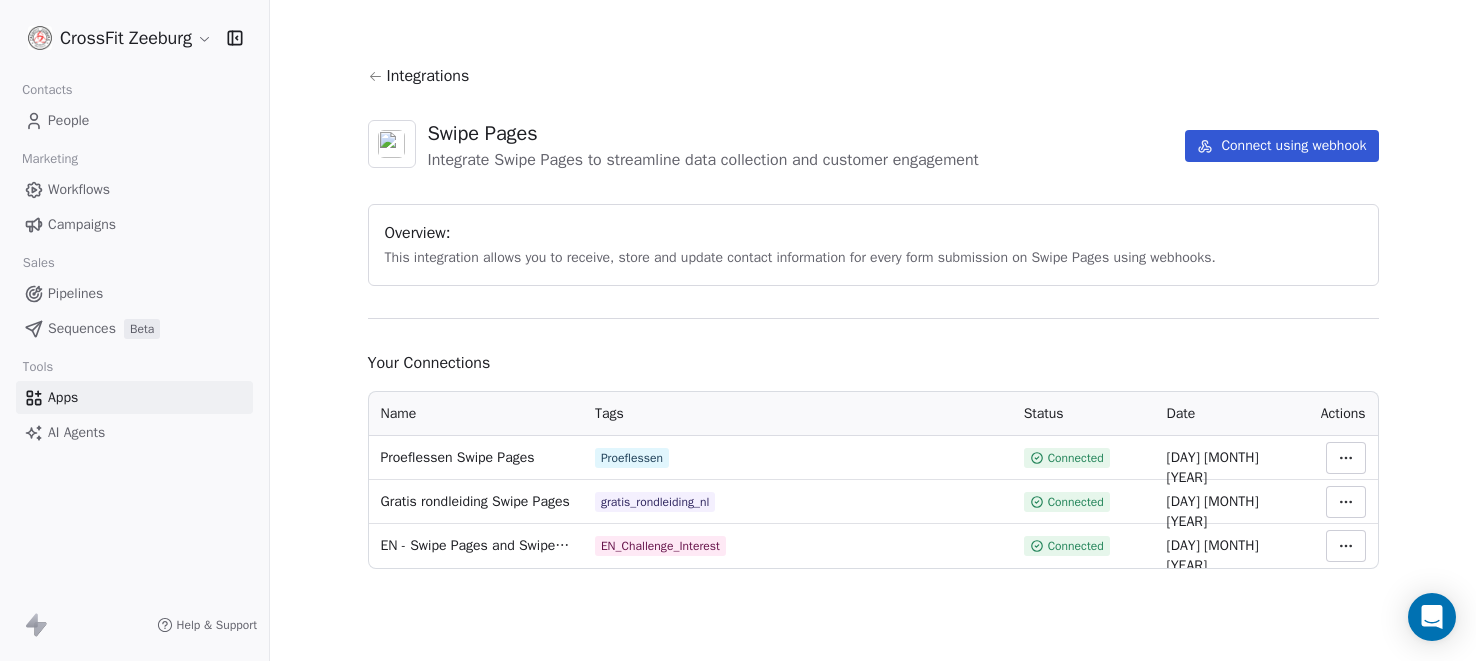 click on "CrossFit Zeeburg Contacts People Marketing Workflows Campaigns Sales Pipelines Sequences Beta Tools Apps AI Agents Help & Support Integrations Swipe Pages Integrate Swipe Pages to streamline data collection and customer engagement Connect using webhook Overview: This integration allows you to receive, store and update contact information for every form submission on Swipe Pages using webhooks. Your Connections Name Tags Status Date Actions Proeflessen Swipe Pages Proeflessen Connected 29 Jun 2025 Gratis rondleiding Swipe Pages gratis_rondleiding_nl Connected 16 Feb 2025 EN - Swipe Pages and Swipe One Kickstart Challenge EN_Challenge_Interest Connected 19 Jan 2025" at bounding box center [738, 330] 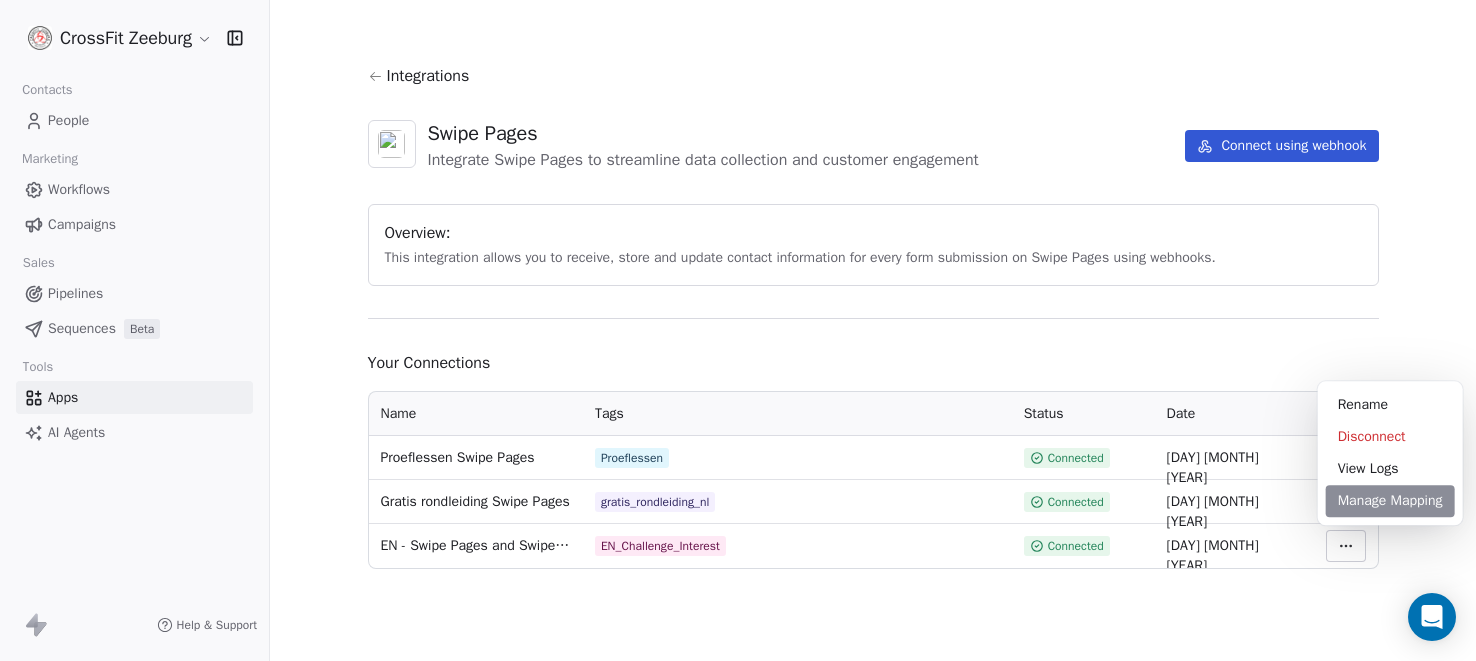 click on "Manage Mapping" at bounding box center [1390, 501] 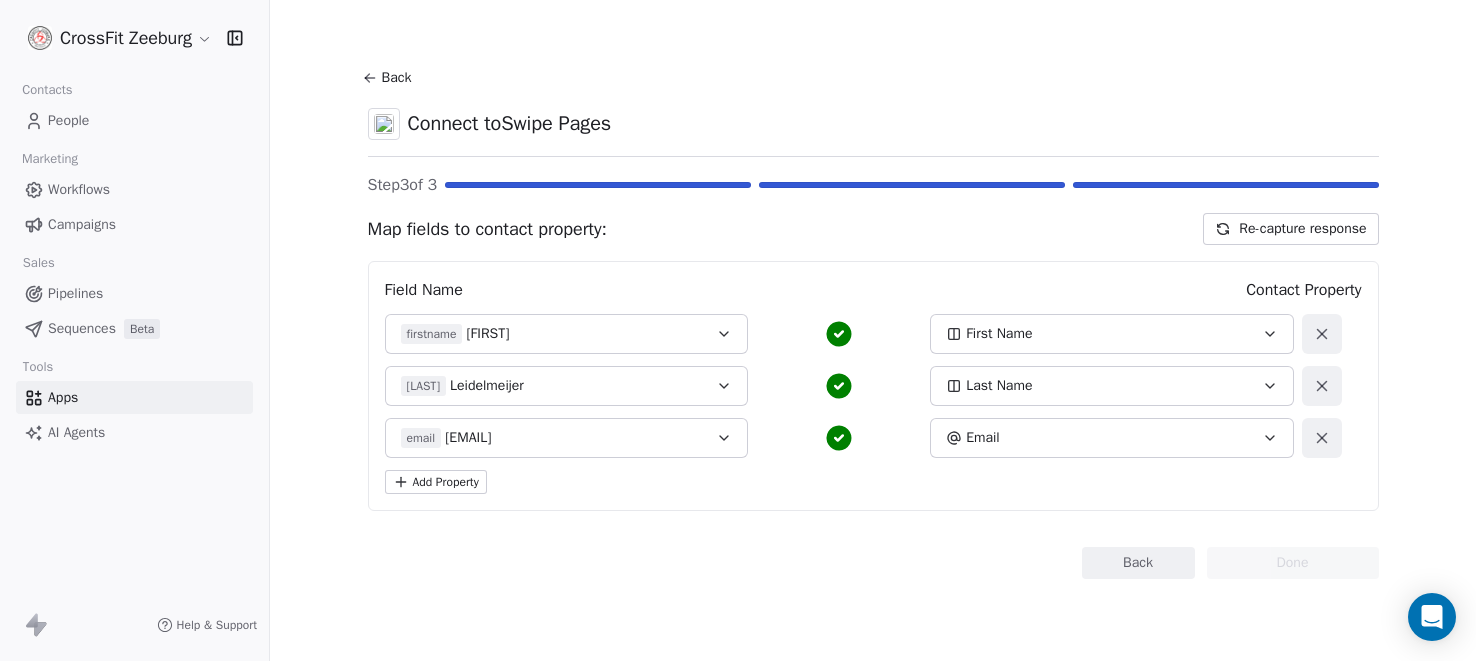 click on "Workflows" at bounding box center (79, 189) 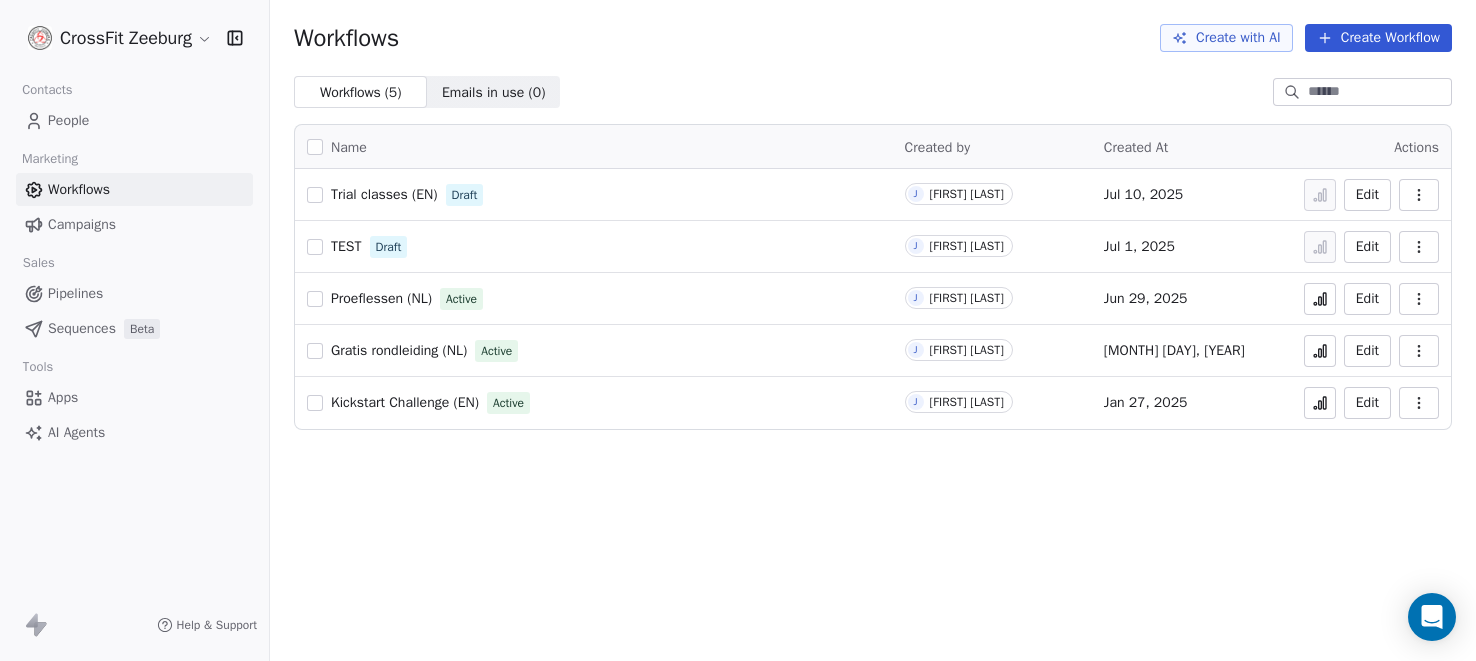 click on "Kickstart Challenge (EN)" at bounding box center [405, 402] 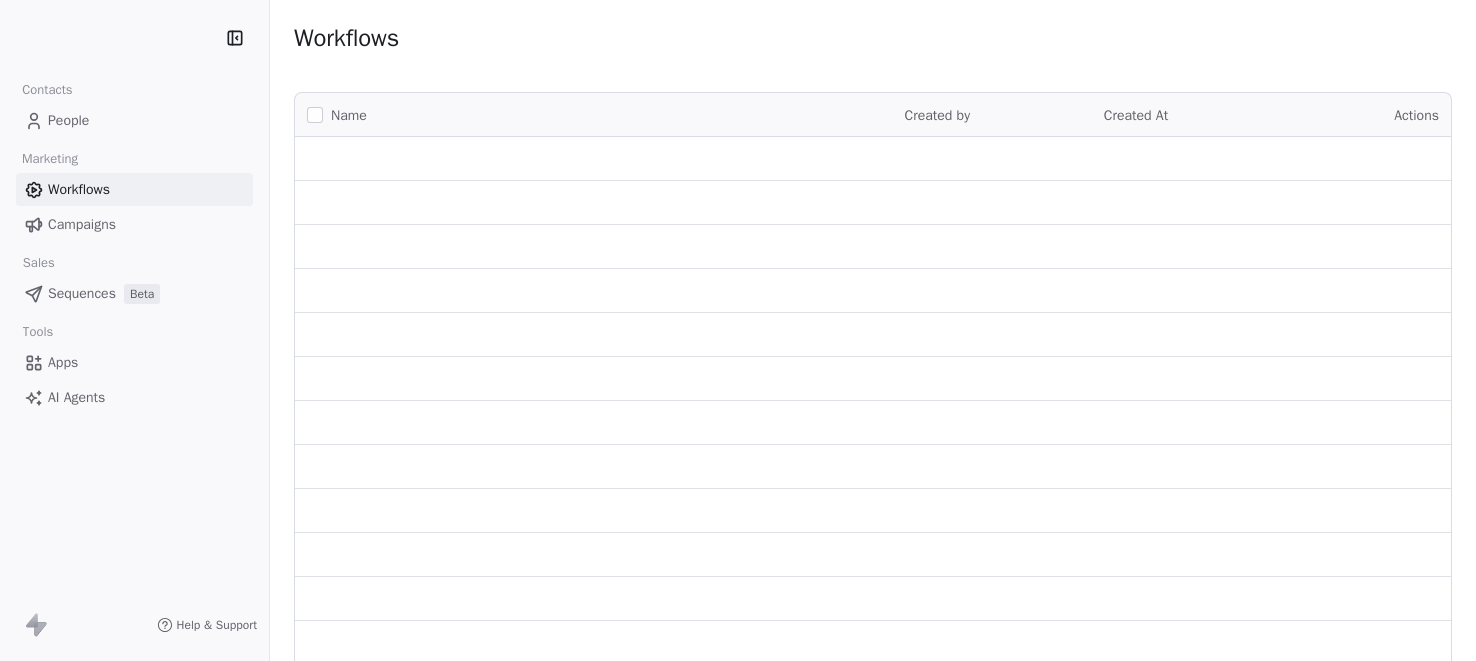 scroll, scrollTop: 0, scrollLeft: 0, axis: both 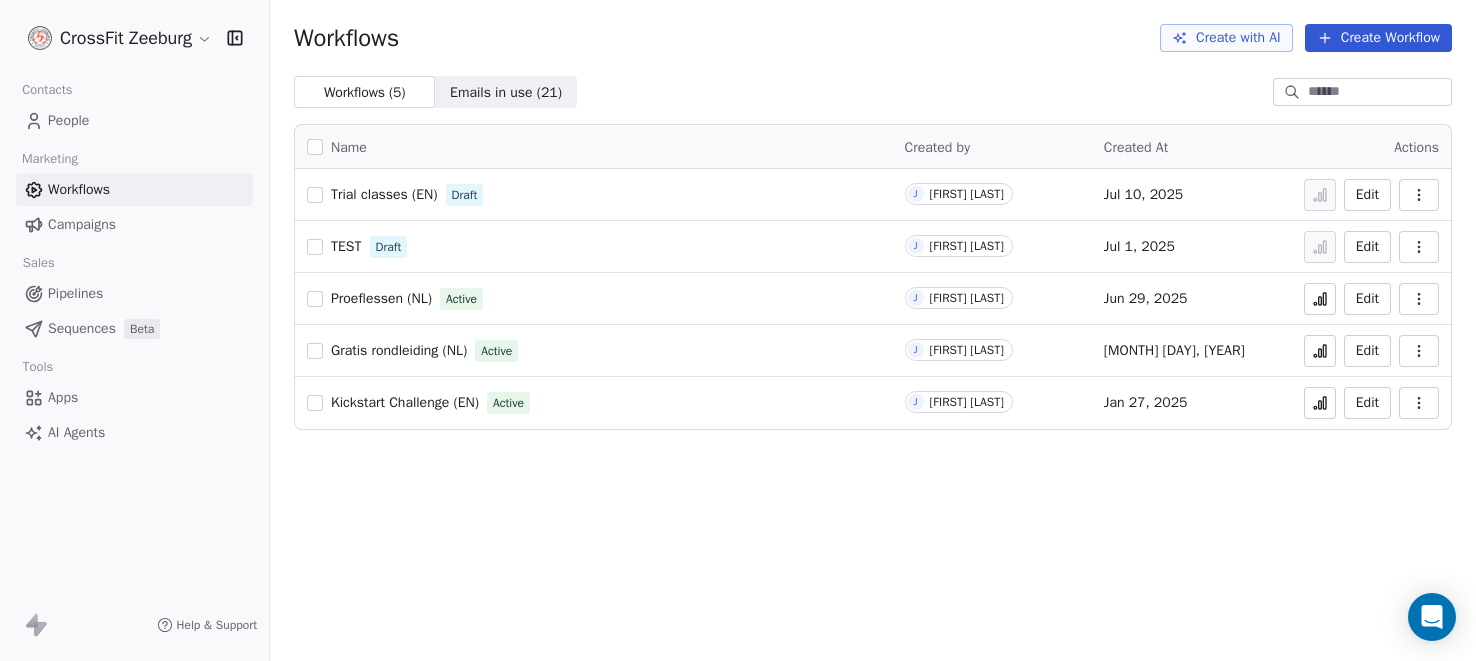 click on "Name" at bounding box center [349, 147] 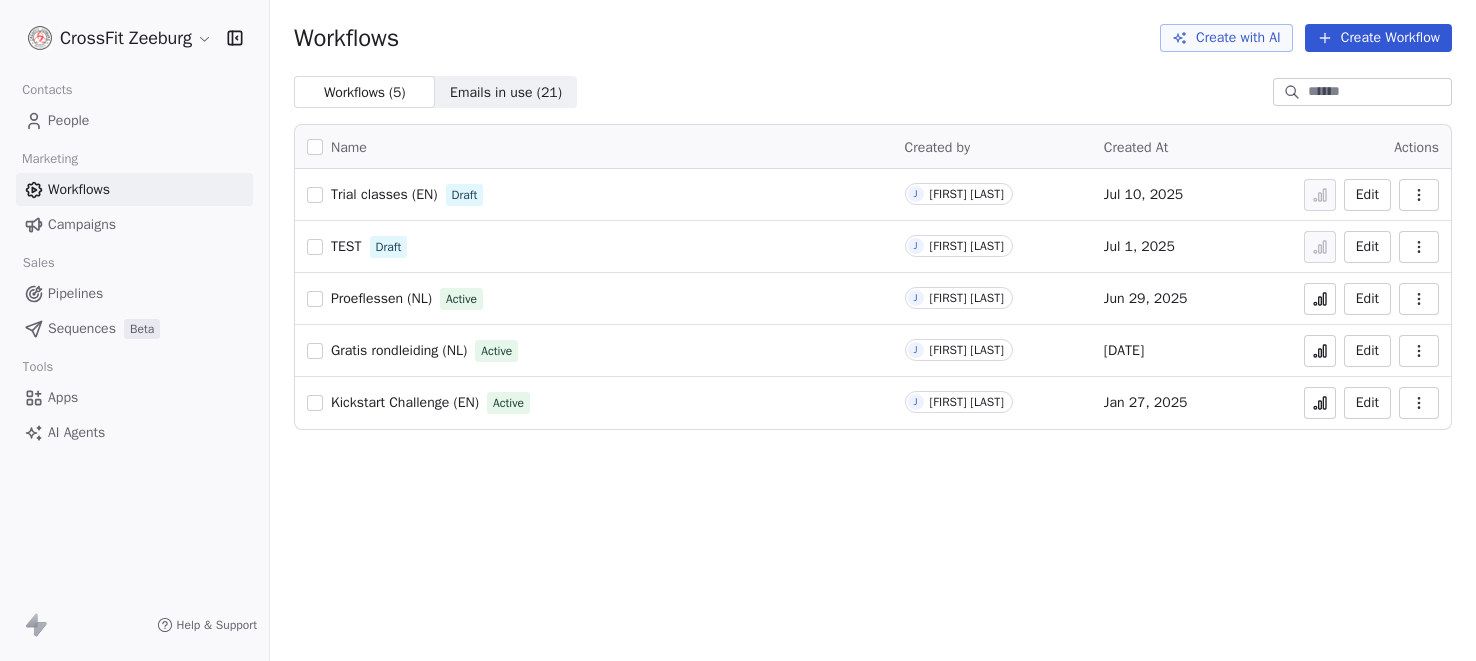 scroll, scrollTop: 0, scrollLeft: 0, axis: both 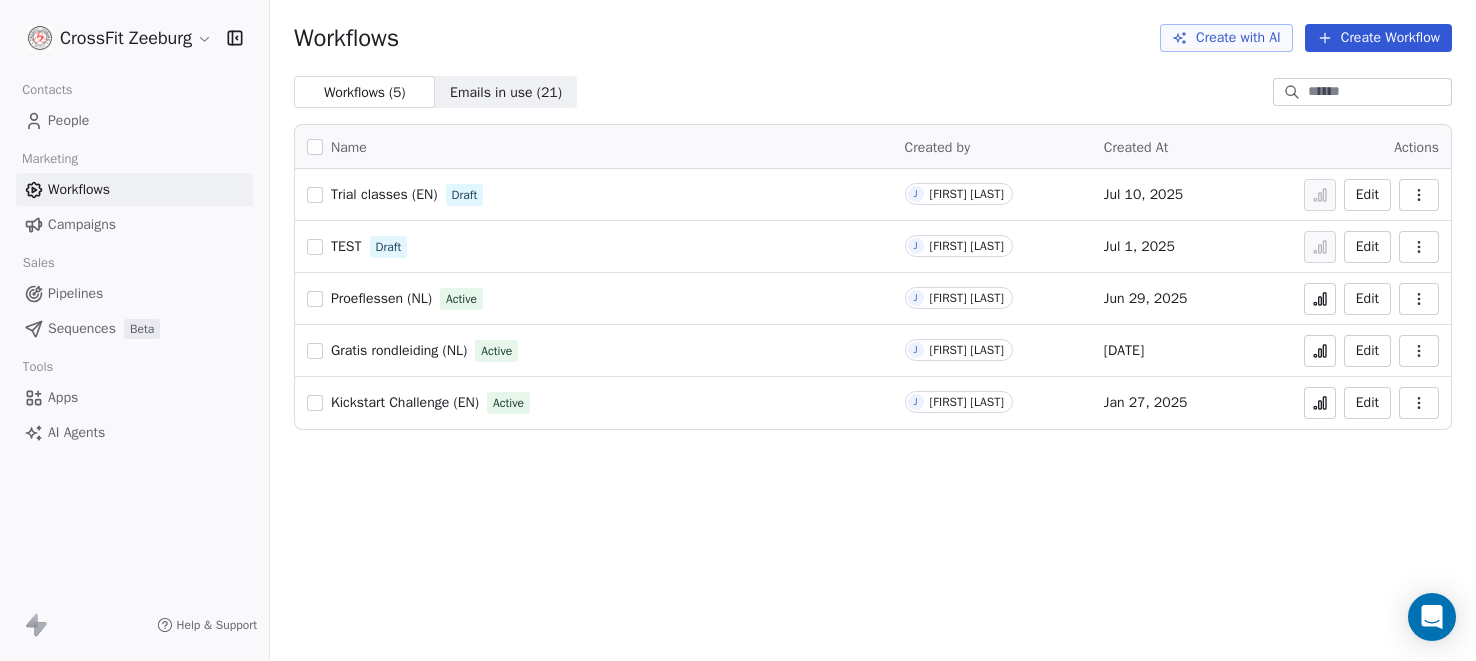 click on "Proeflessen (NL)" at bounding box center (381, 298) 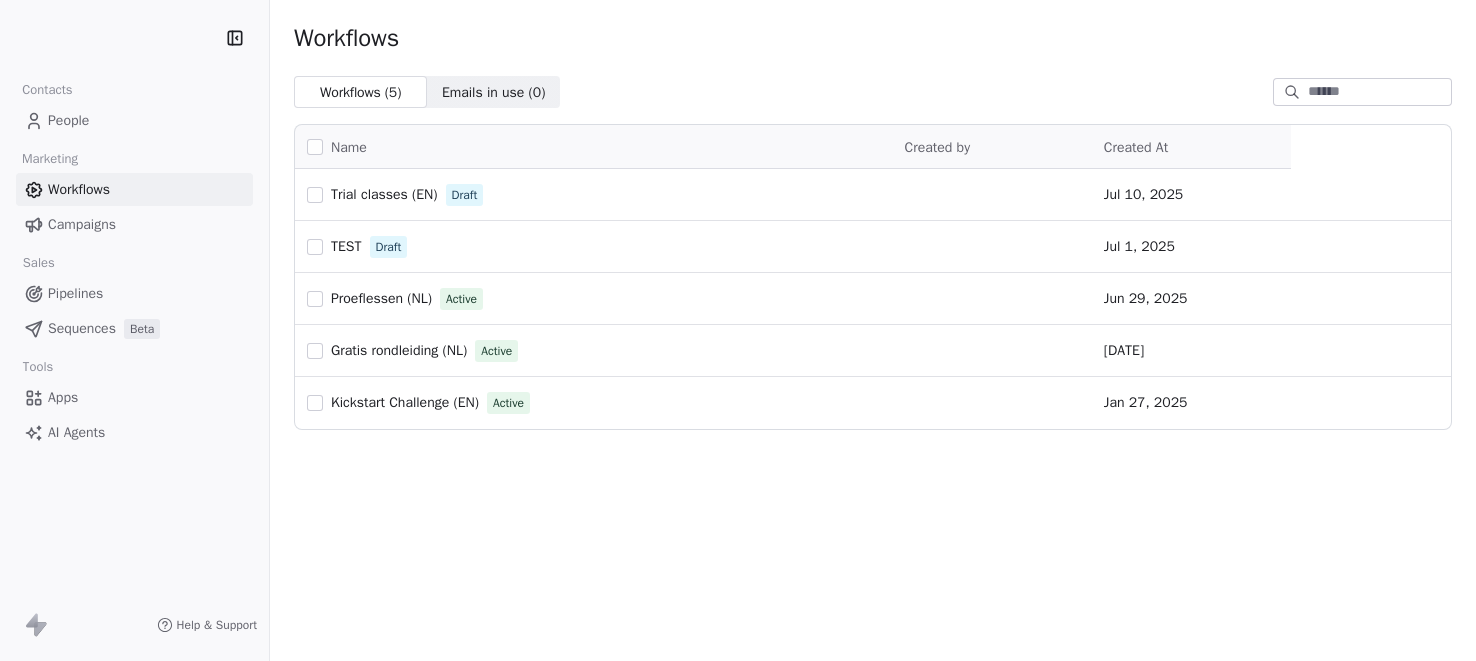 scroll, scrollTop: 0, scrollLeft: 0, axis: both 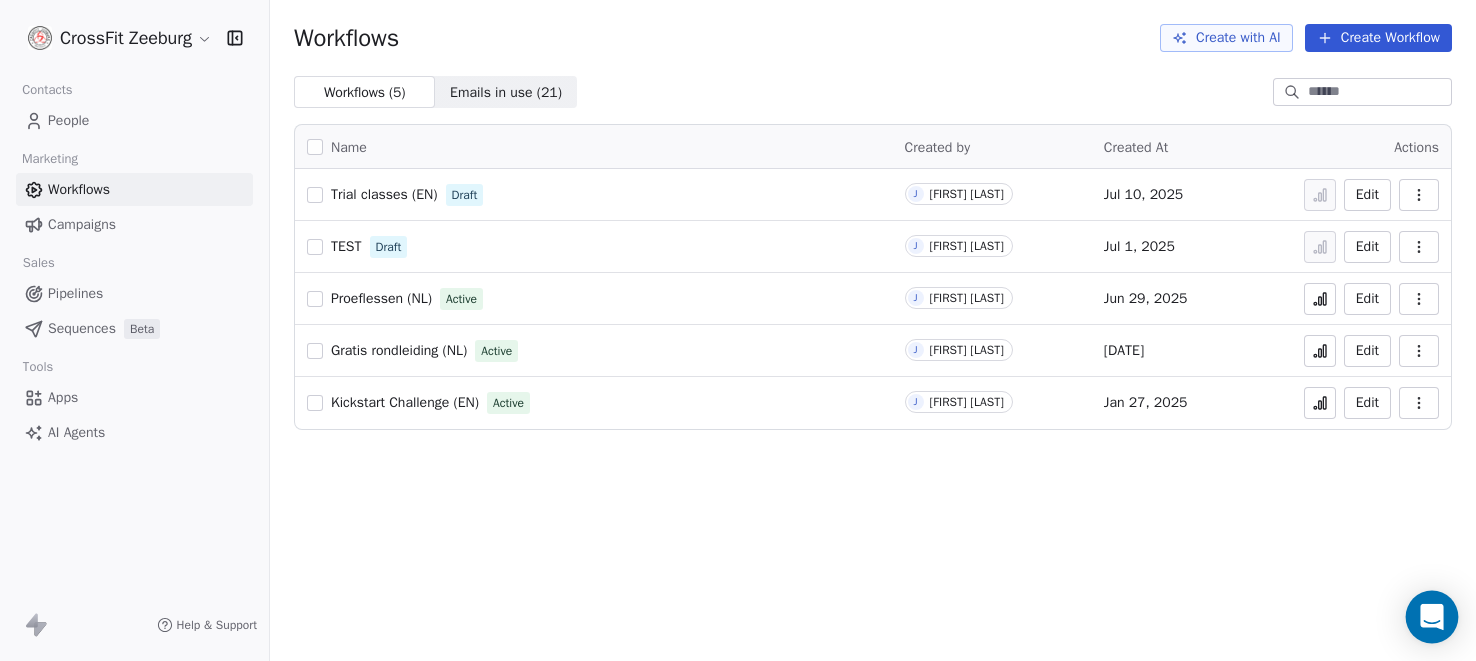 click 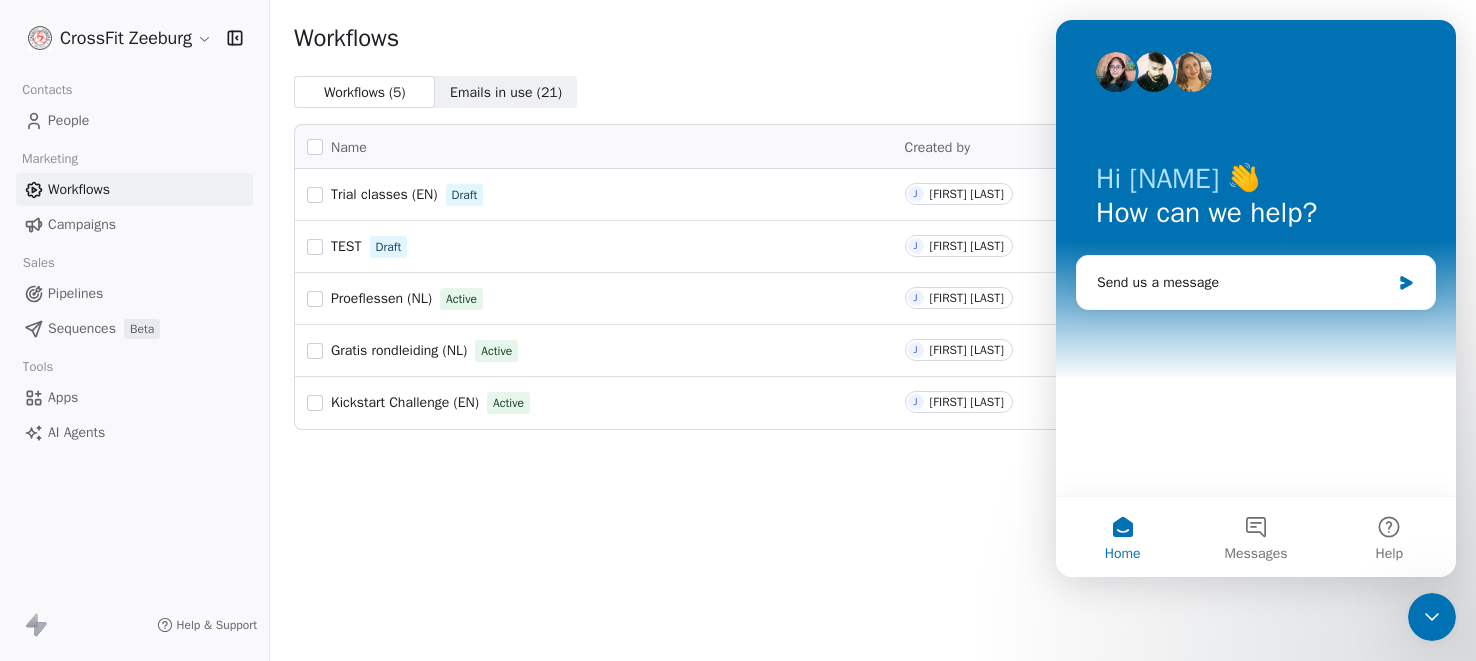 scroll, scrollTop: 0, scrollLeft: 0, axis: both 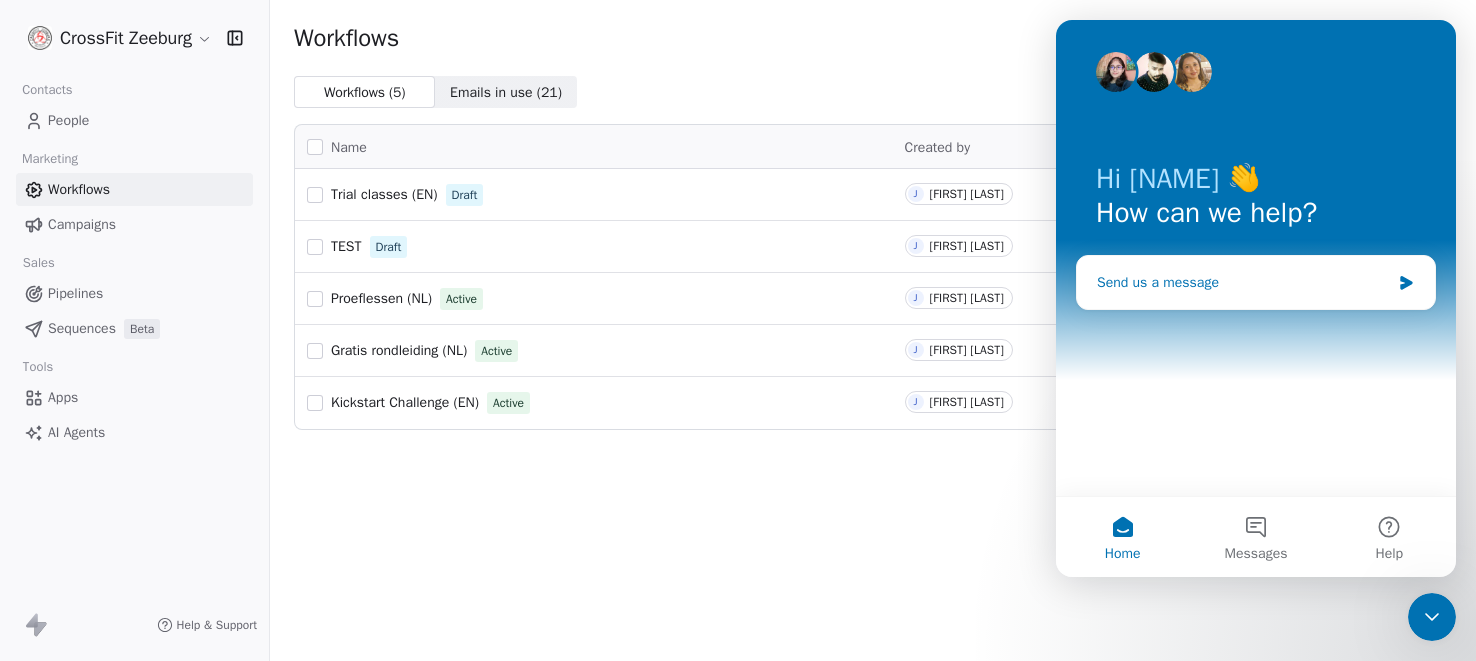 click on "Send us a message" at bounding box center [1243, 282] 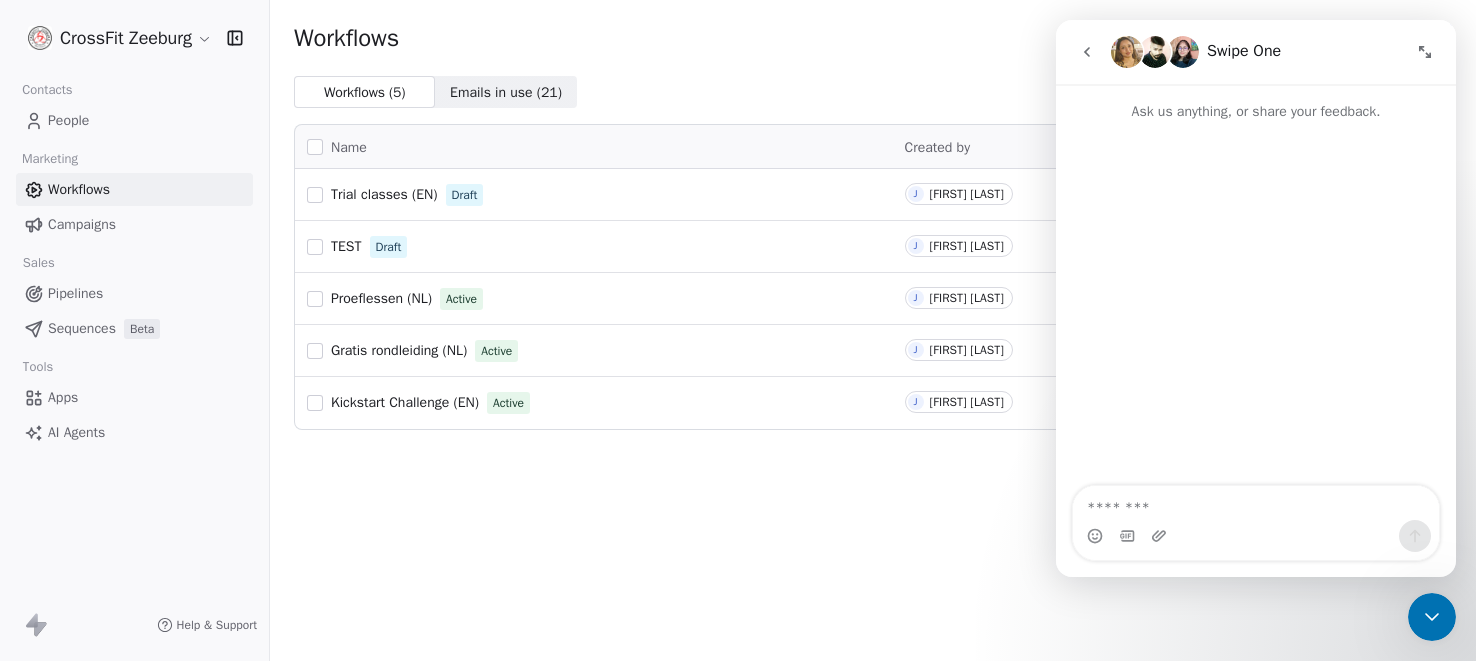 click at bounding box center (1256, 503) 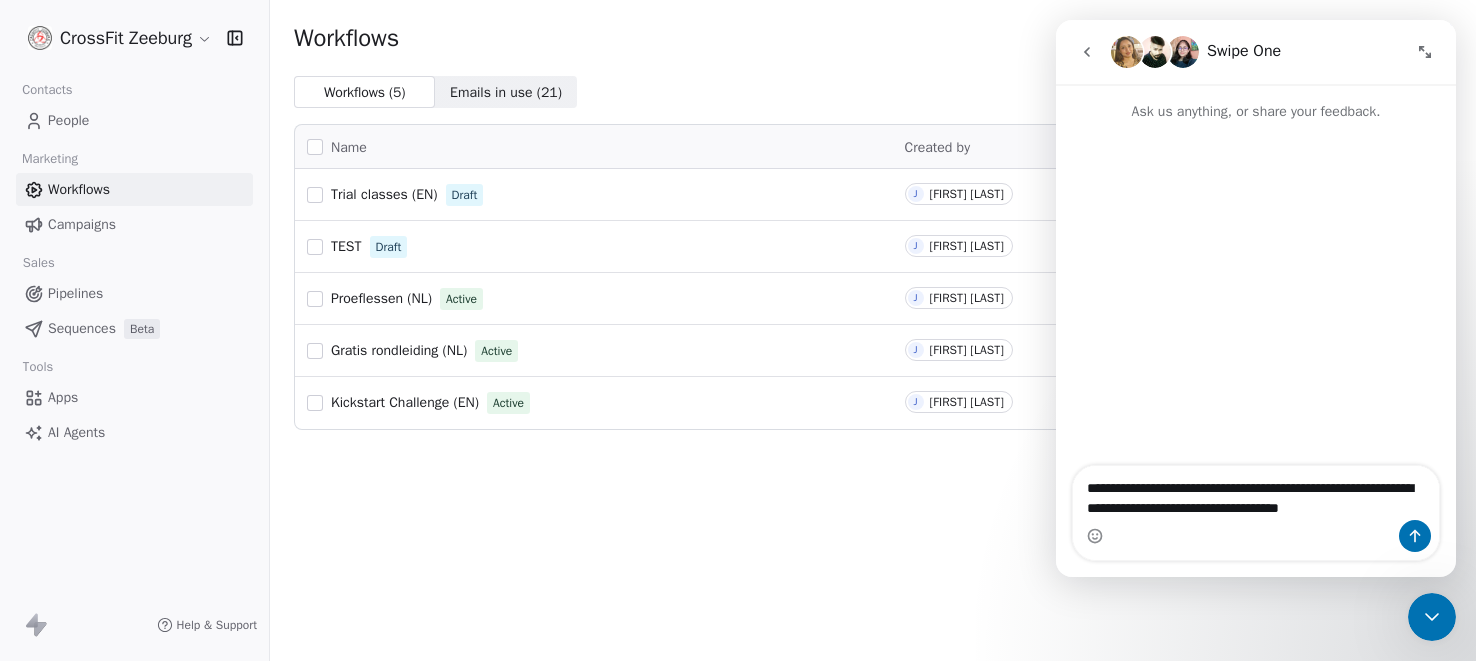 click on "**********" at bounding box center (1256, 493) 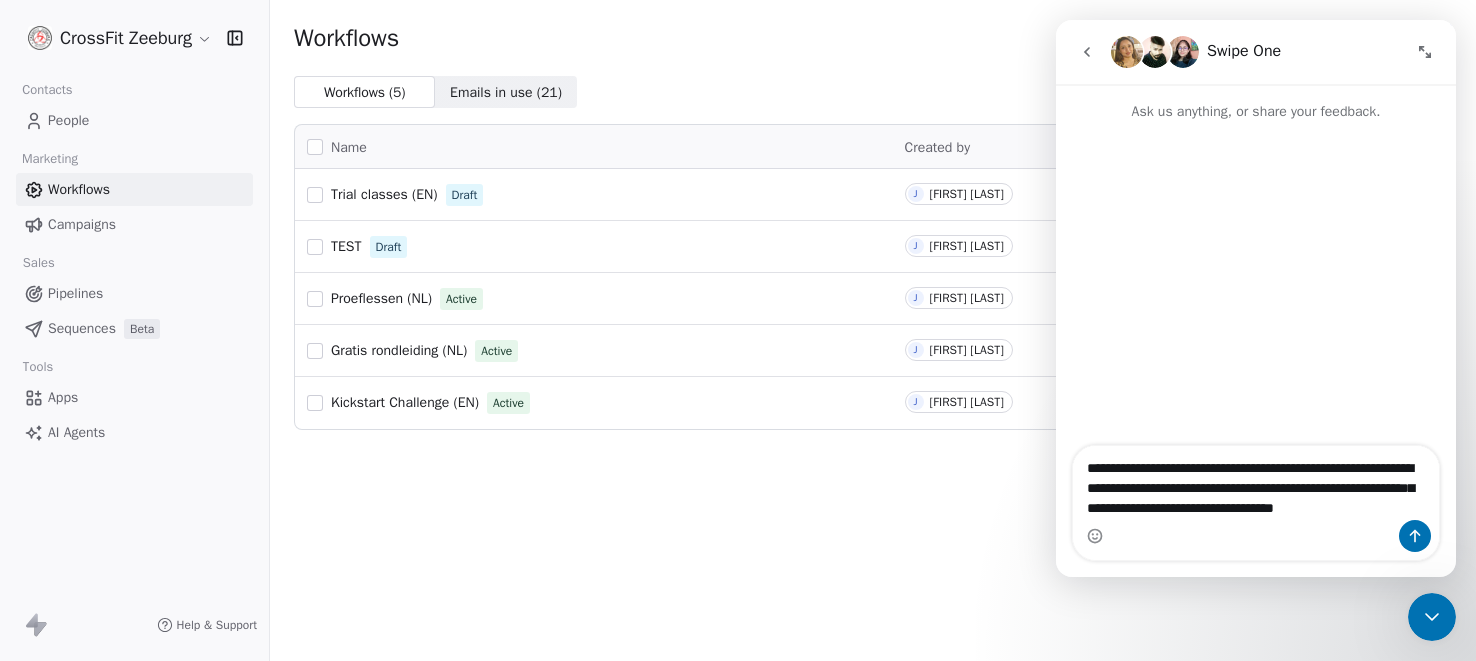 click on "**********" at bounding box center [1256, 483] 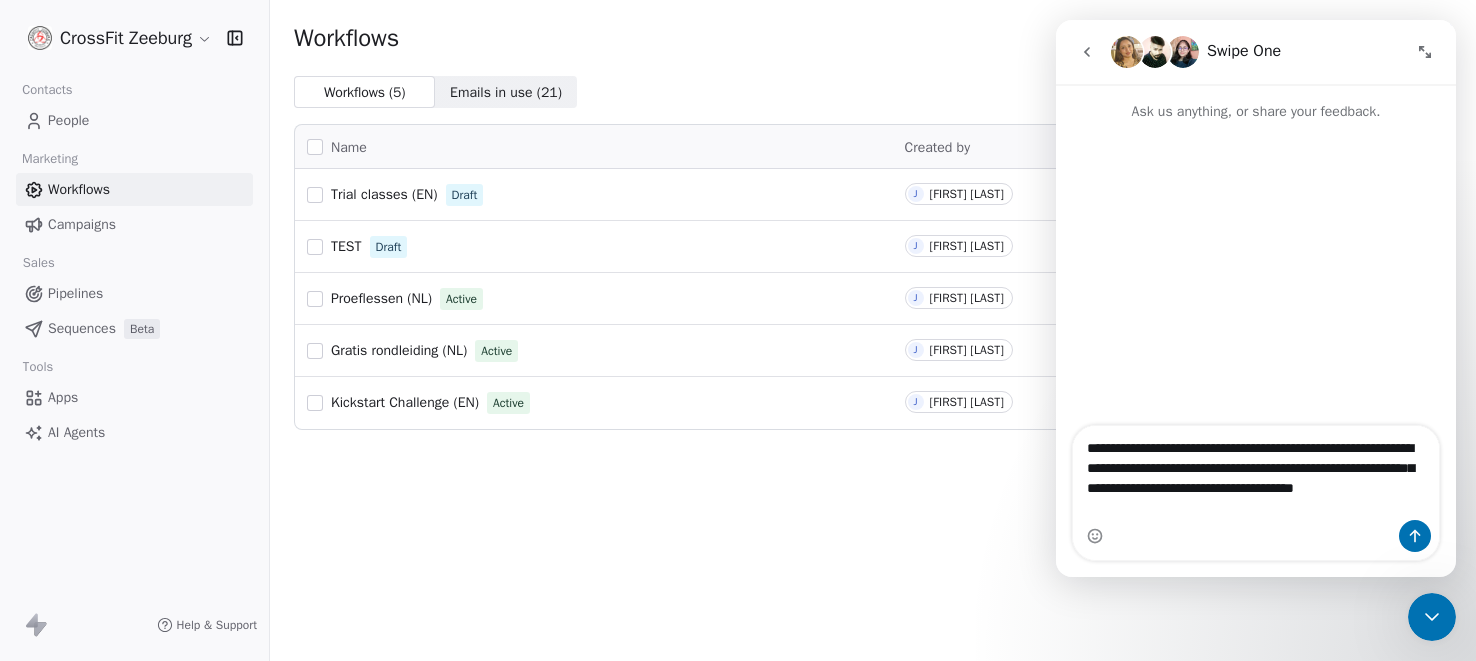 click on "**********" at bounding box center (1256, 473) 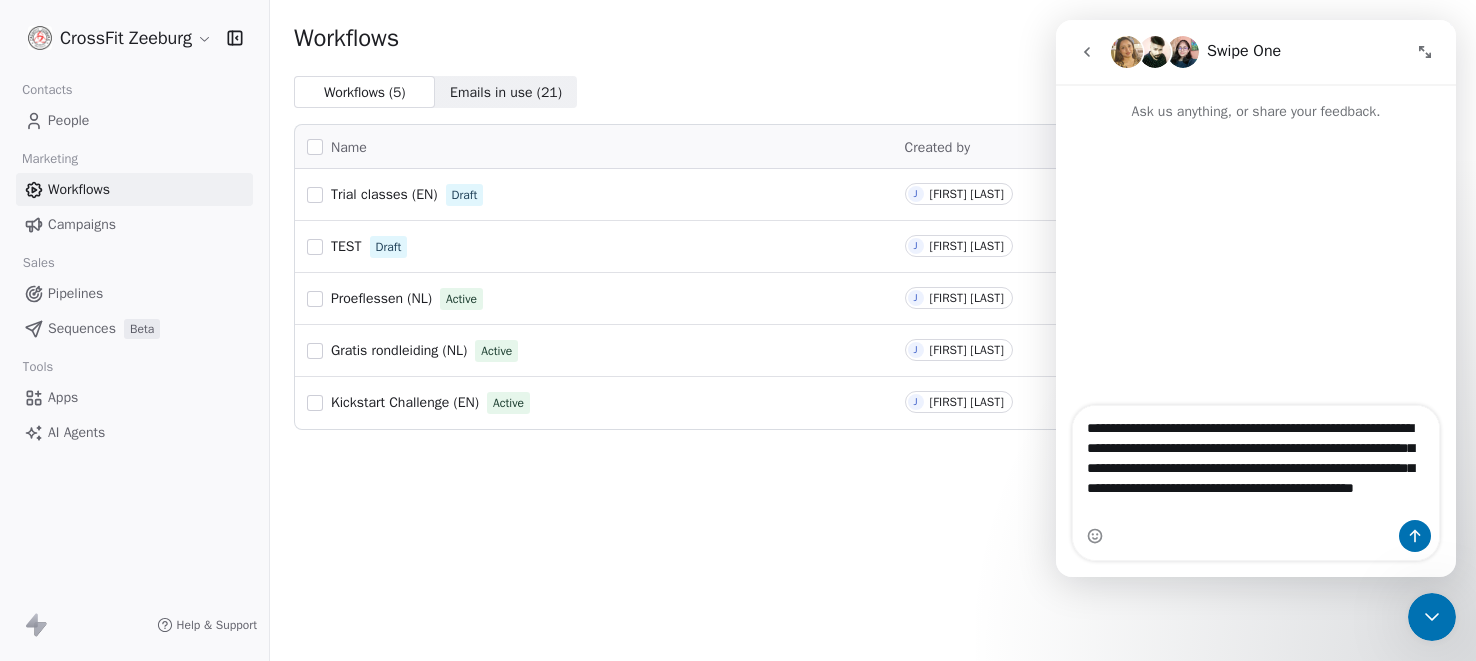 click on "**********" at bounding box center [1256, 463] 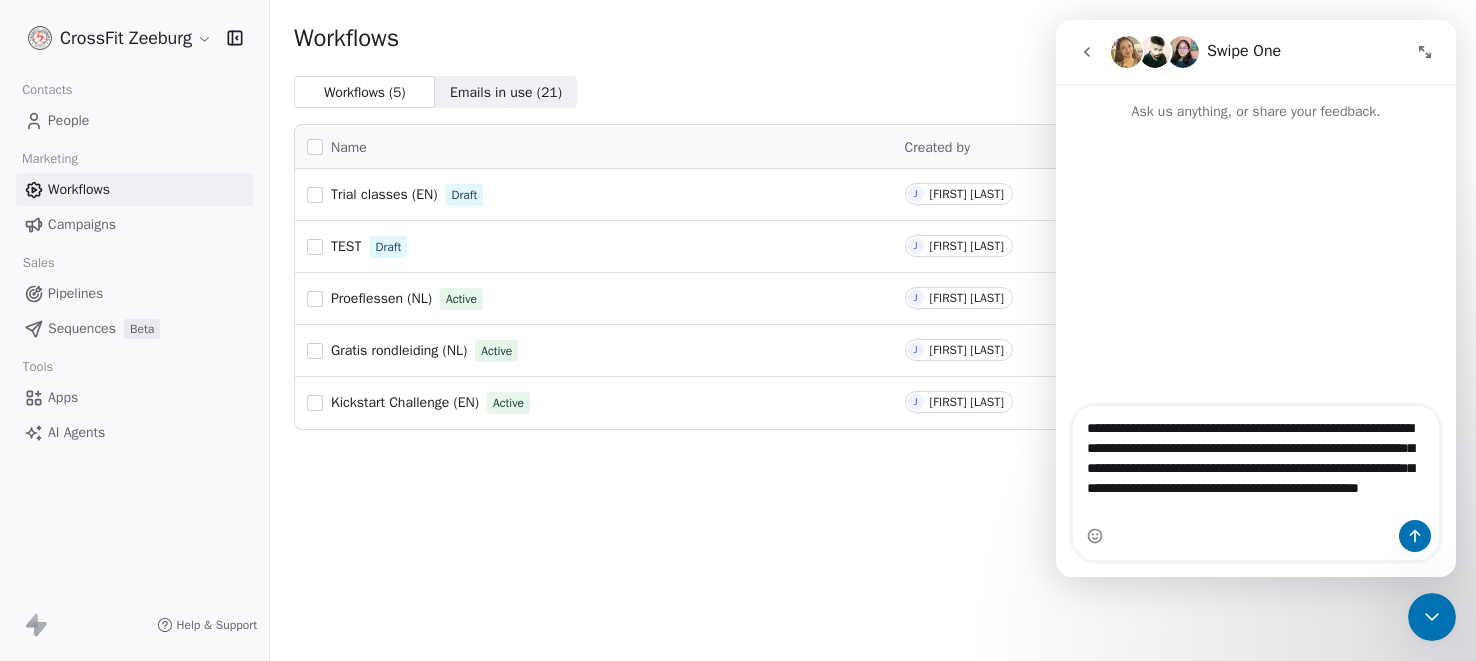 type on "**********" 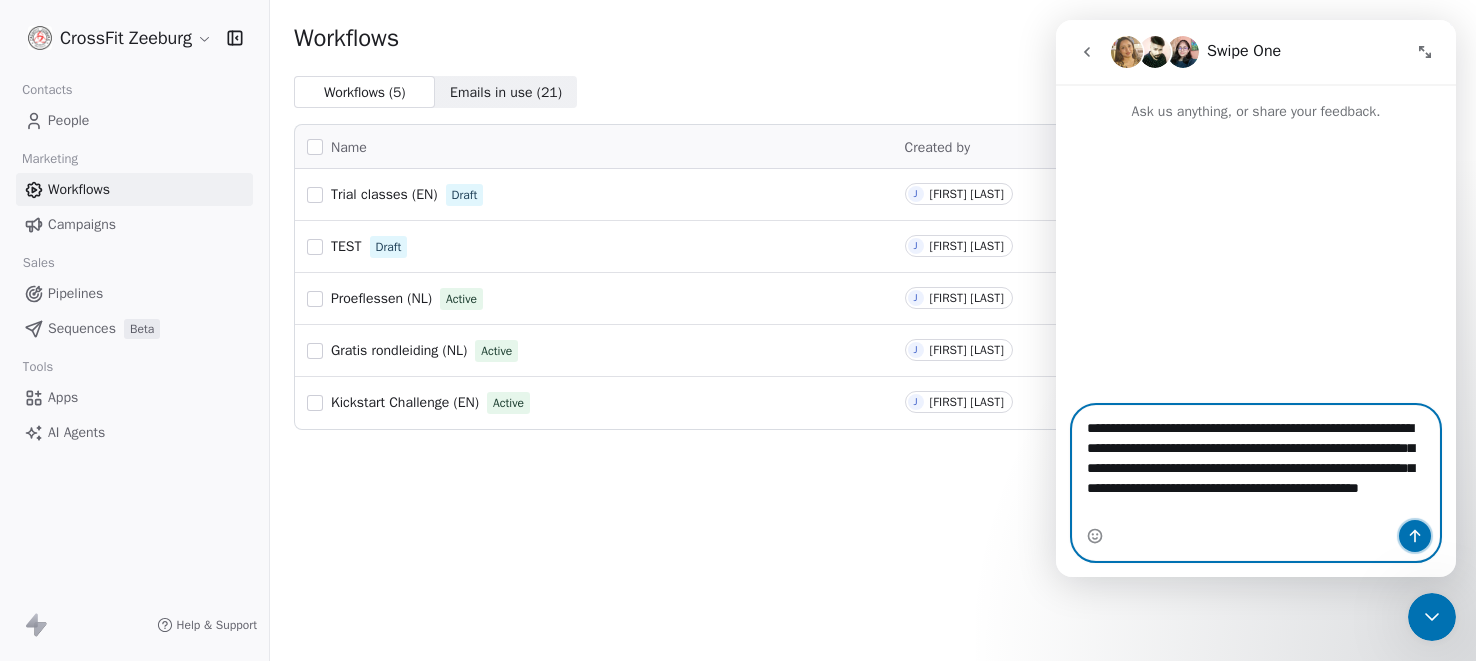 click 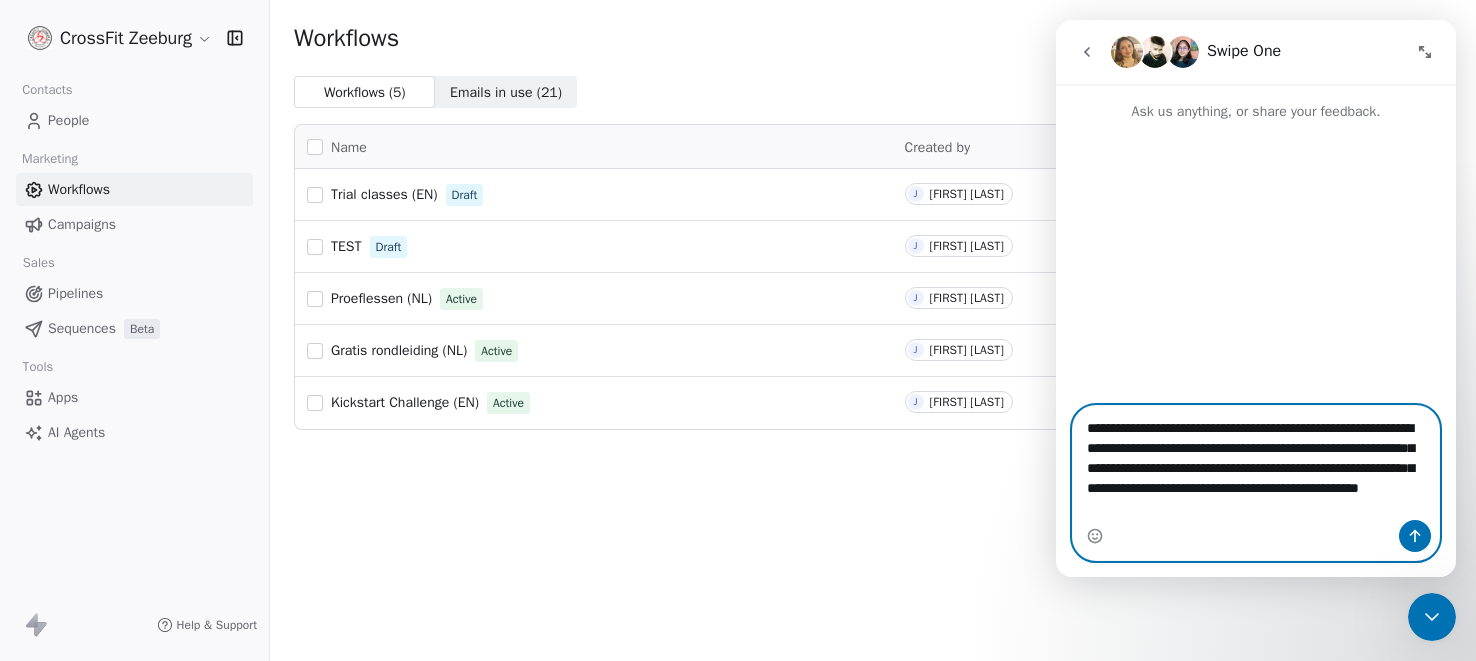 type 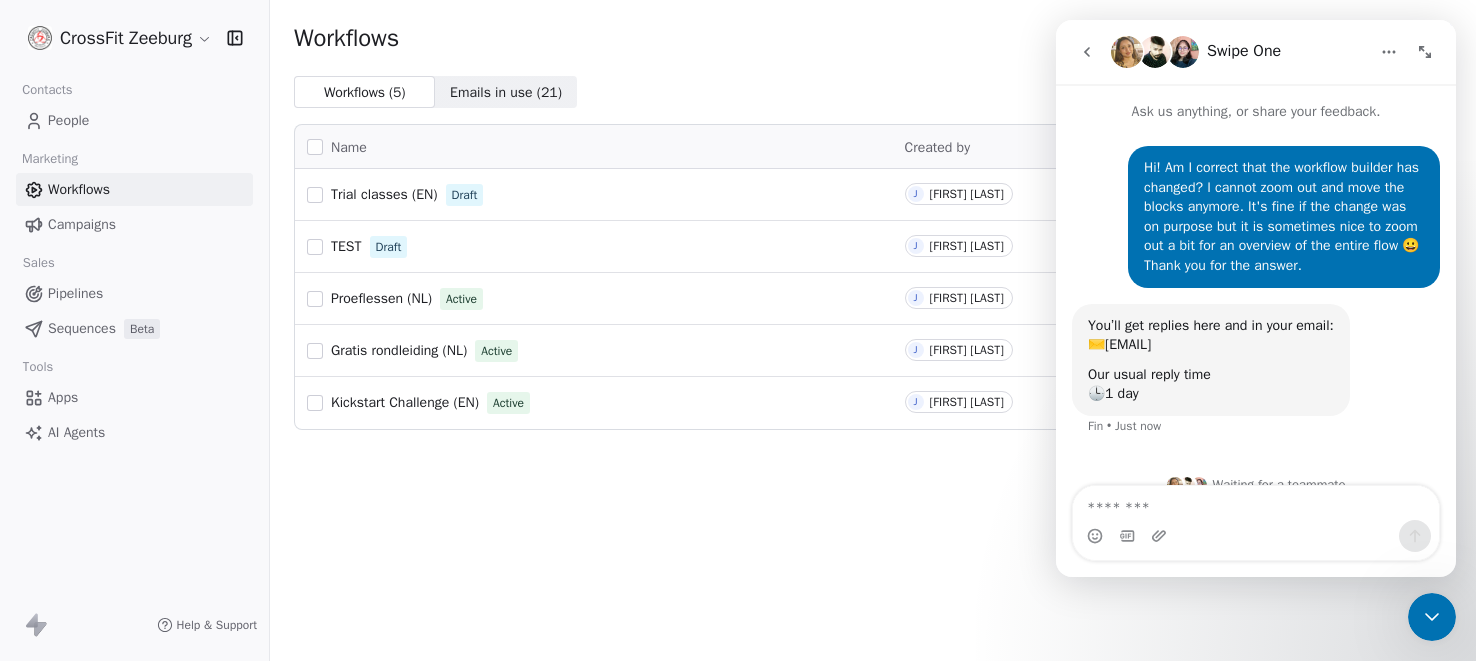scroll, scrollTop: 26, scrollLeft: 0, axis: vertical 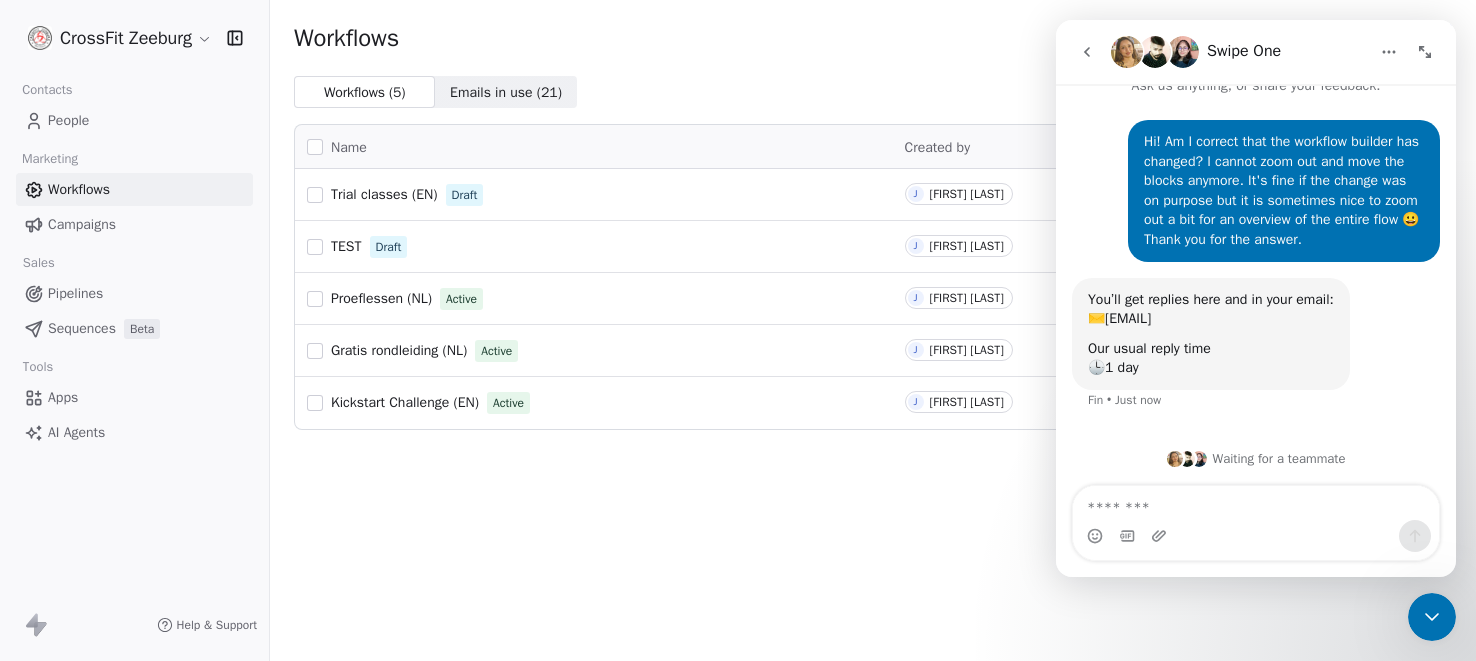 click at bounding box center (1432, 617) 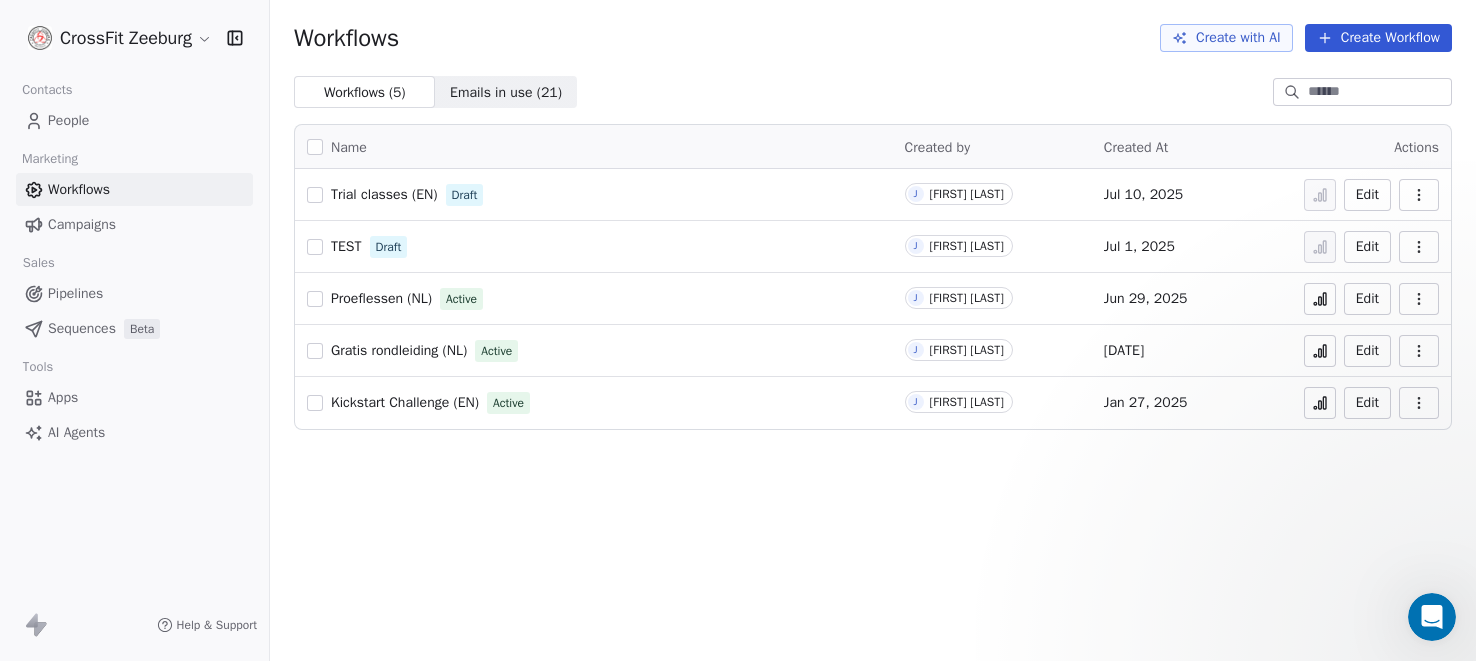 scroll, scrollTop: 0, scrollLeft: 0, axis: both 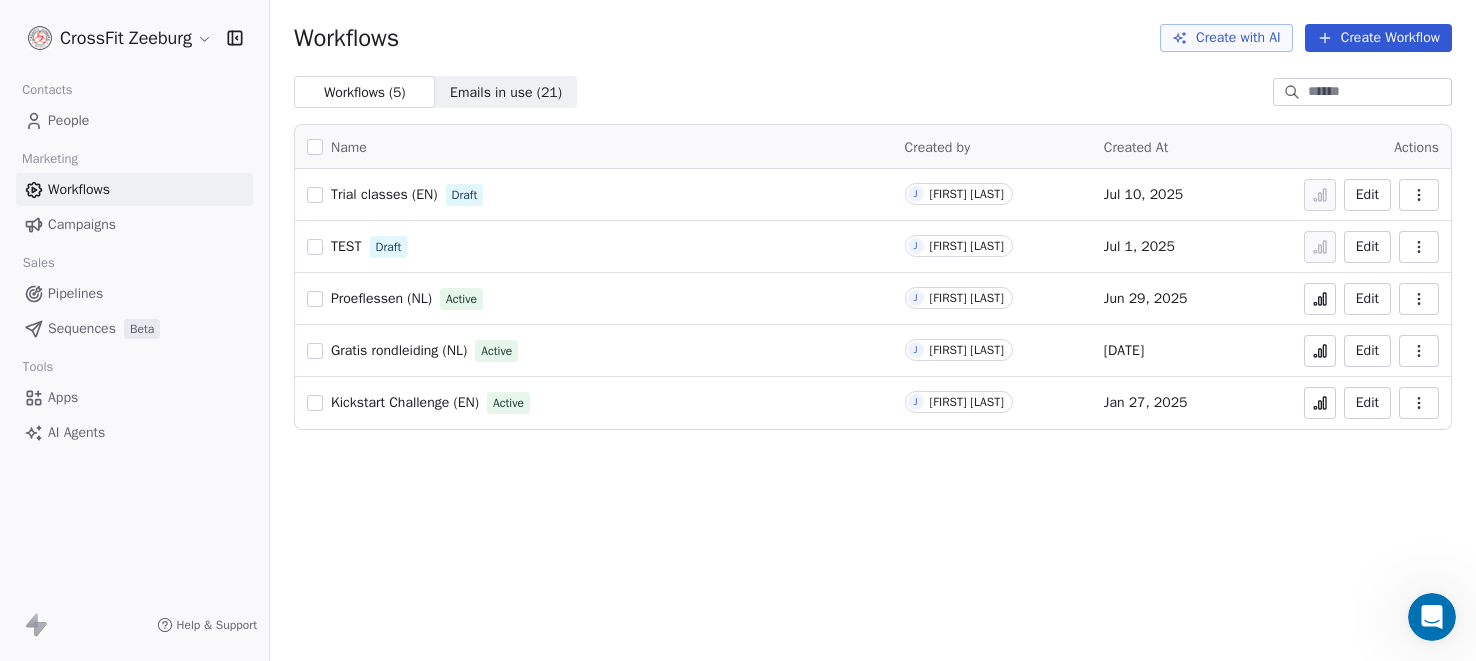 click on "Proeflessen (NL)" at bounding box center [381, 298] 